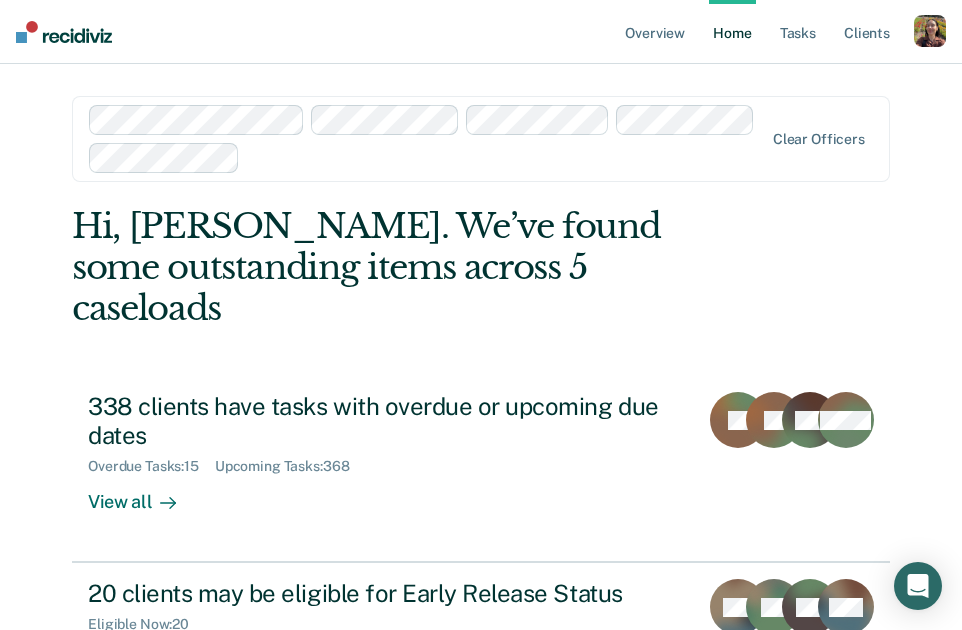 scroll, scrollTop: 0, scrollLeft: 0, axis: both 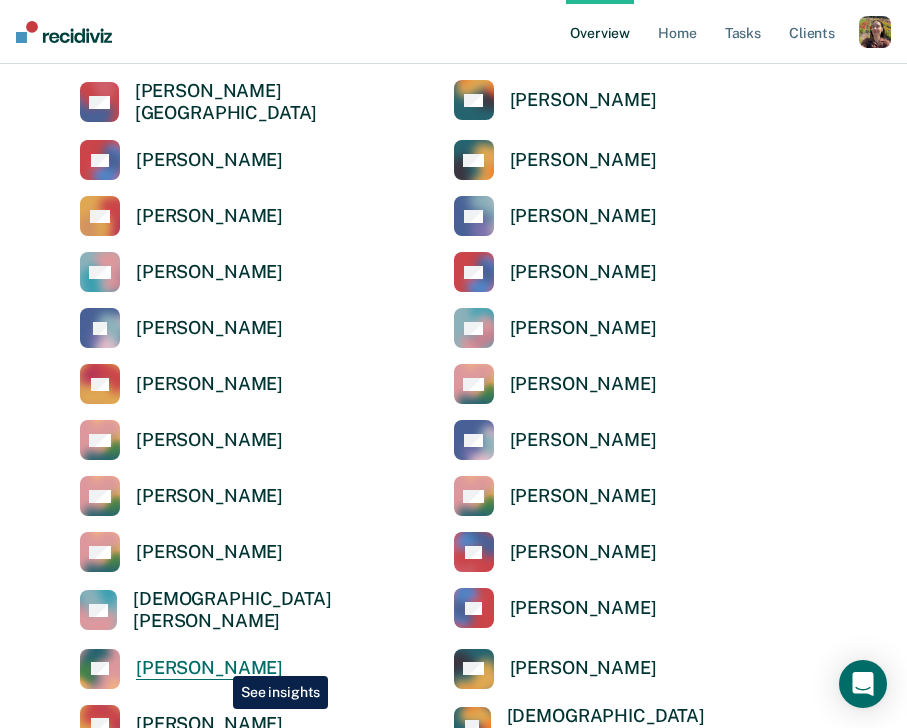 click on "[PERSON_NAME]" at bounding box center (209, 668) 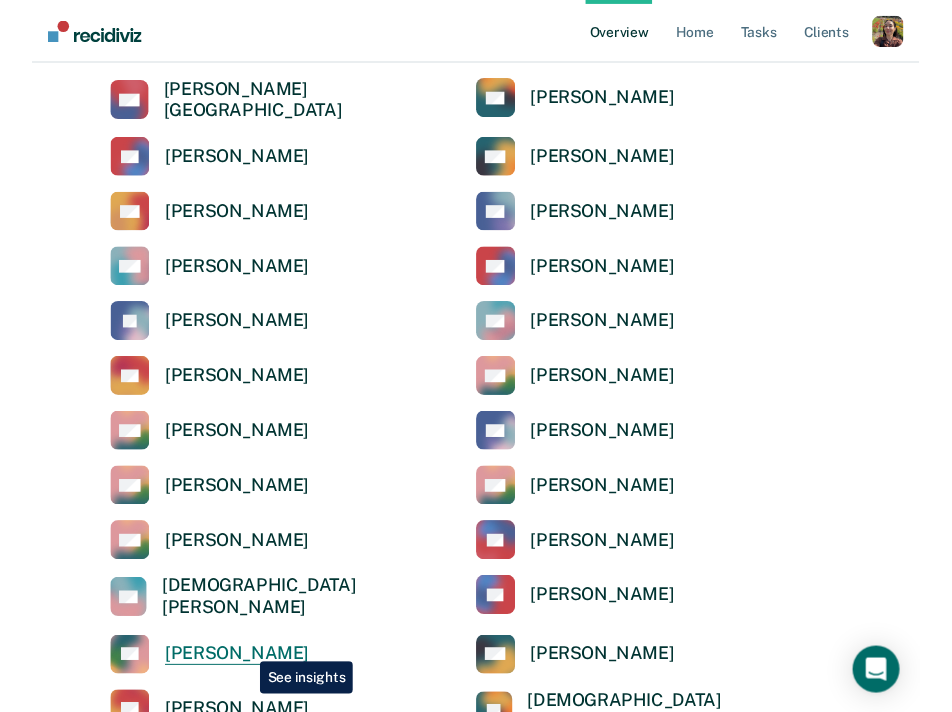 scroll, scrollTop: 0, scrollLeft: 0, axis: both 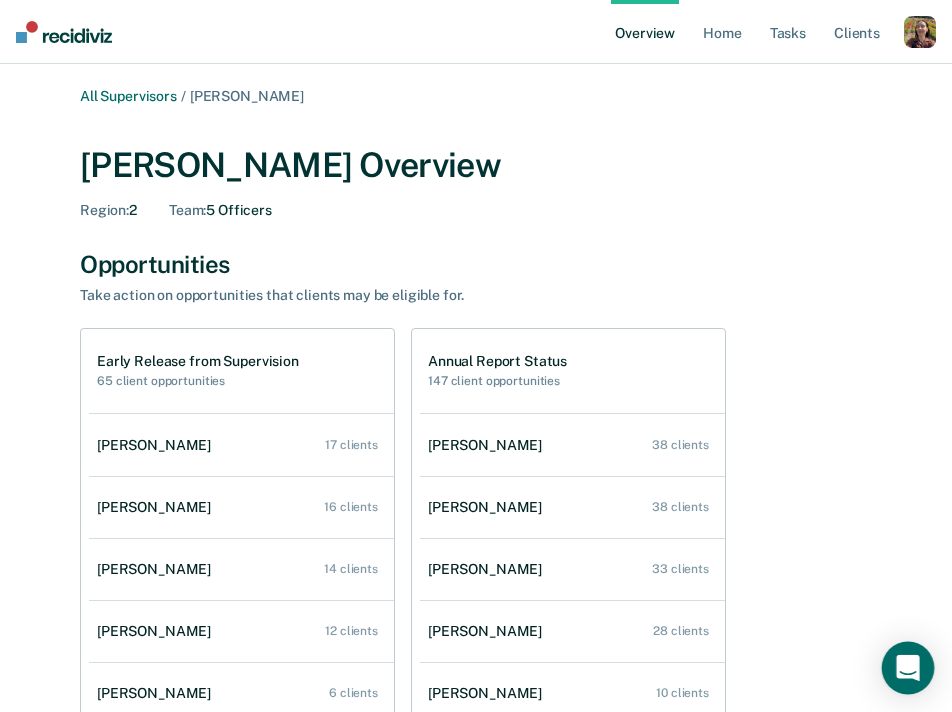 click 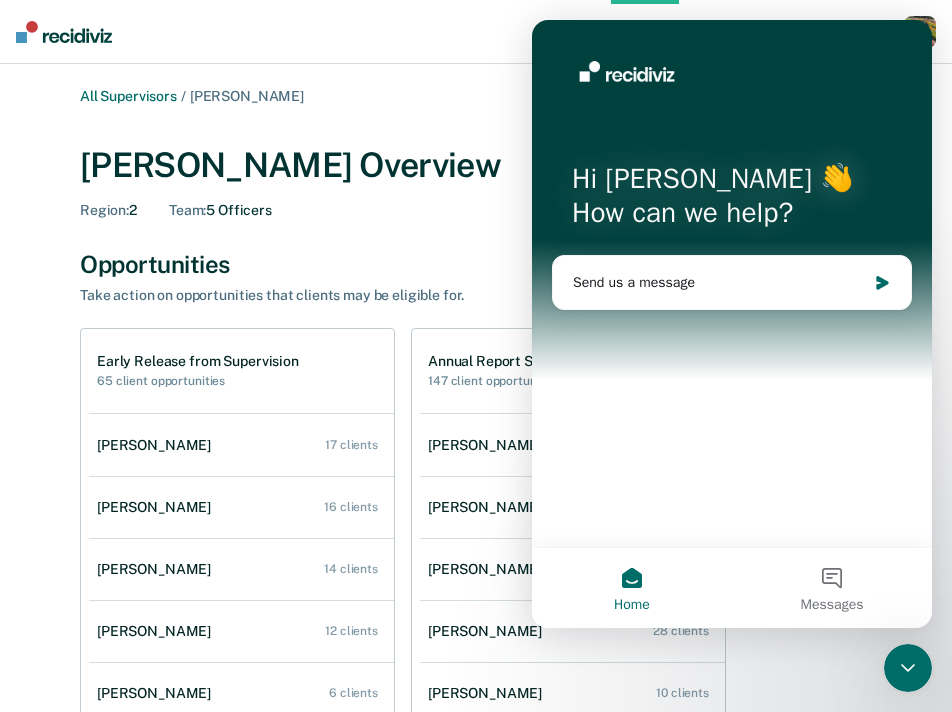 scroll, scrollTop: 0, scrollLeft: 0, axis: both 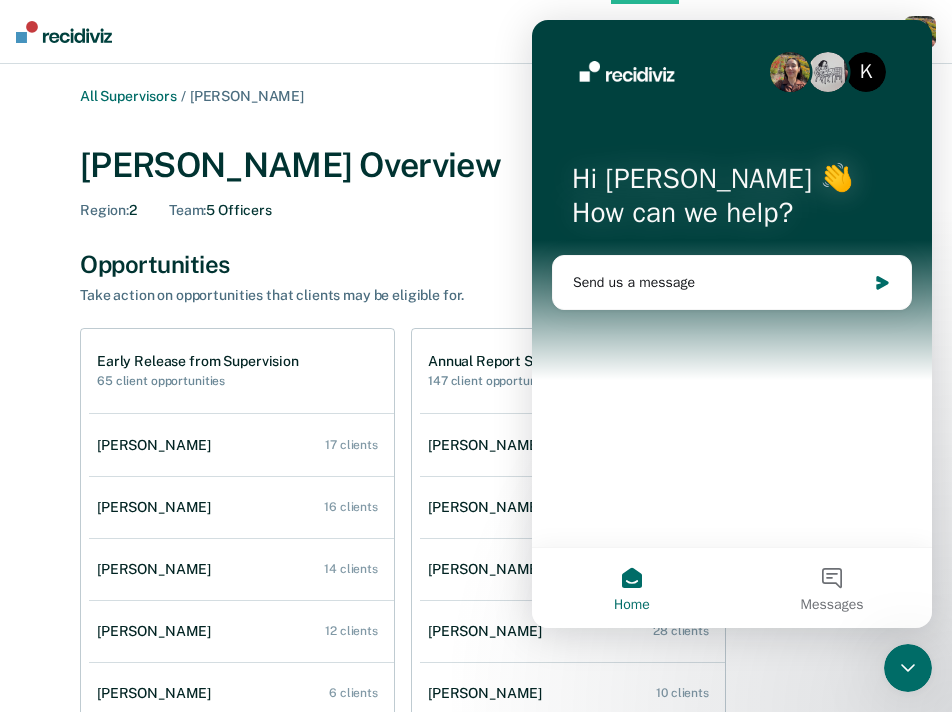 click 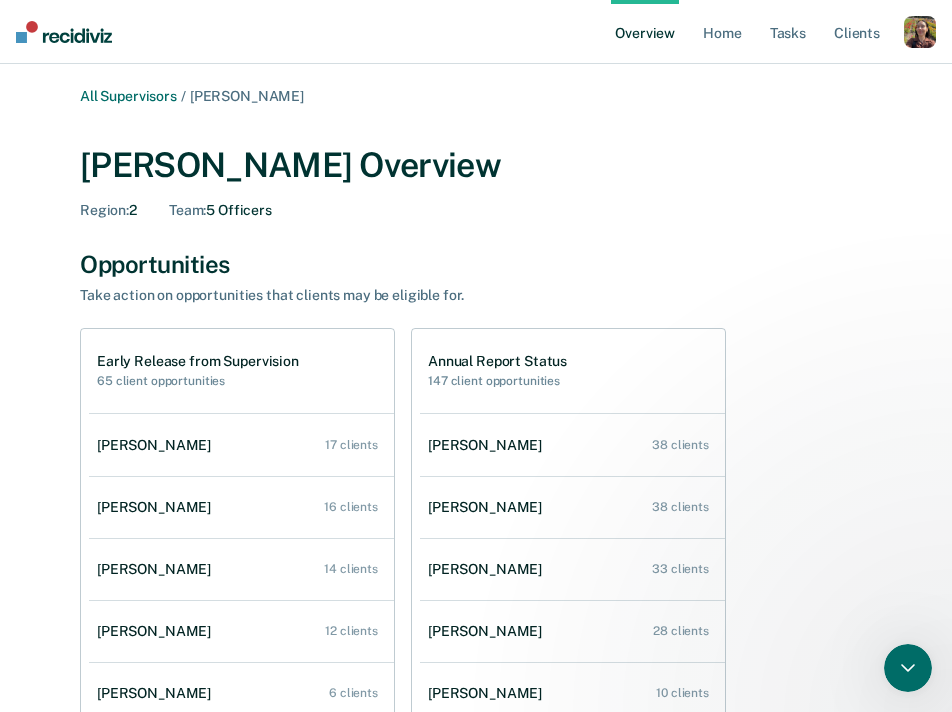 scroll, scrollTop: 0, scrollLeft: 0, axis: both 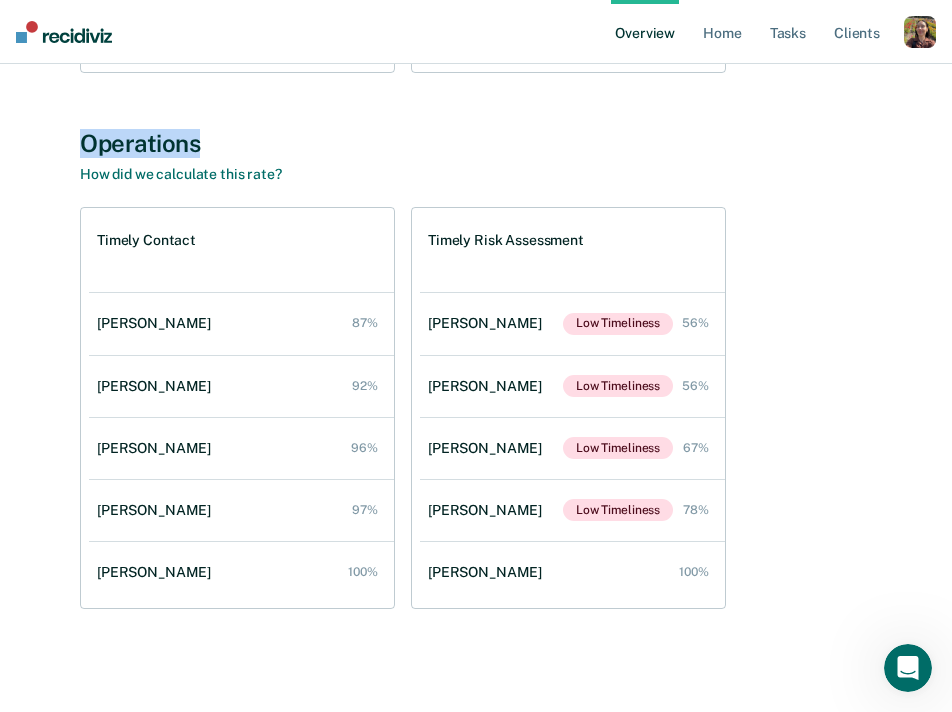 drag, startPoint x: 218, startPoint y: 152, endPoint x: 75, endPoint y: 153, distance: 143.0035 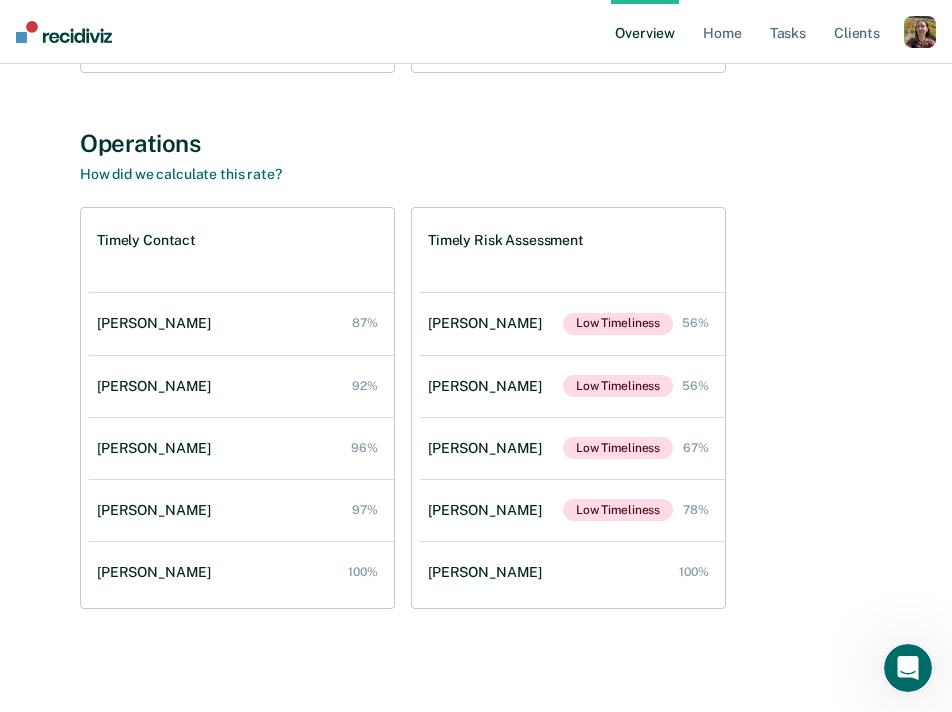 click on "All Supervisors / Gordon Brown Gordon Brown Overview Region :  2 Team :  5 Officers Opportunities Take action on opportunities that clients may be eligible for.   Early Release from Supervision 65 client opportunities Nathalie Bujold   17 clients Adam Wood   16 clients Elizabeth Odukogbe   14 clients Harry Agyapong   12 clients Jomika Hooper   6 clients Annual Report Status 147 client opportunities Adam Wood   38 clients Elizabeth Odukogbe   38 clients Nathalie Bujold   33 clients Harry Agyapong   28 clients Jomika Hooper   10 clients Operations   How did we calculate this rate? Timely Contact Harry Agyapong   87% Adam Wood   92% Nathalie Bujold   96% Elizabeth Odukogbe   97% Jomika Hooper   100% Timely Risk Assessment Jomika Hooper Low Timeliness   56% Elizabeth Odukogbe Low Timeliness   56% Harry Agyapong Low Timeliness   67% Nathalie Bujold Low Timeliness   78% Adam Wood   100%" at bounding box center [476, 40] 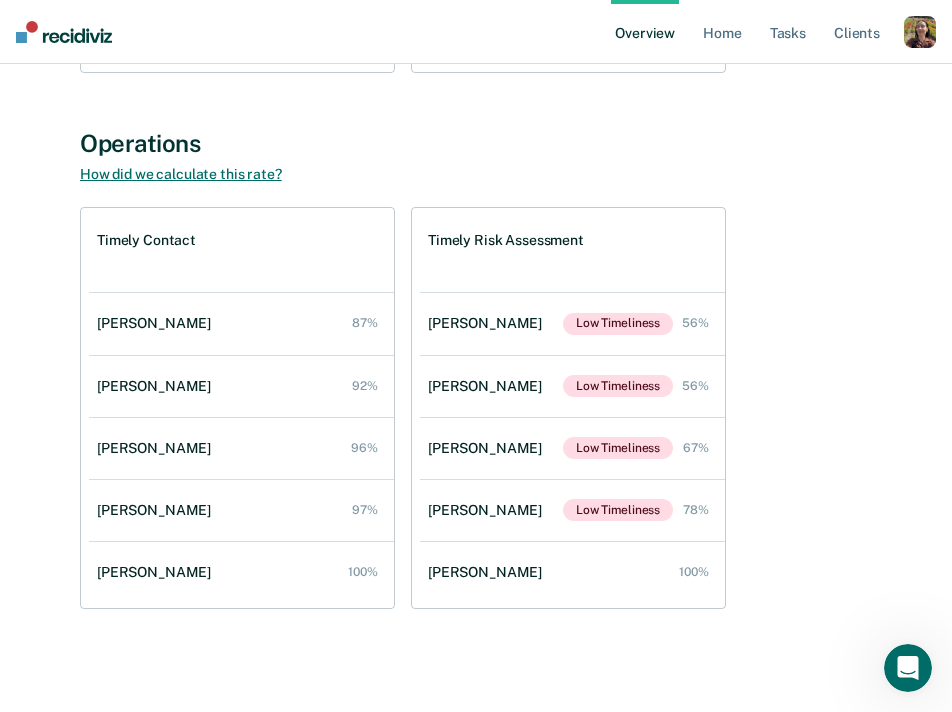 click on "How did we calculate this rate?" at bounding box center (181, 174) 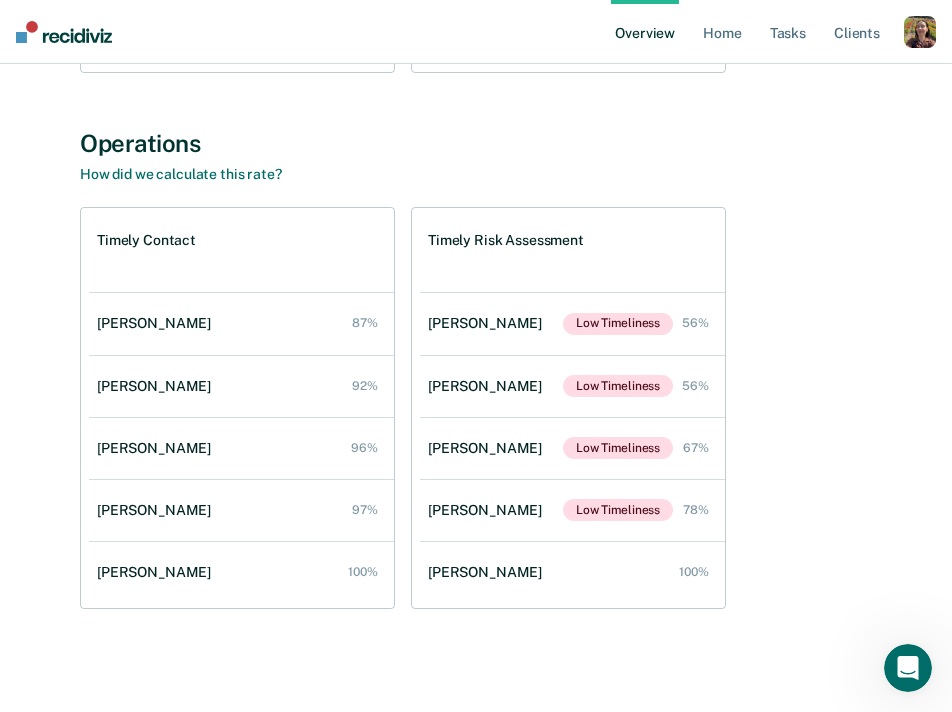 click 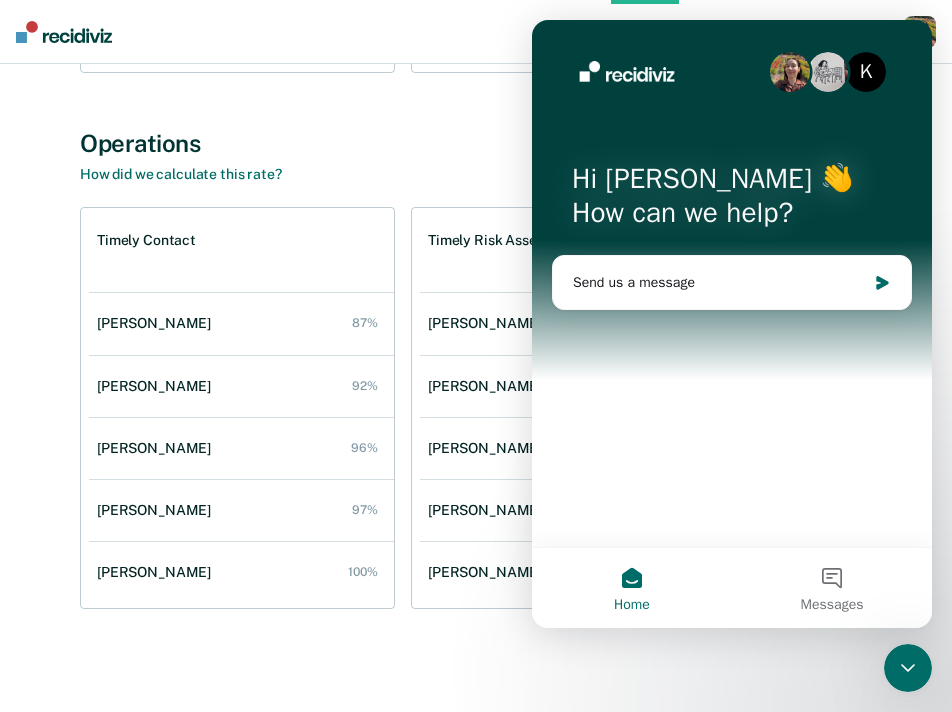 click on "All Supervisors / Gordon Brown Gordon Brown Overview Region :  2 Team :  5 Officers Opportunities Take action on opportunities that clients may be eligible for.   Early Release from Supervision 65 client opportunities Nathalie Bujold   17 clients Adam Wood   16 clients Elizabeth Odukogbe   14 clients Harry Agyapong   12 clients Jomika Hooper   6 clients Annual Report Status 147 client opportunities Adam Wood   38 clients Elizabeth Odukogbe   38 clients Nathalie Bujold   33 clients Harry Agyapong   28 clients Jomika Hooper   10 clients Operations   How did we calculate this rate? Timely Contact Harry Agyapong   87% Adam Wood   92% Nathalie Bujold   96% Elizabeth Odukogbe   97% Jomika Hooper   100% Timely Risk Assessment Jomika Hooper Low Timeliness   56% Elizabeth Odukogbe Low Timeliness   56% Harry Agyapong Low Timeliness   67% Nathalie Bujold Low Timeliness   78% Adam Wood   100%" at bounding box center (476, 60) 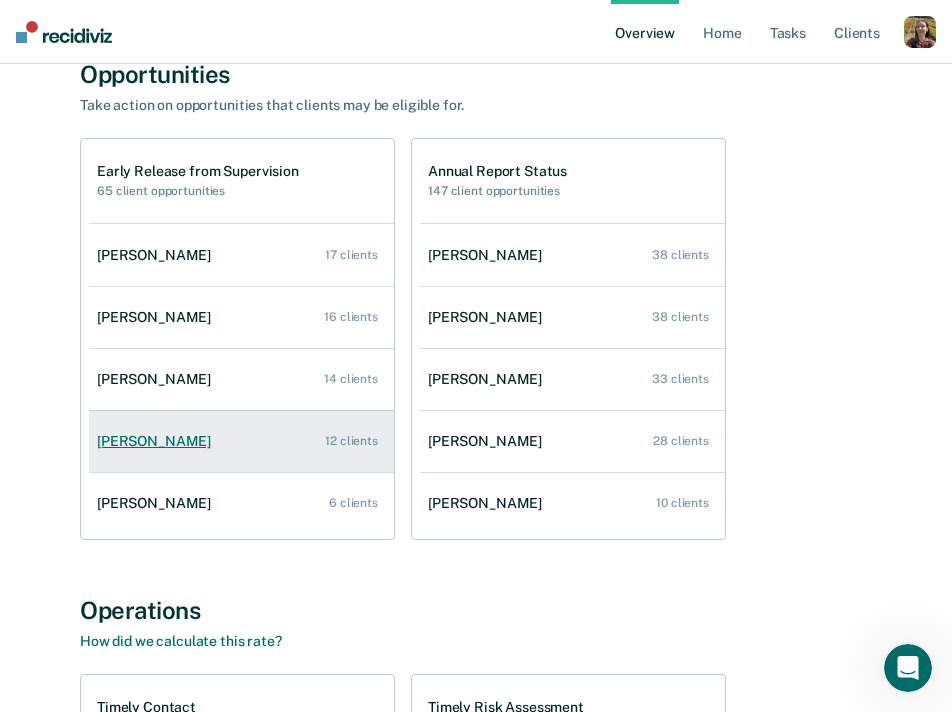 scroll, scrollTop: 178, scrollLeft: 0, axis: vertical 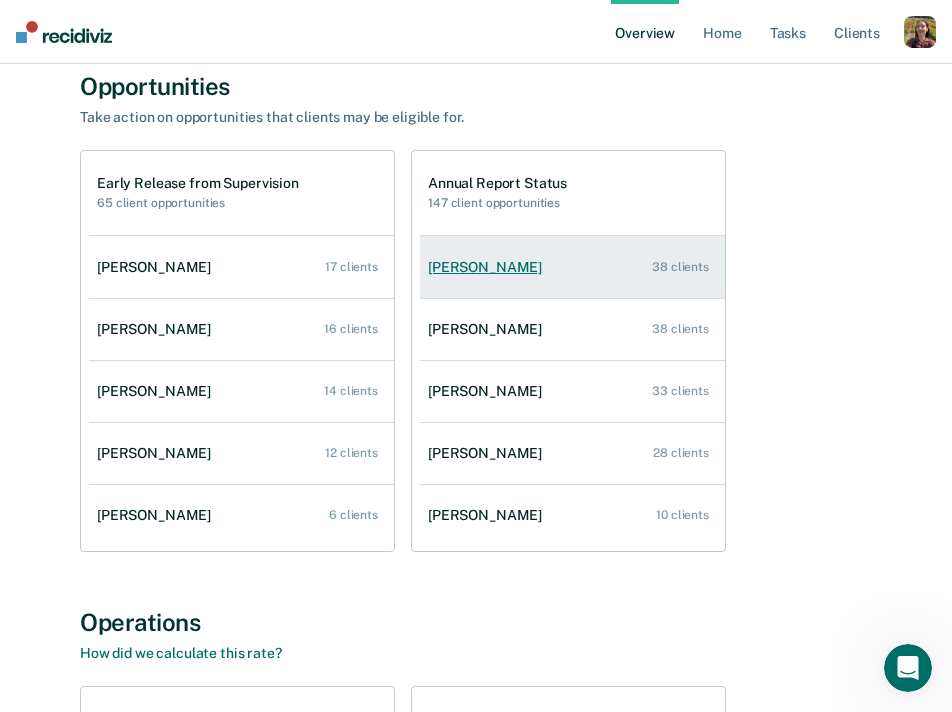 click on "Adam Wood" at bounding box center (489, 267) 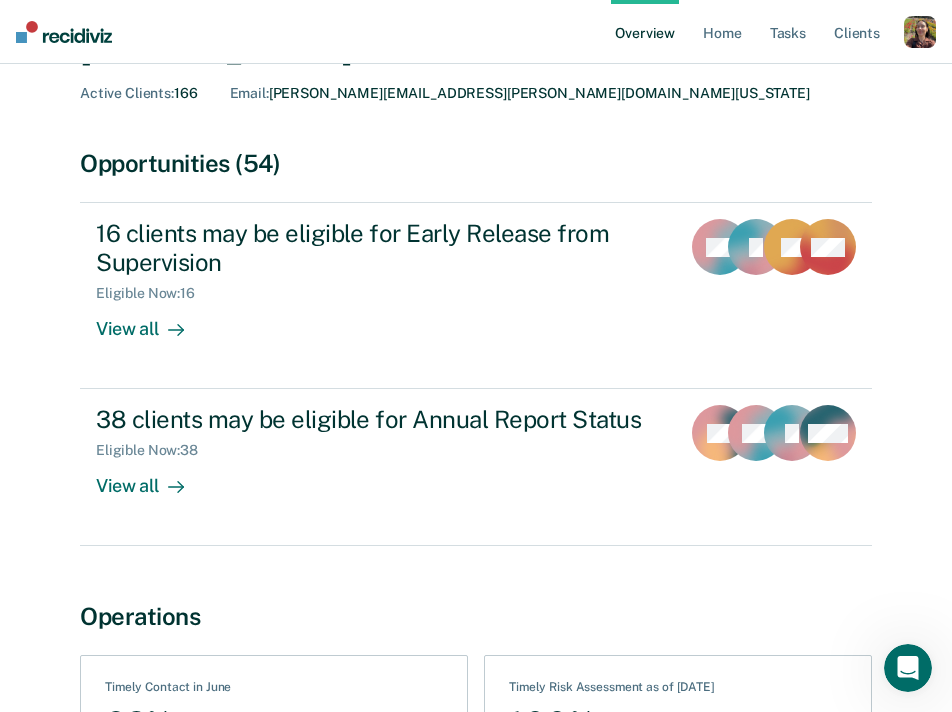 scroll, scrollTop: 116, scrollLeft: 0, axis: vertical 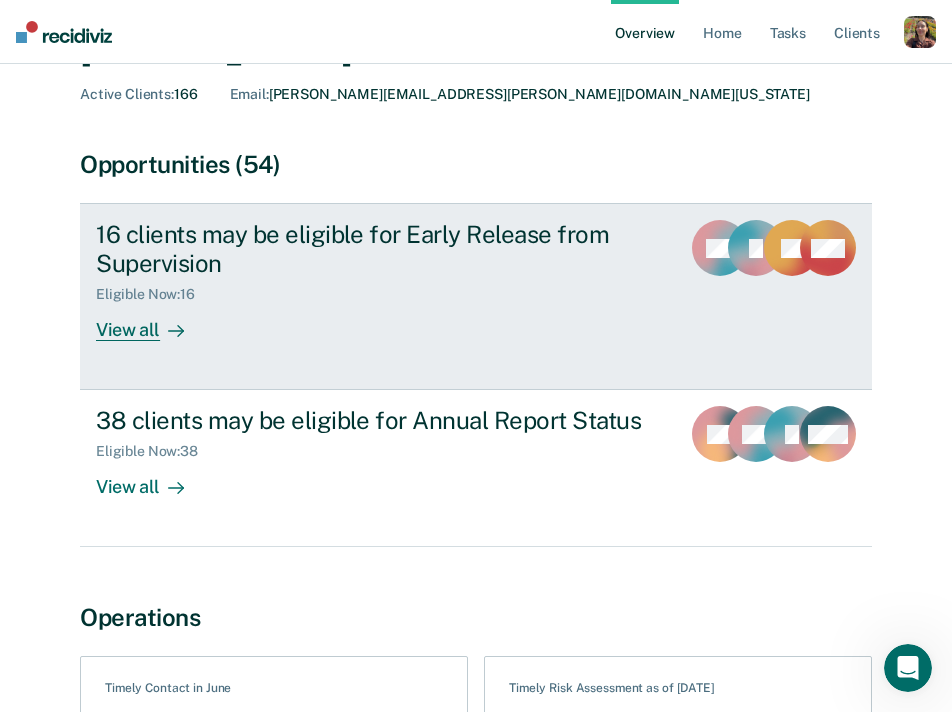click on "View all" at bounding box center (152, 322) 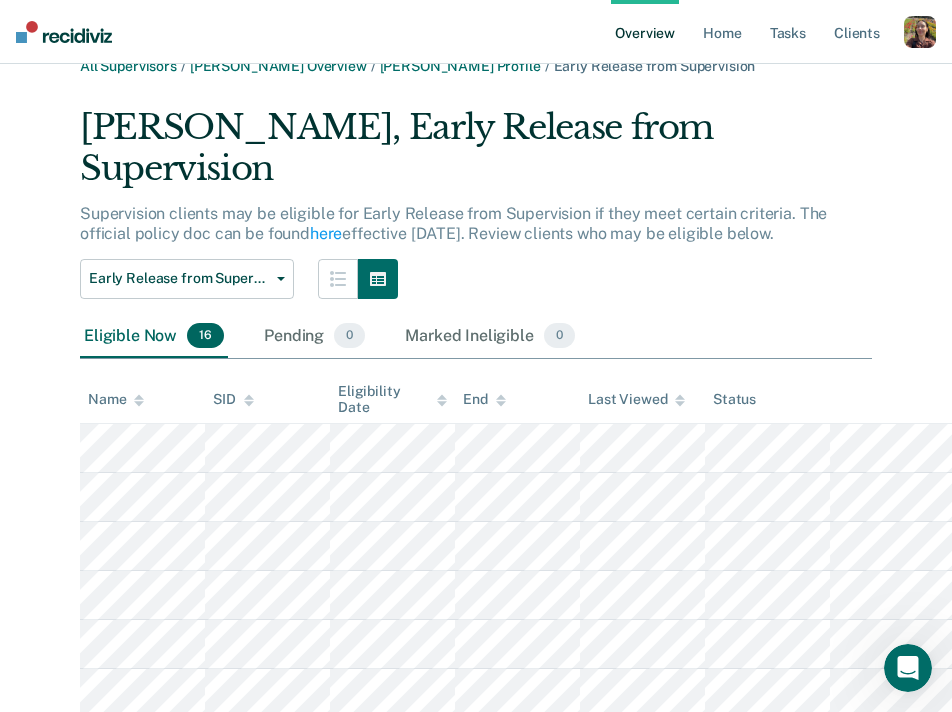 scroll, scrollTop: 31, scrollLeft: 0, axis: vertical 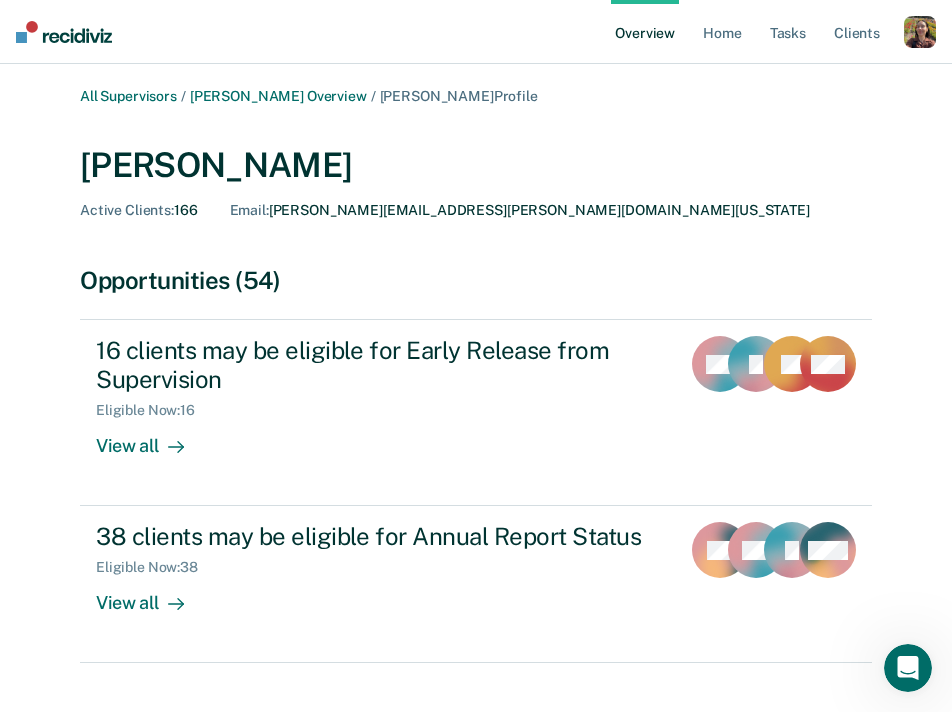 click on "Overview" at bounding box center (645, 32) 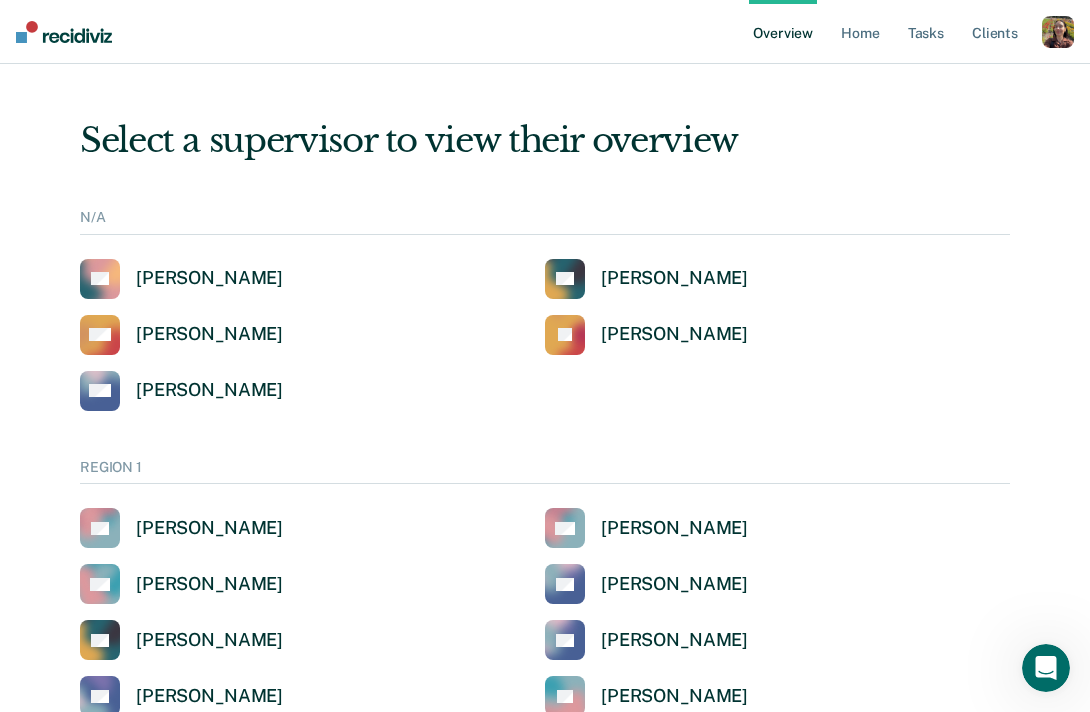 click at bounding box center [1058, 32] 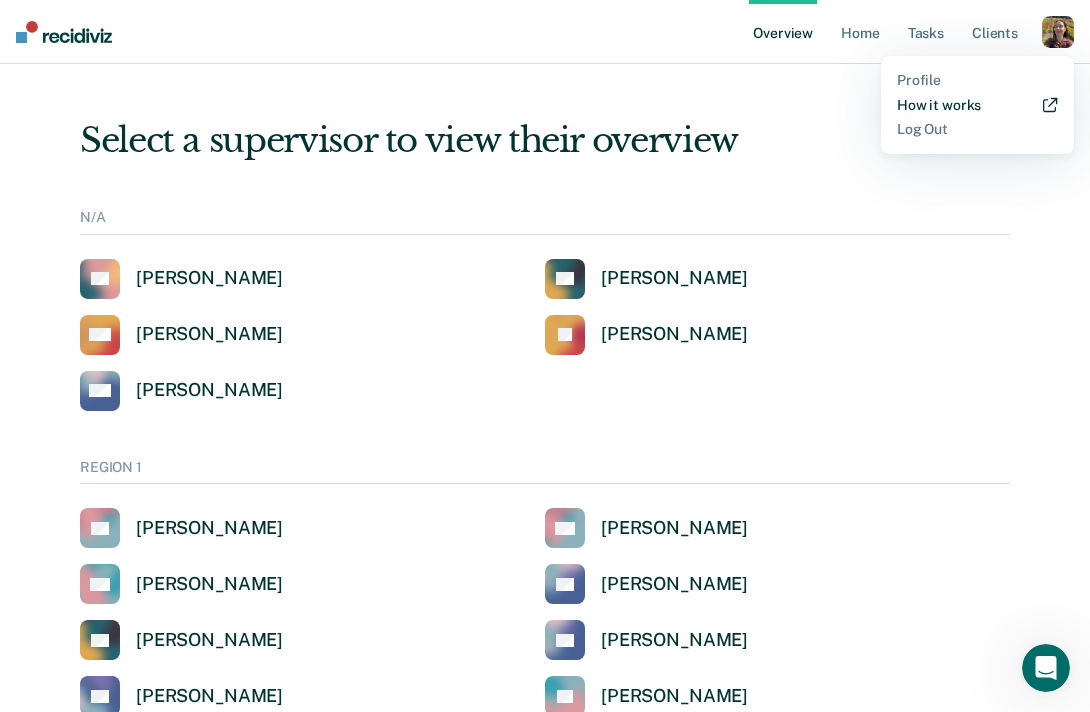 click on "How it works" at bounding box center (977, 105) 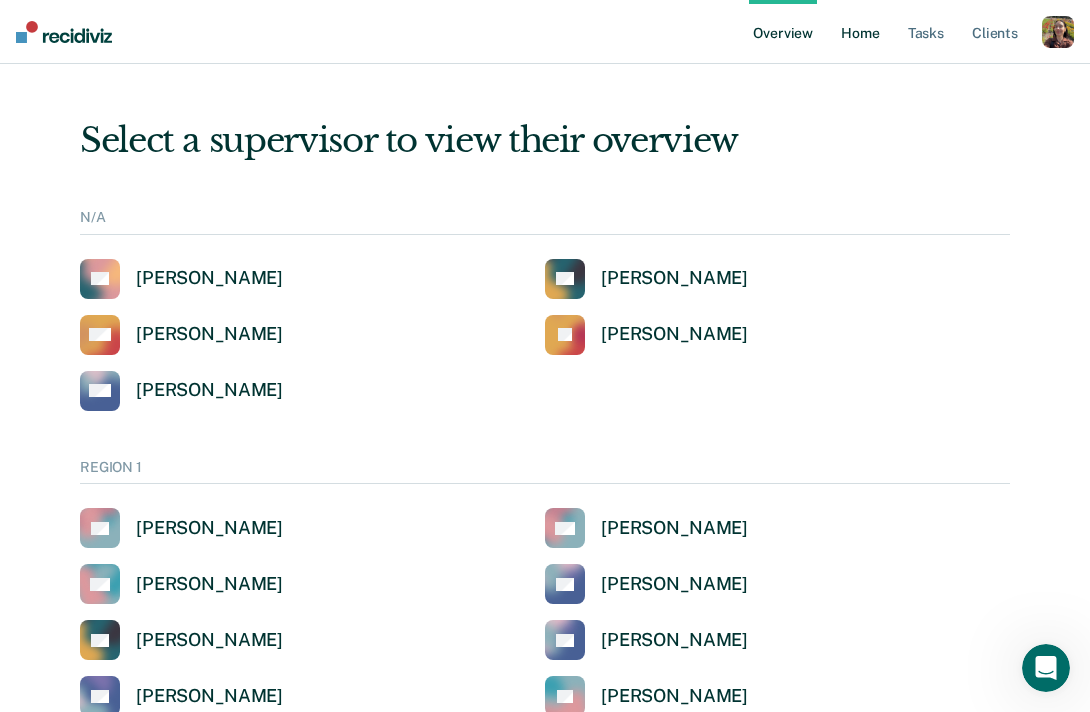 click on "Home" at bounding box center [860, 32] 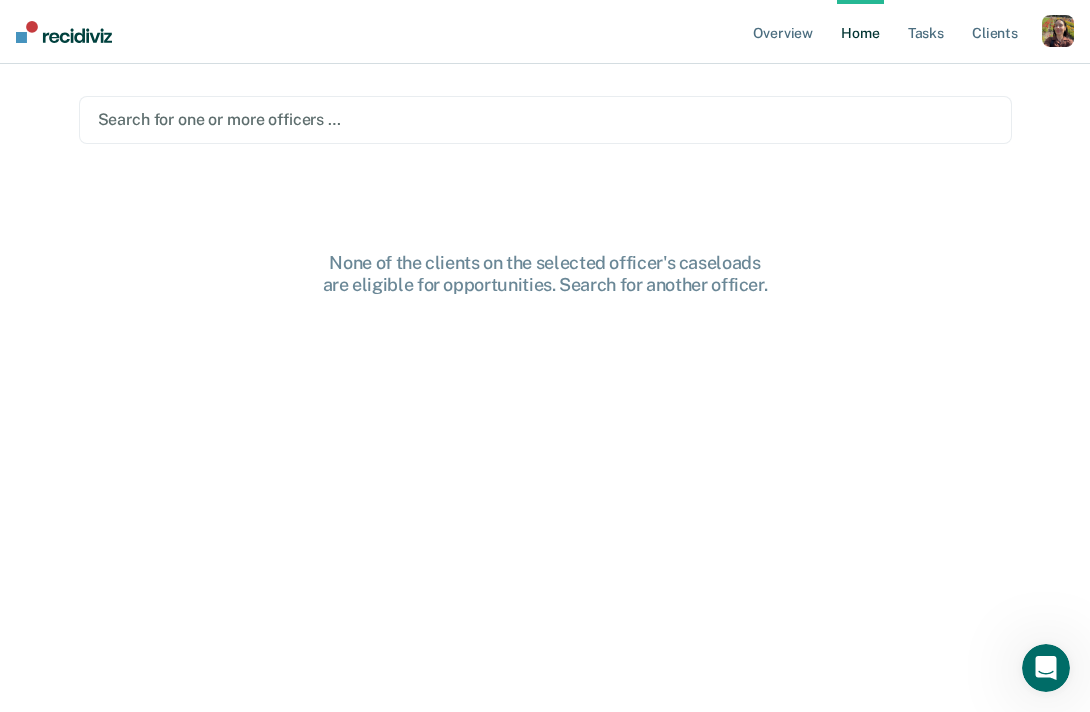 click at bounding box center (1058, 31) 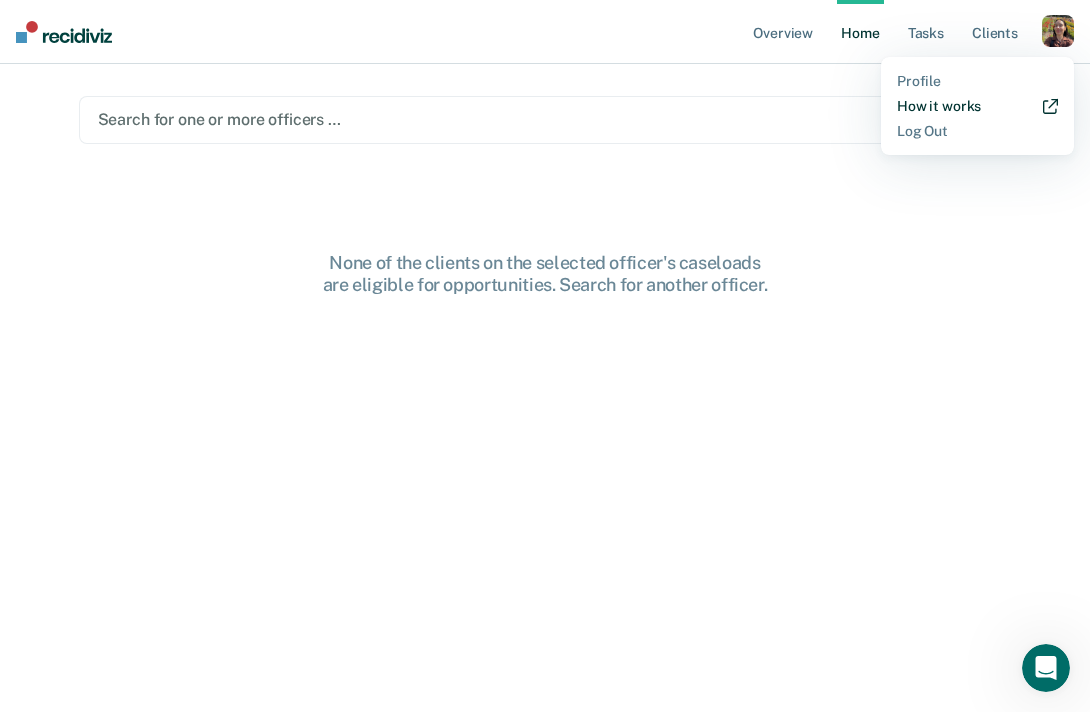 click on "How it works" at bounding box center (977, 106) 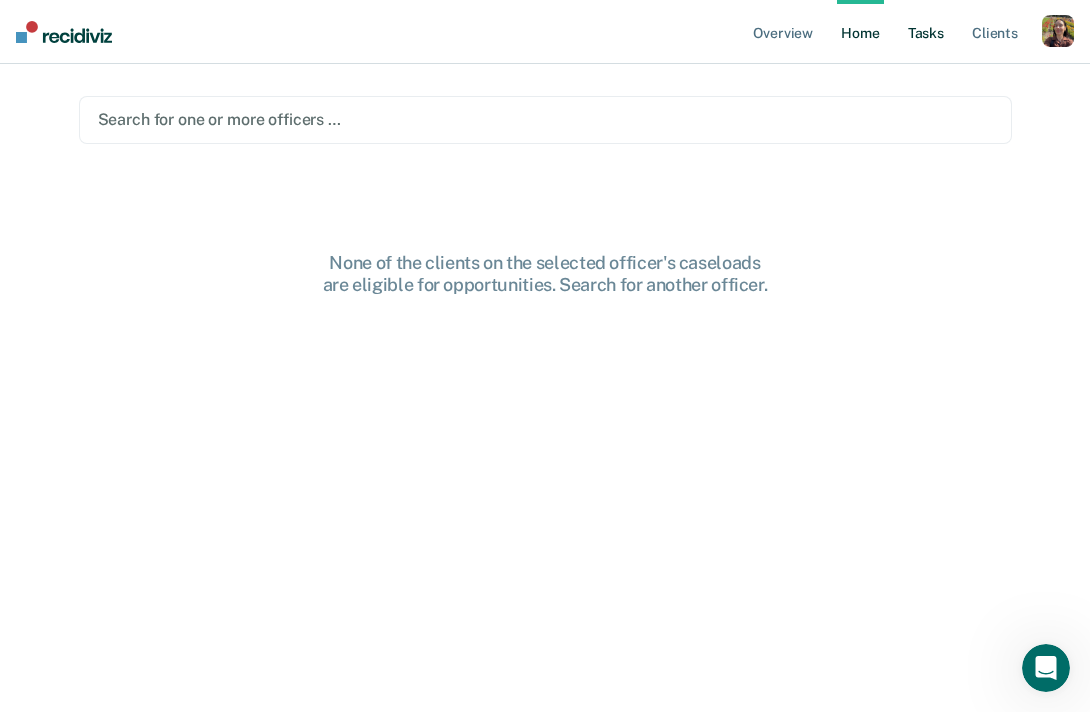 click on "Tasks" at bounding box center [926, 32] 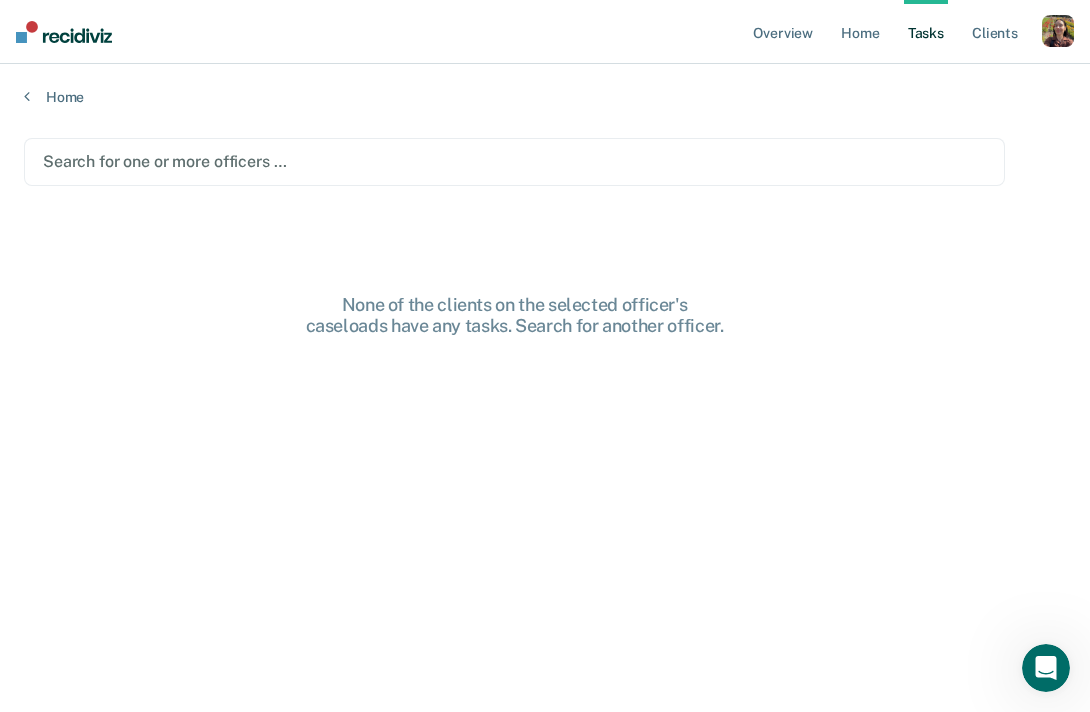 click at bounding box center (1058, 31) 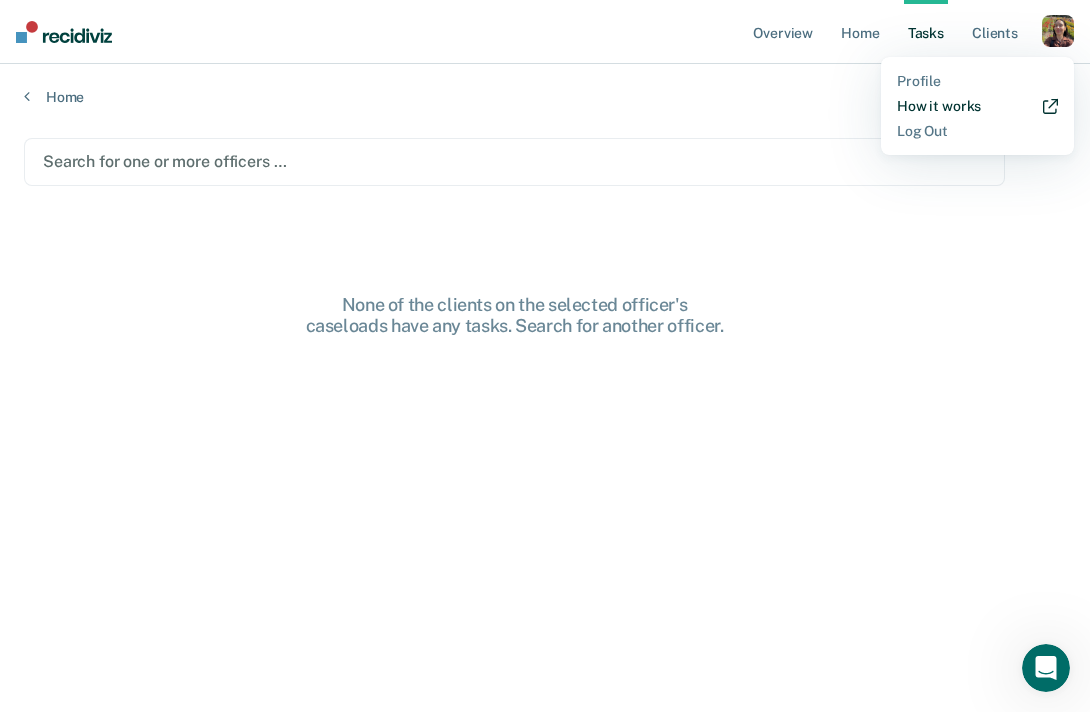click on "How it works" at bounding box center [977, 106] 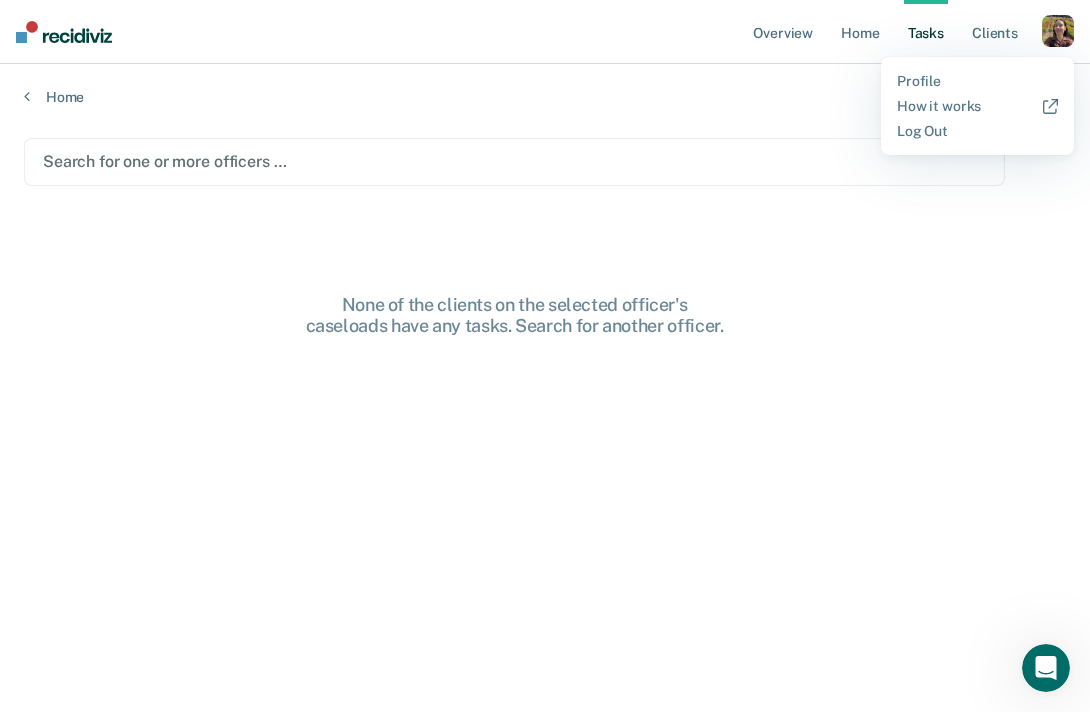 click 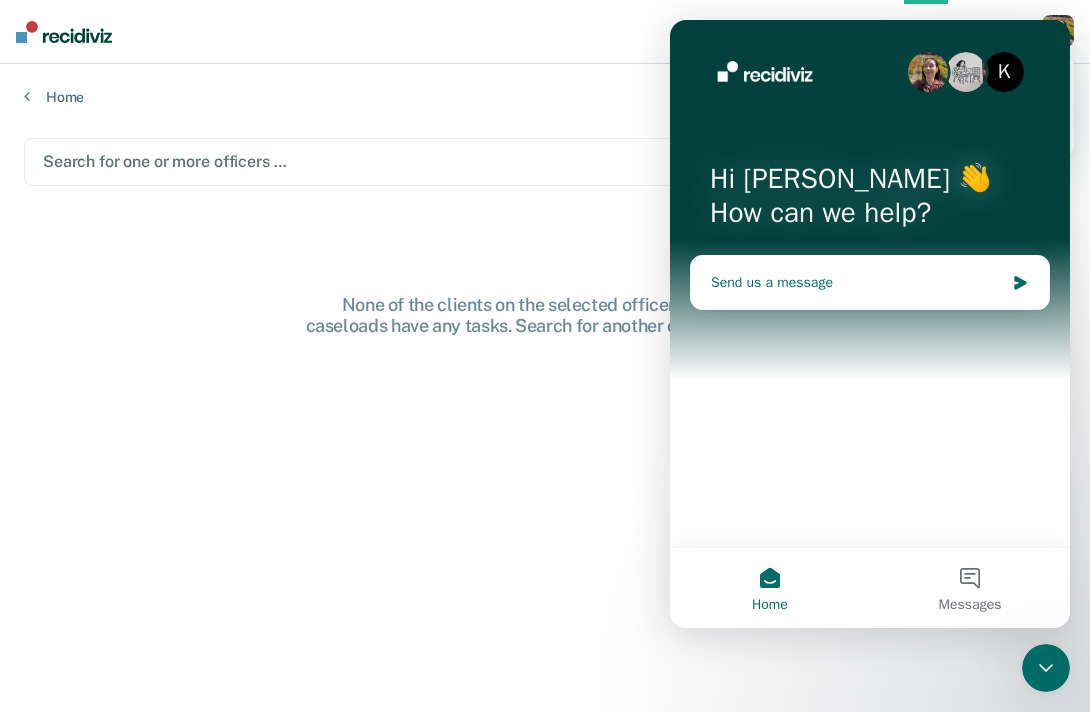 click on "Send us a message" at bounding box center [857, 282] 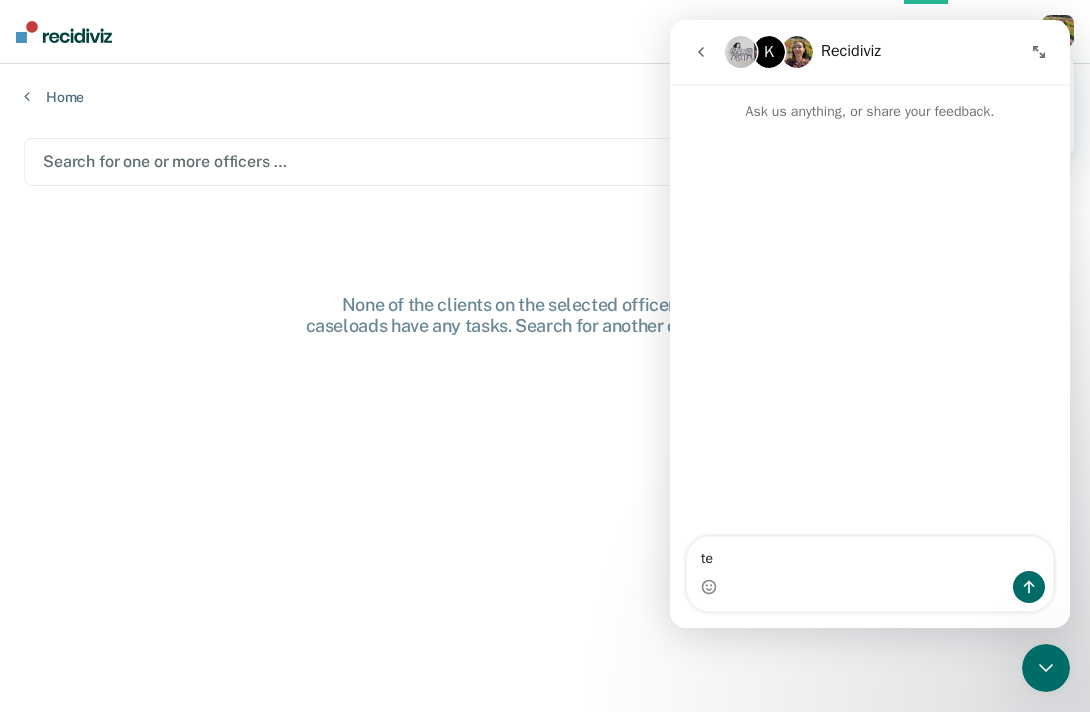 type on "t" 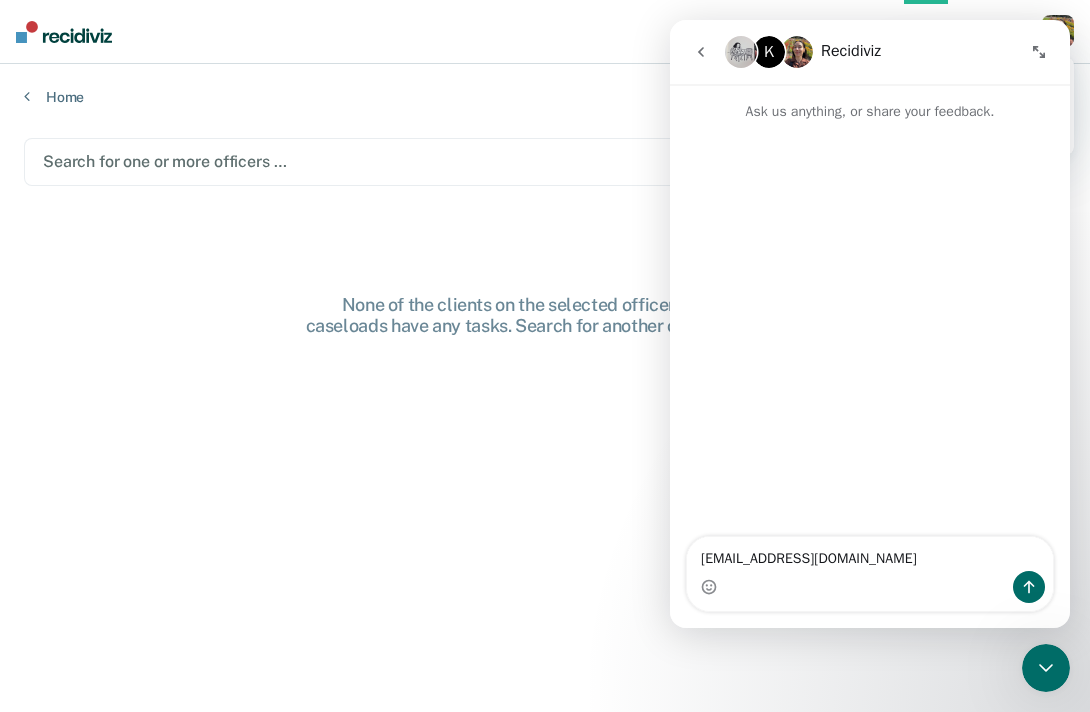 type on "feedback@recidiviz.org" 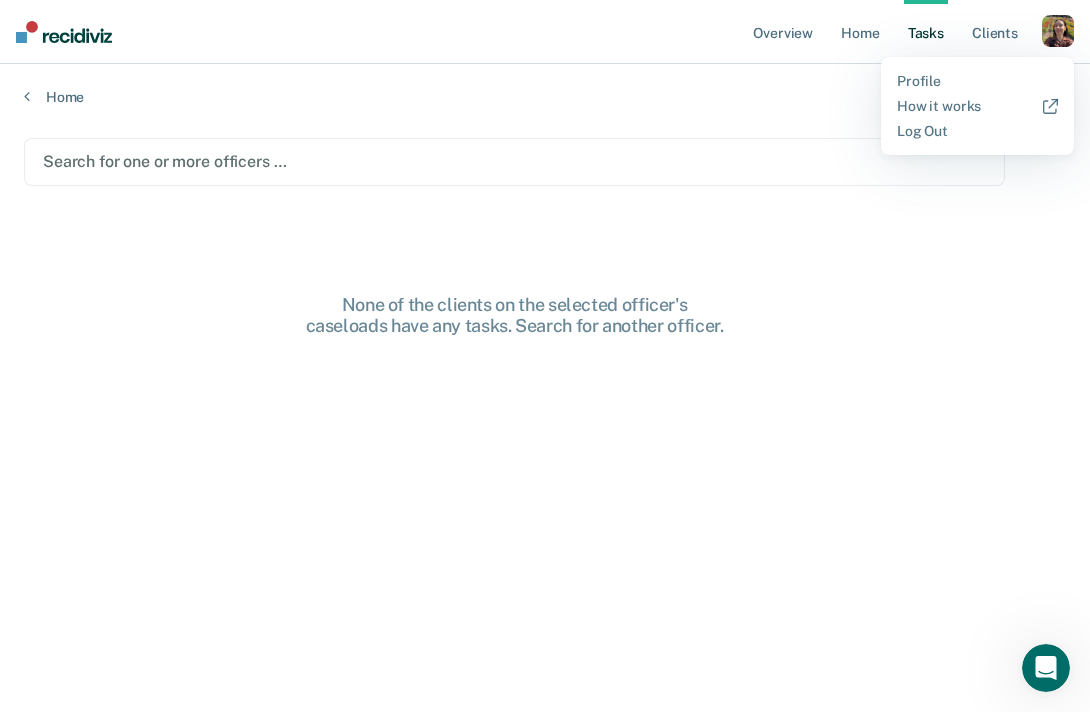 click 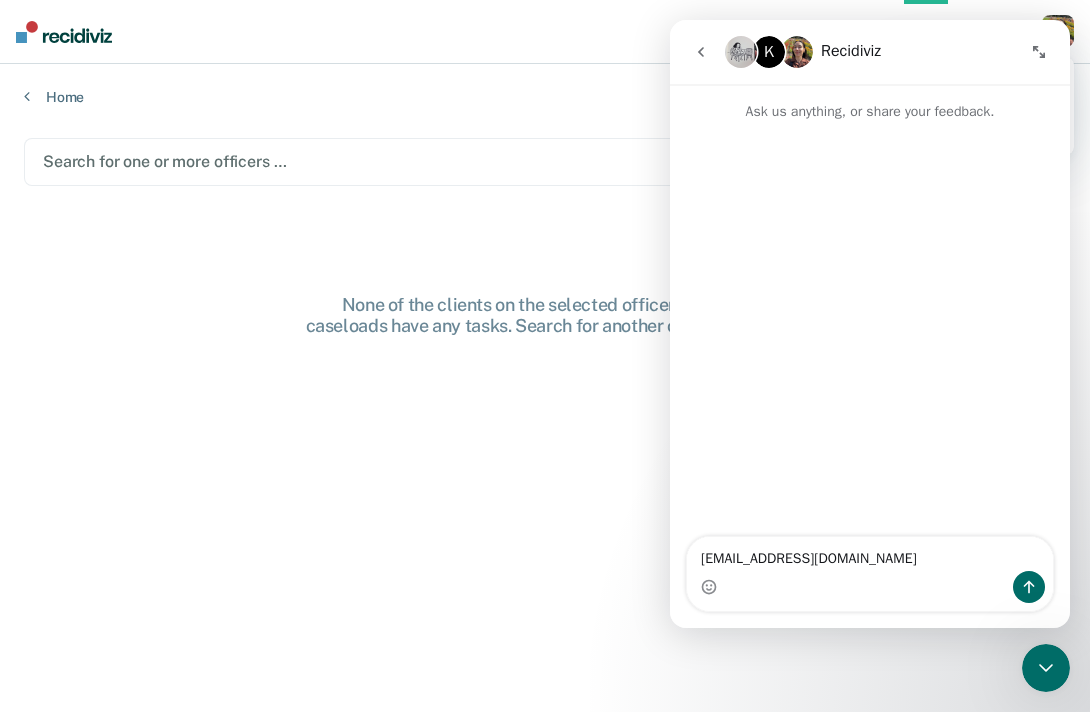 drag, startPoint x: 879, startPoint y: 563, endPoint x: 623, endPoint y: 564, distance: 256.00195 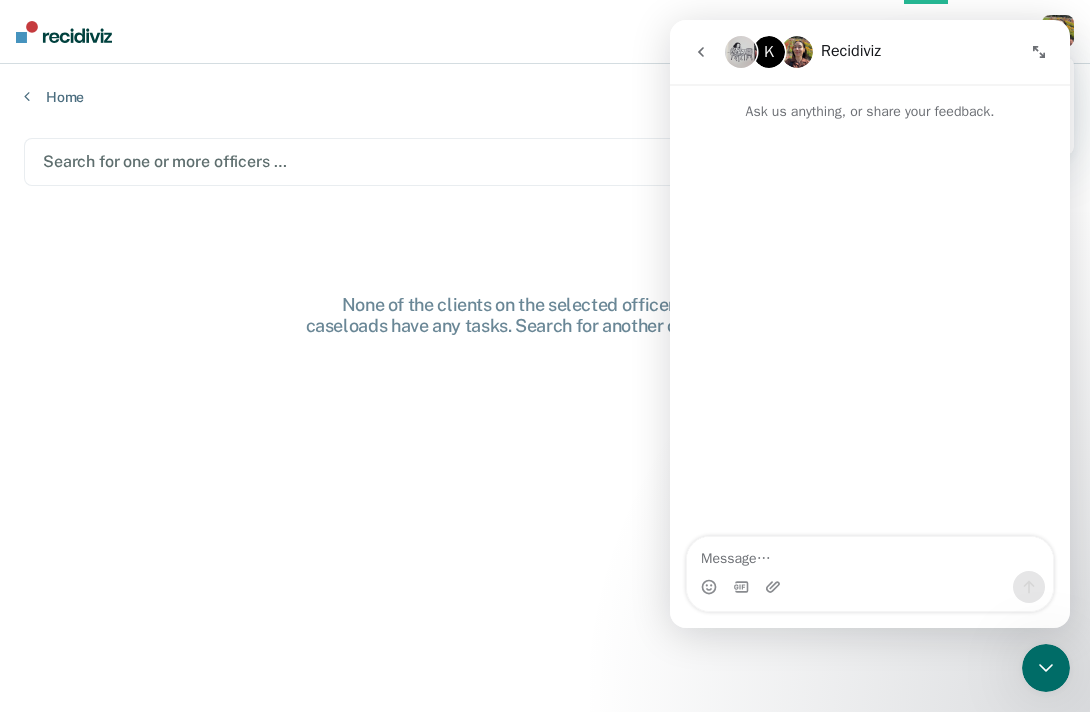 type 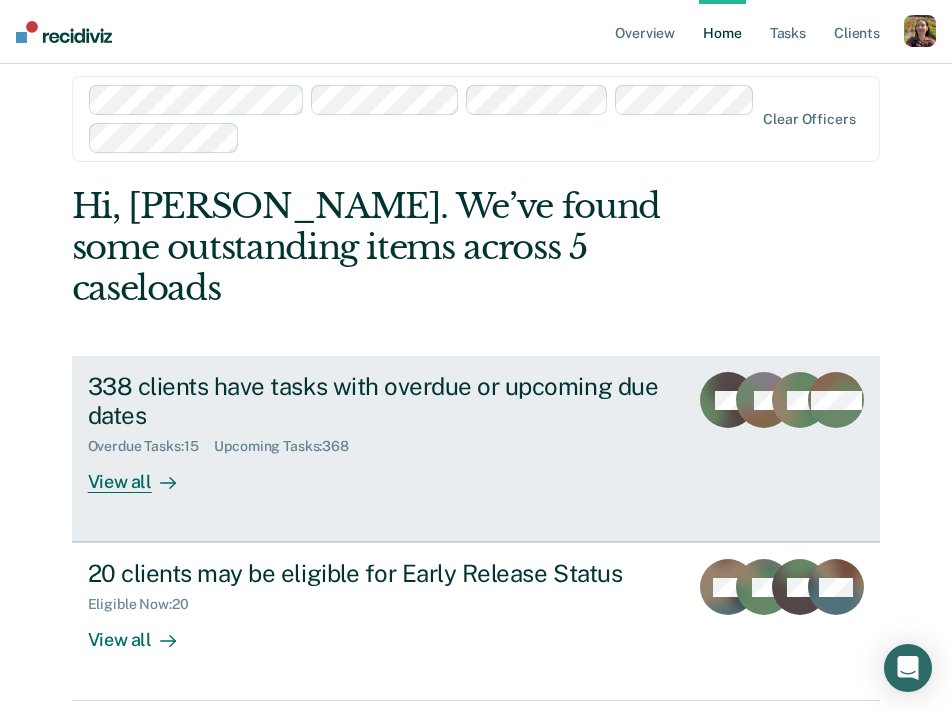 scroll, scrollTop: 18, scrollLeft: 0, axis: vertical 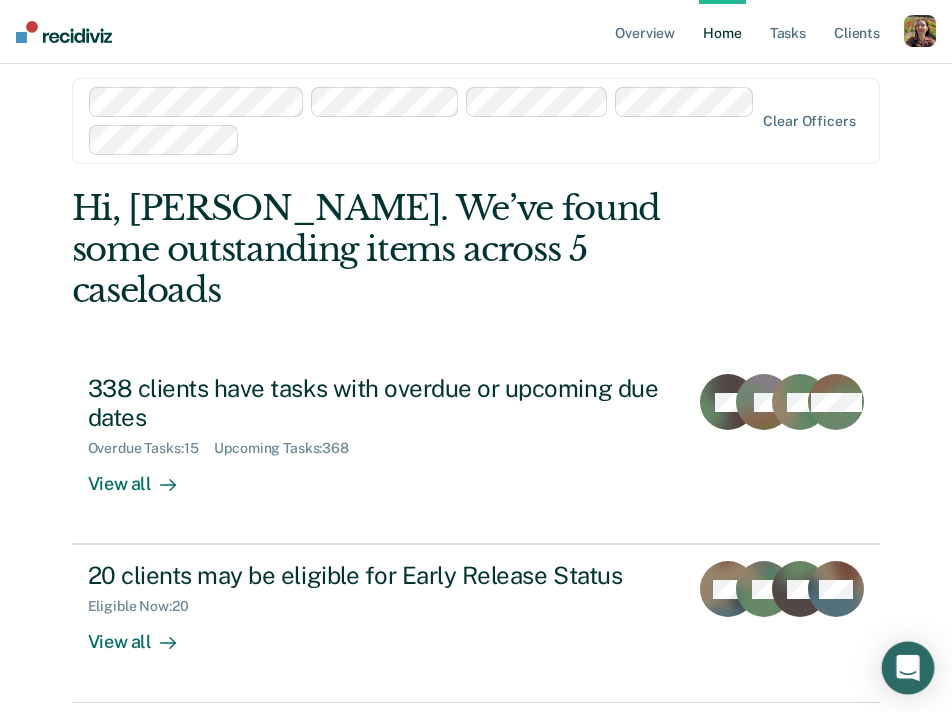 click 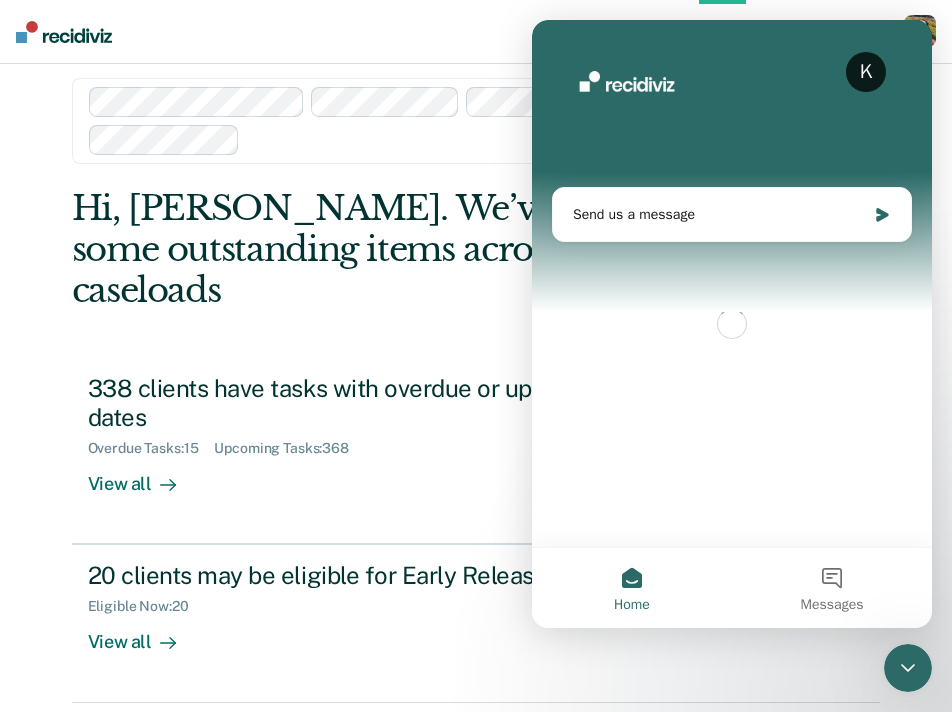 scroll, scrollTop: 0, scrollLeft: 0, axis: both 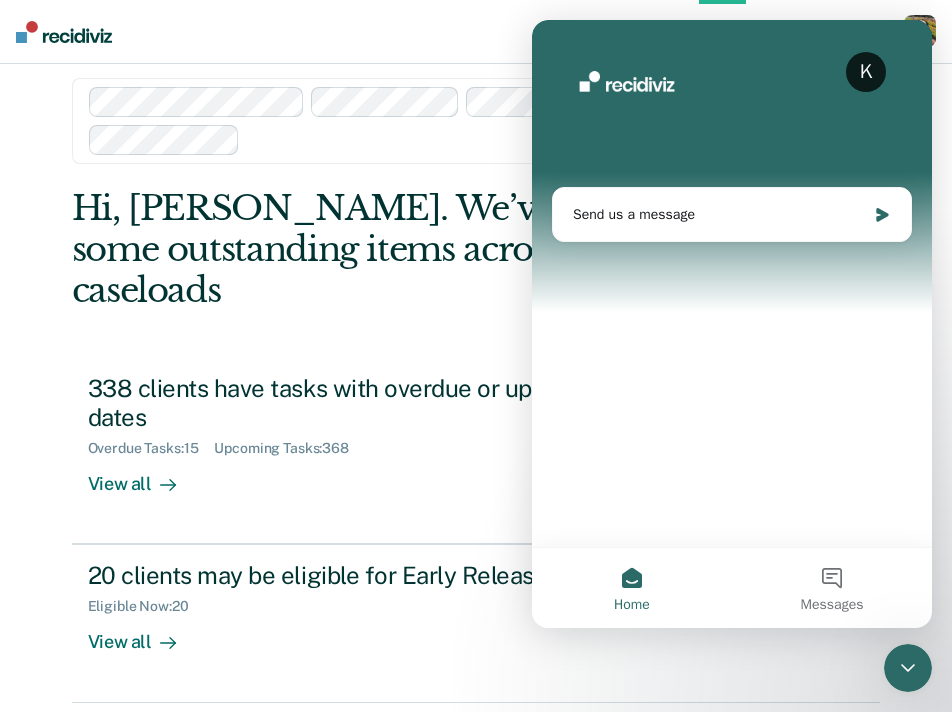 click 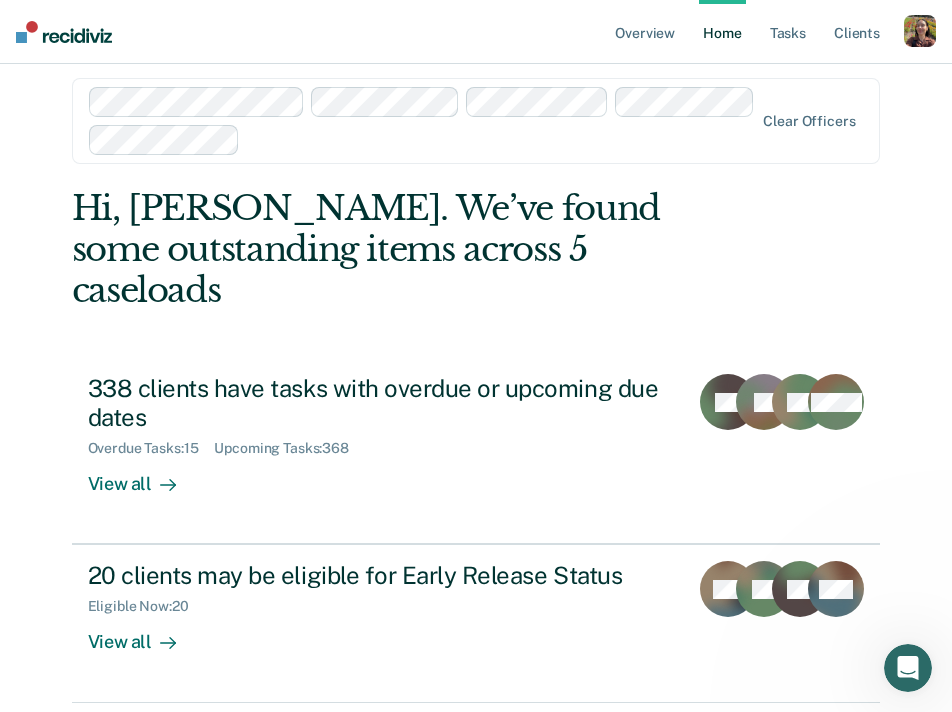 scroll, scrollTop: 0, scrollLeft: 0, axis: both 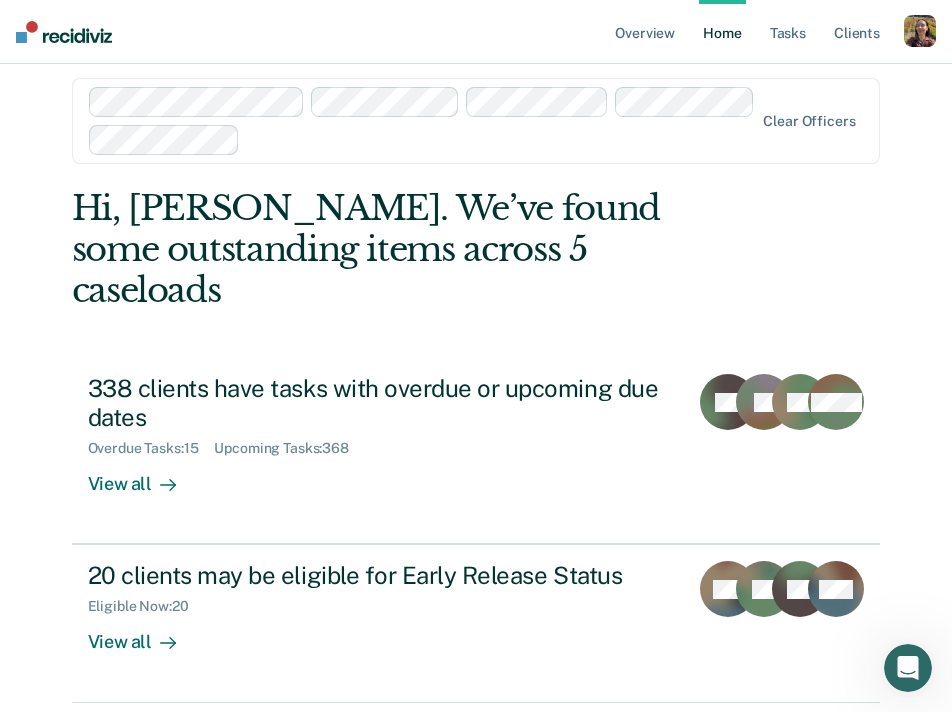 click at bounding box center (501, 139) 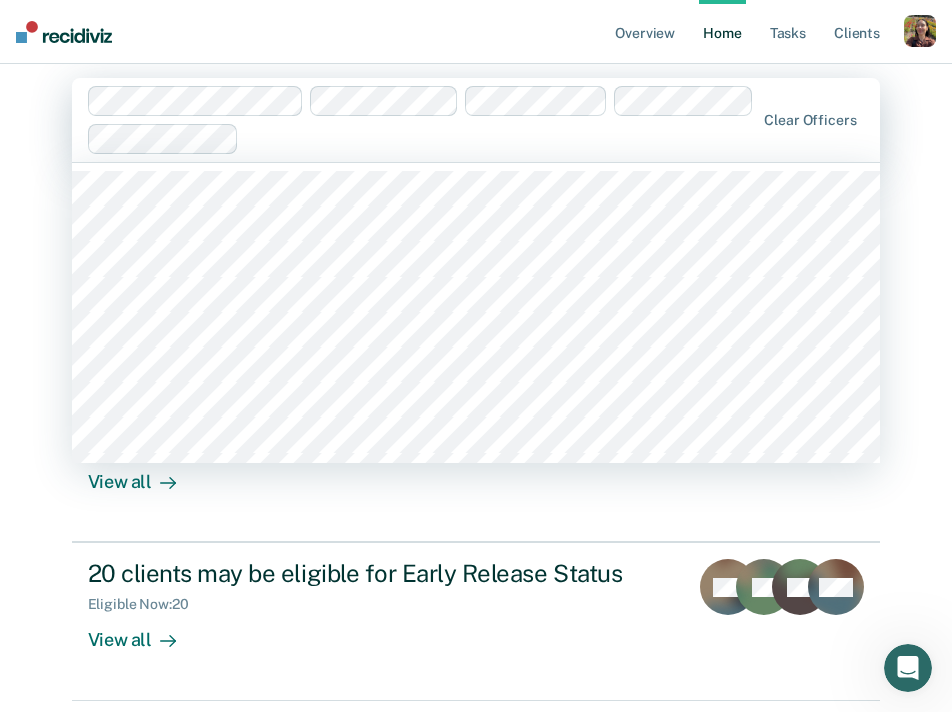 click on "Overview Home Tasks Client s Profile How it works Log Out Tiwalade Adeyanju, 8 of 1113. 1113 results available. Use Up and Down to choose options, press Enter to select the currently focused option, press Escape to exit the menu, press Tab to select the option and exit the menu. Clear   officers Hi, Rajan. We’ve found some outstanding items across 5 caseloads 338 clients have tasks with overdue or upcoming due dates Overdue Tasks :  15 Upcoming Tasks :  368 View all   RG JR RD + 380 20 clients may be eligible for Early Release Status Eligible Now :  20 View all   DW EG NC + 17 42 clients may be eligible for Annual Report Status Eligible Now :  42 View all   DW AS JT + 39" at bounding box center (476, 338) 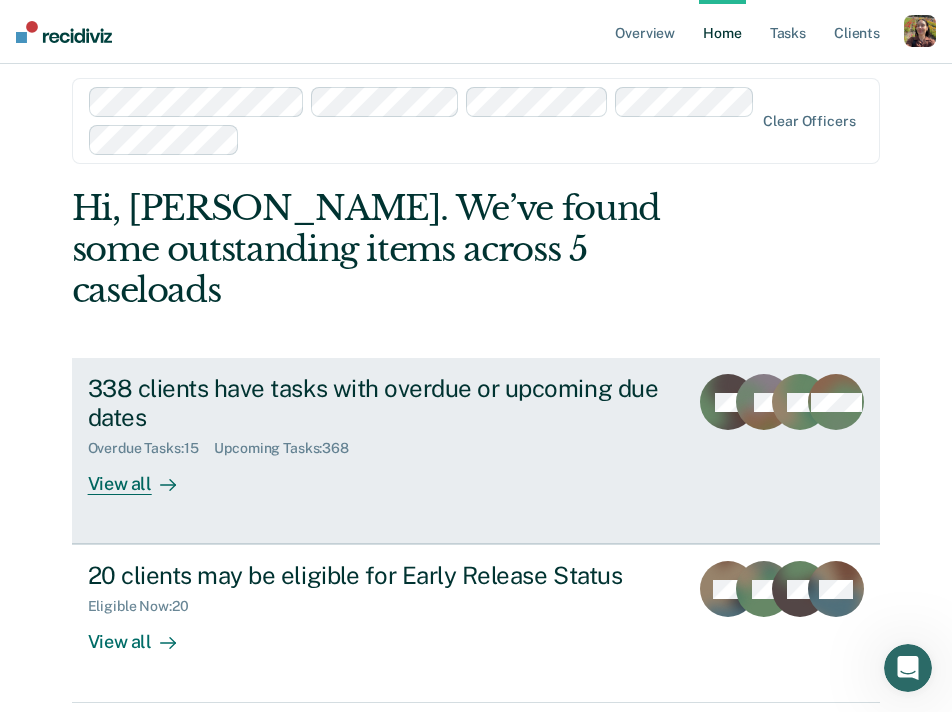 scroll, scrollTop: 125, scrollLeft: 0, axis: vertical 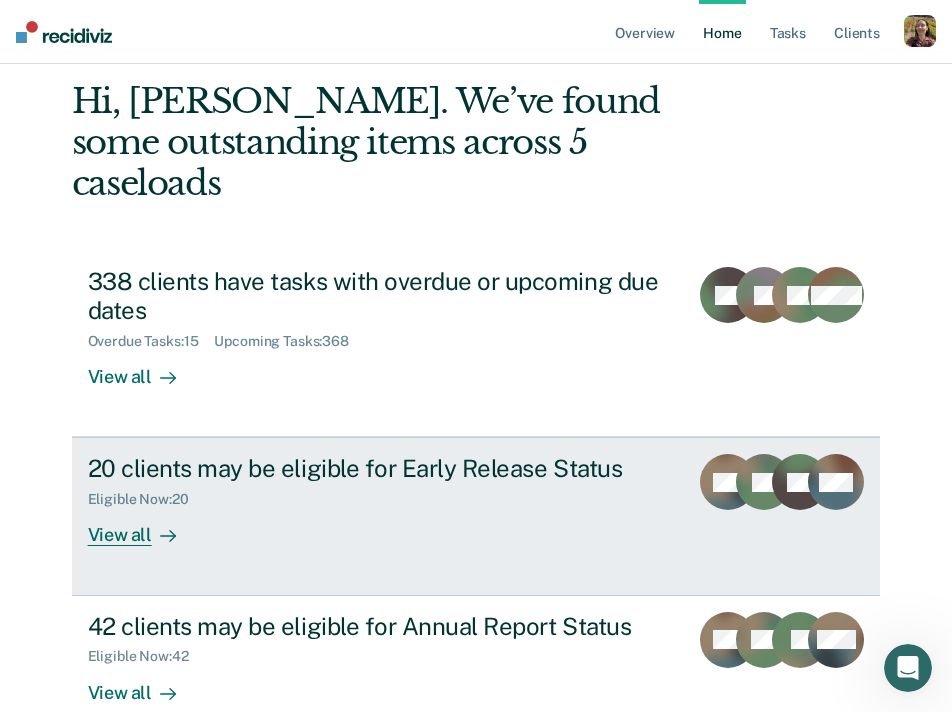 click on "View all" at bounding box center [144, 527] 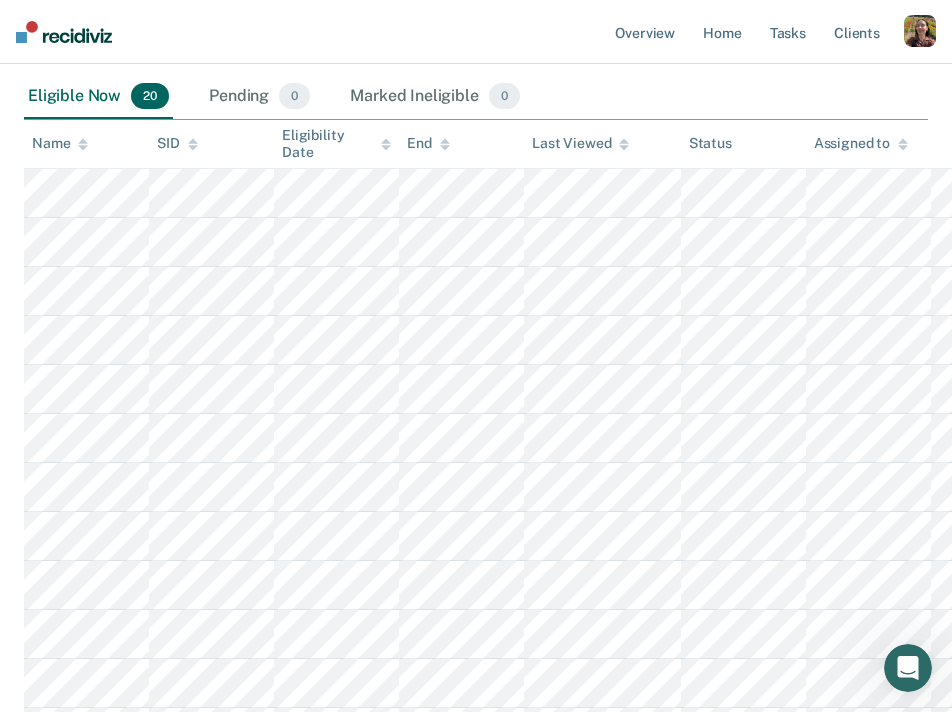 scroll, scrollTop: 321, scrollLeft: 0, axis: vertical 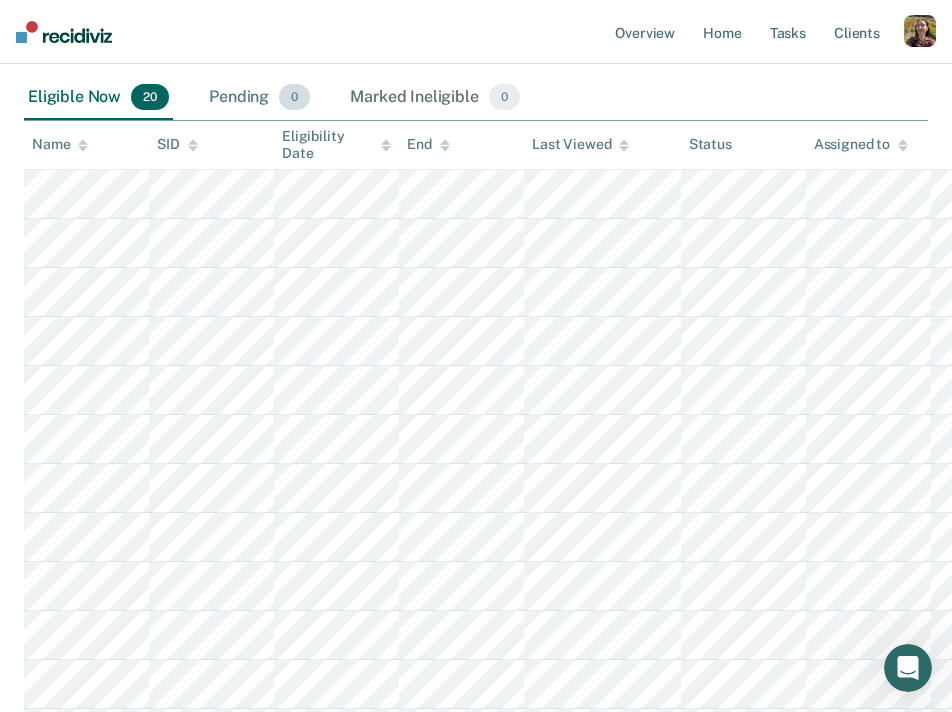 click on "Pending 0" at bounding box center [259, 98] 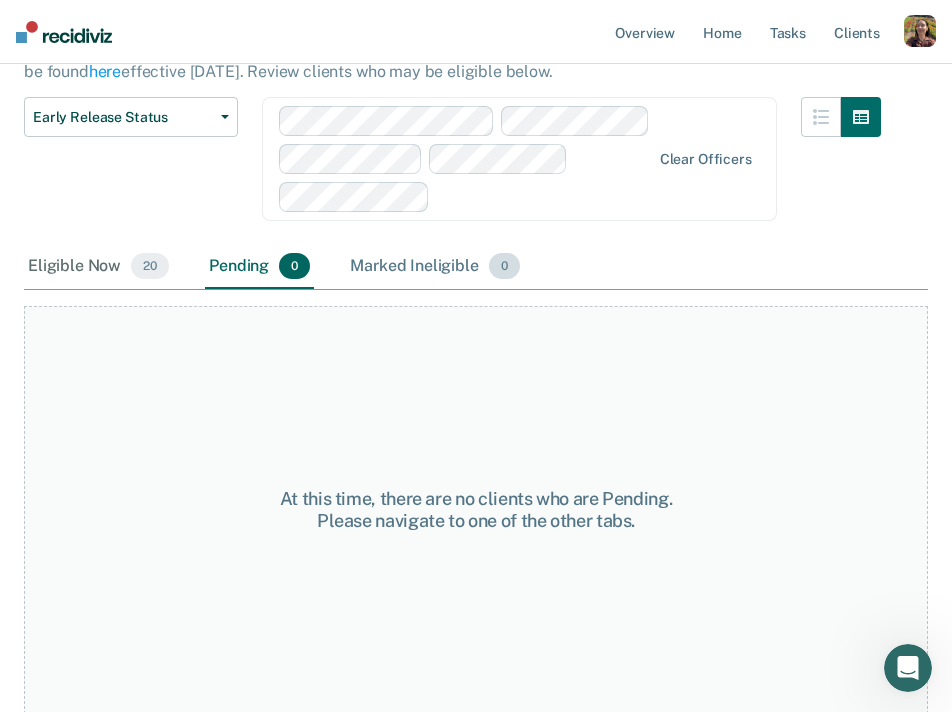 click on "Marked Ineligible 0" at bounding box center [435, 267] 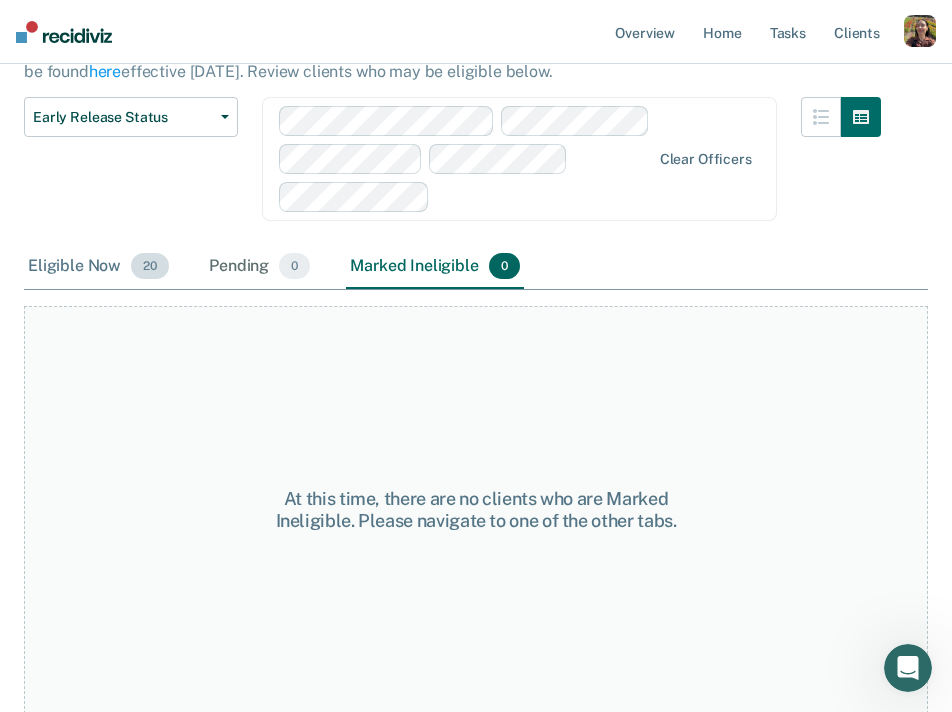 click on "Eligible Now 20" at bounding box center (98, 267) 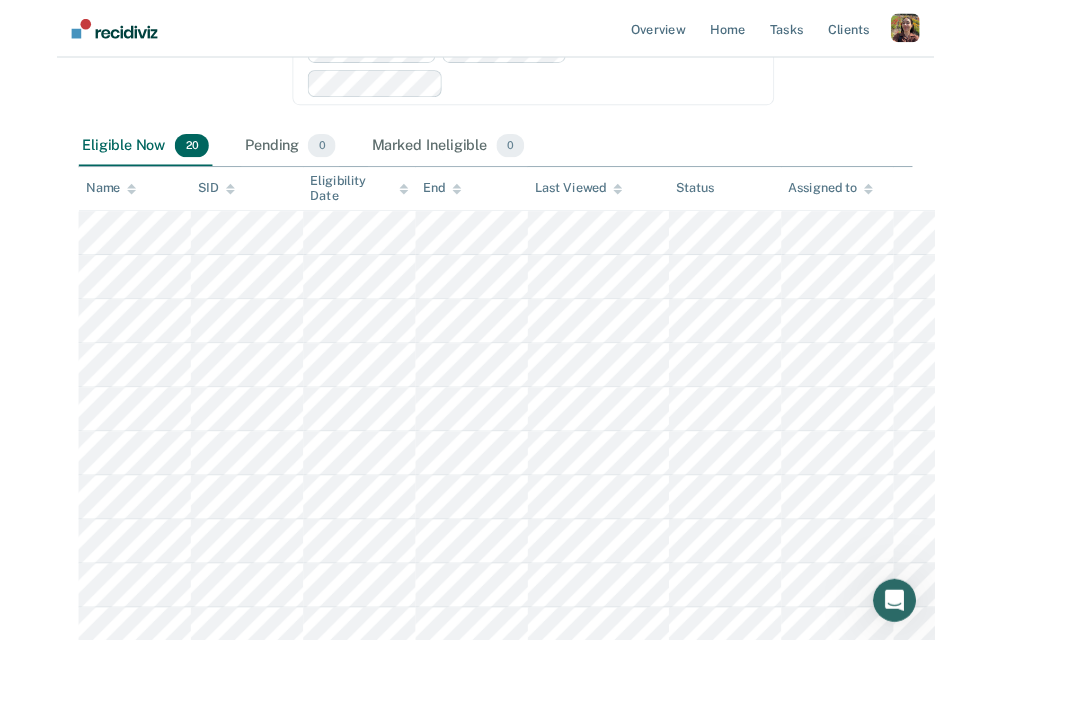 scroll, scrollTop: 0, scrollLeft: 0, axis: both 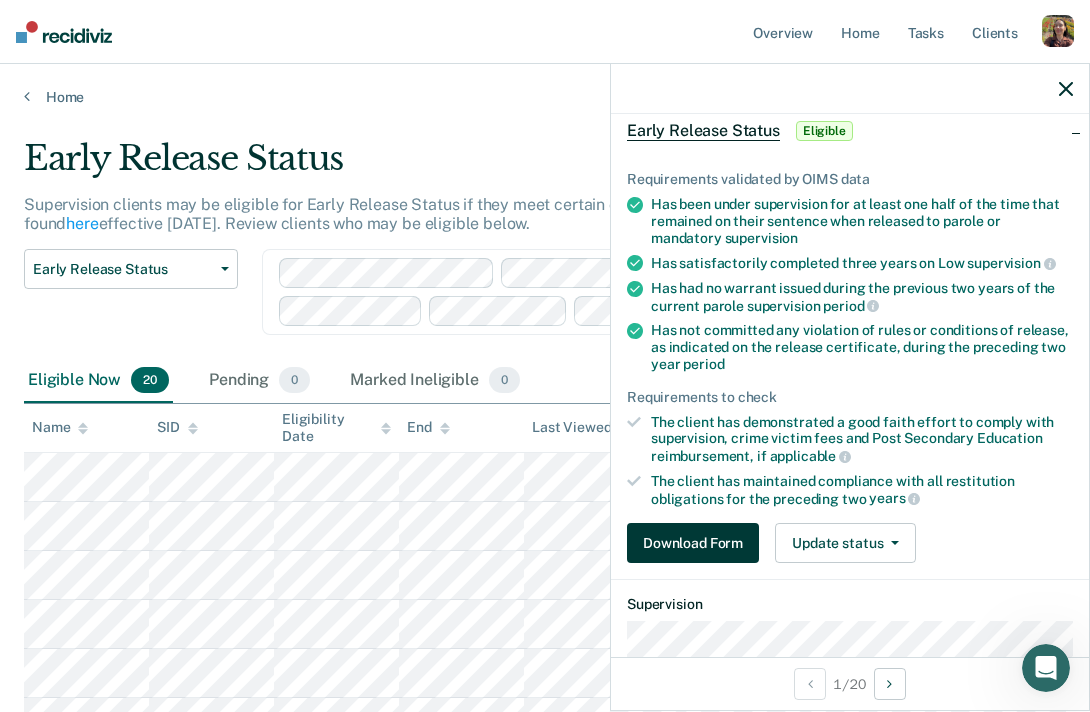 click on "Download Form" at bounding box center (693, 543) 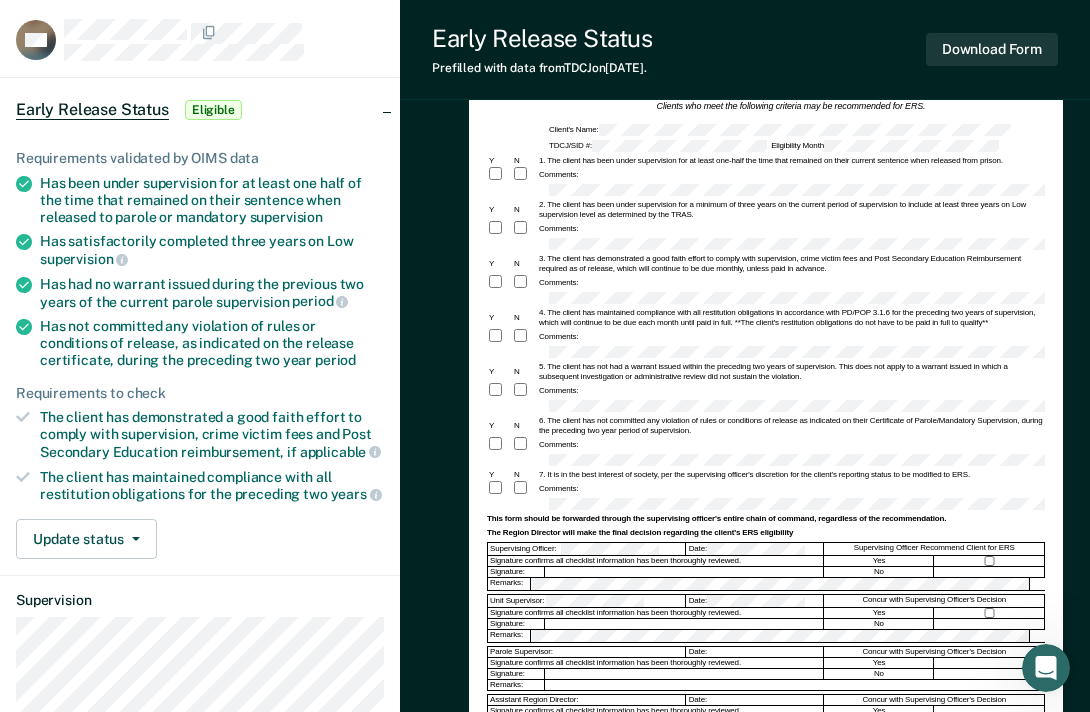 scroll, scrollTop: 83, scrollLeft: 0, axis: vertical 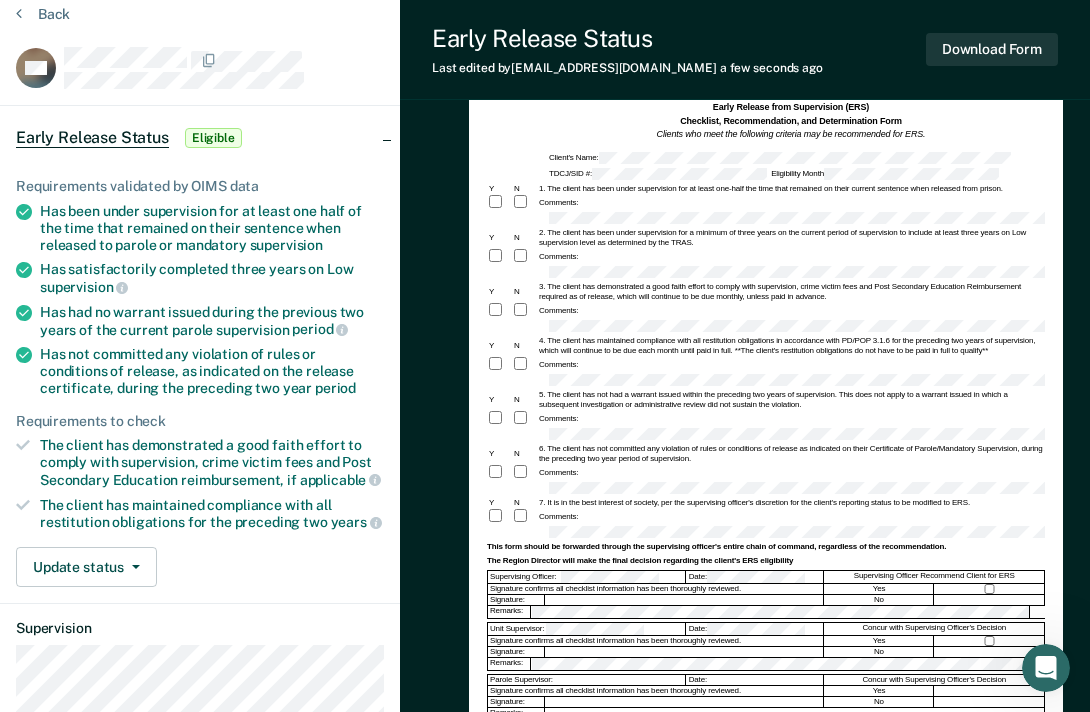 click on "Y" at bounding box center (499, 189) 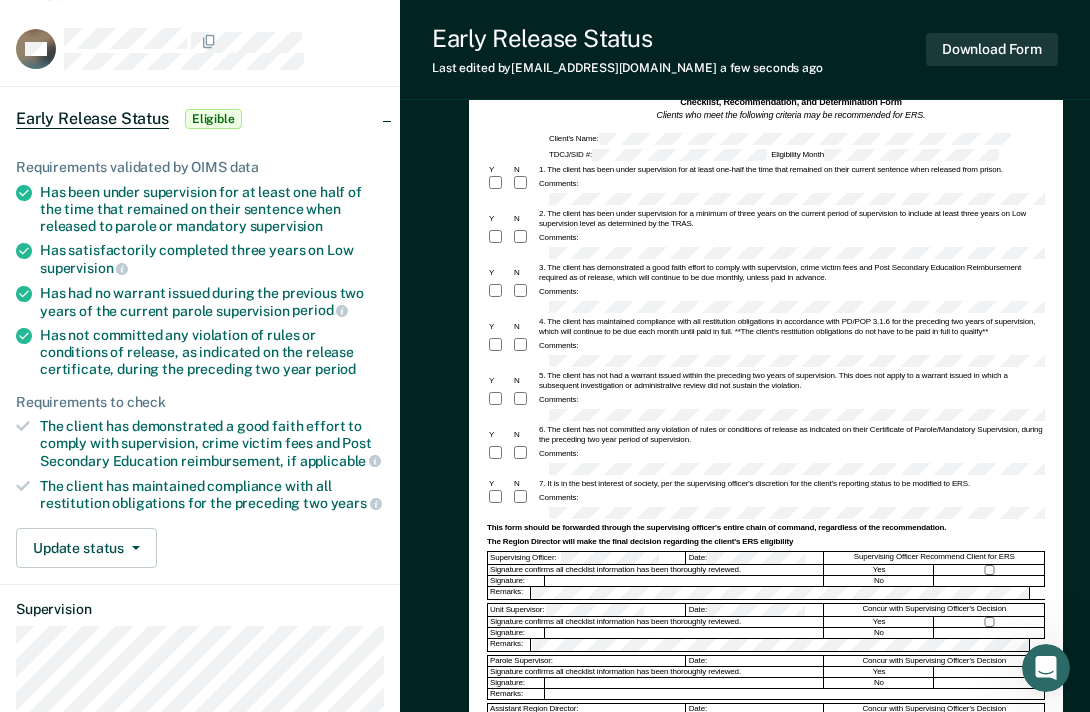 scroll, scrollTop: 112, scrollLeft: 0, axis: vertical 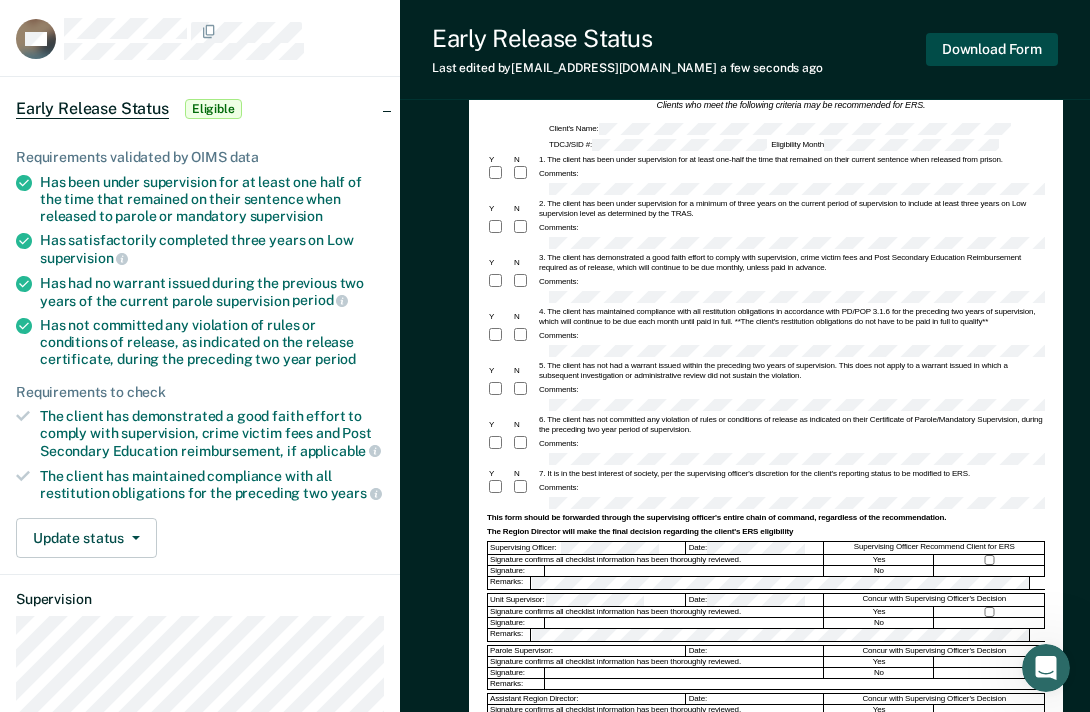 click on "Download Form" at bounding box center (992, 49) 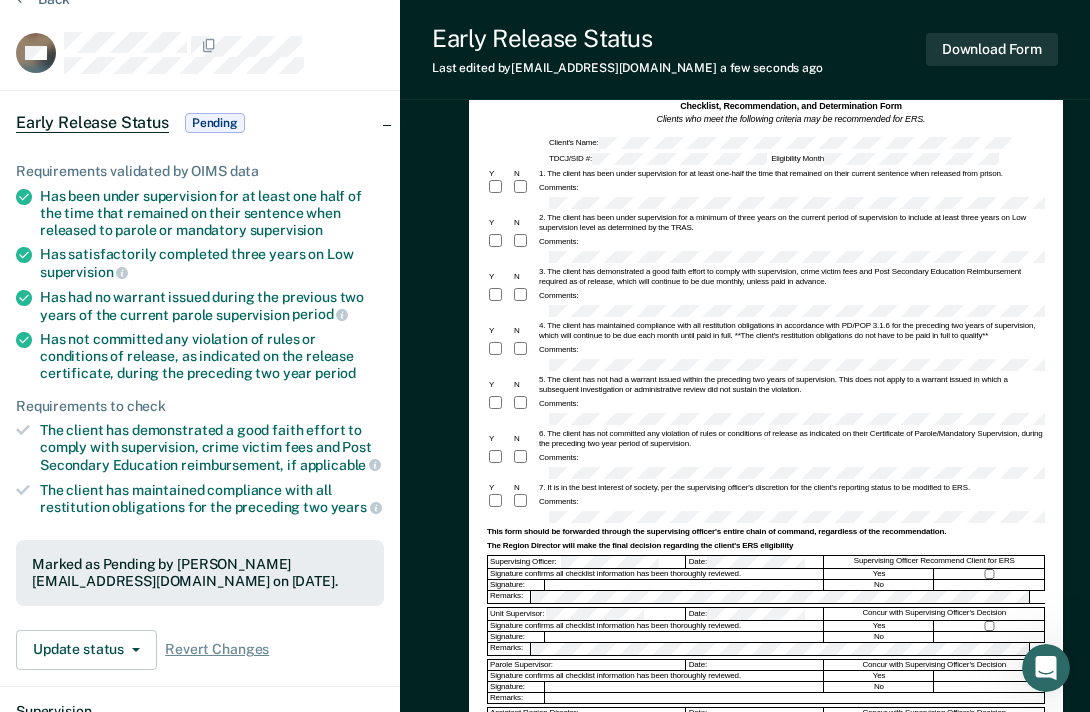 scroll, scrollTop: 94, scrollLeft: 0, axis: vertical 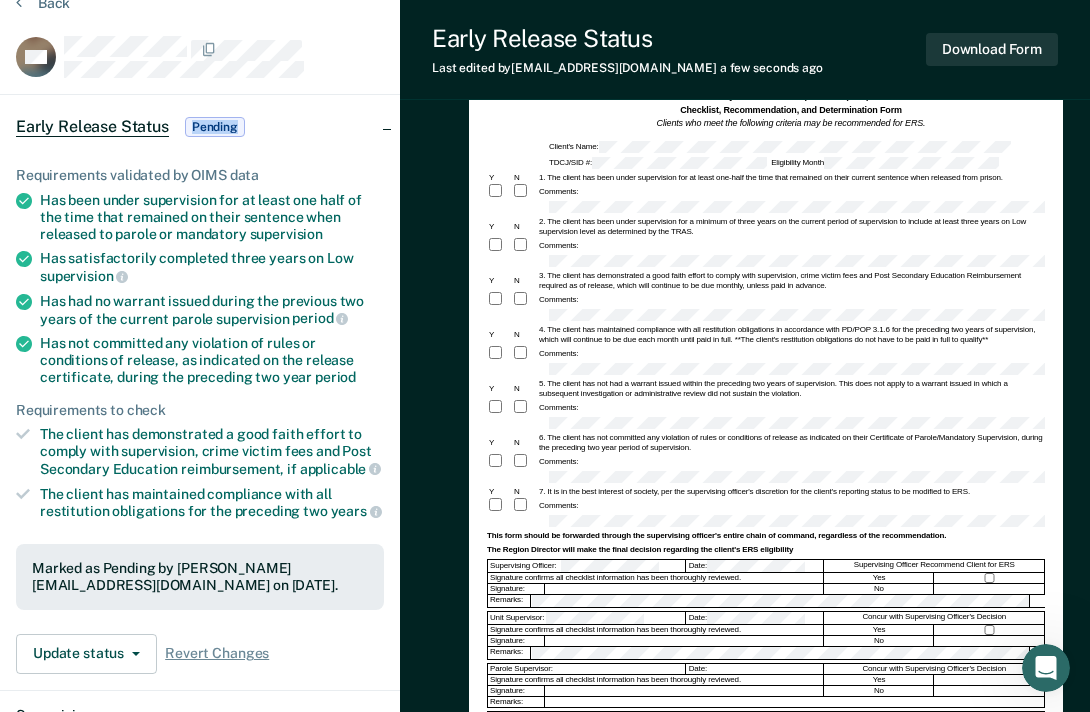 drag, startPoint x: 258, startPoint y: 127, endPoint x: 168, endPoint y: 131, distance: 90.088844 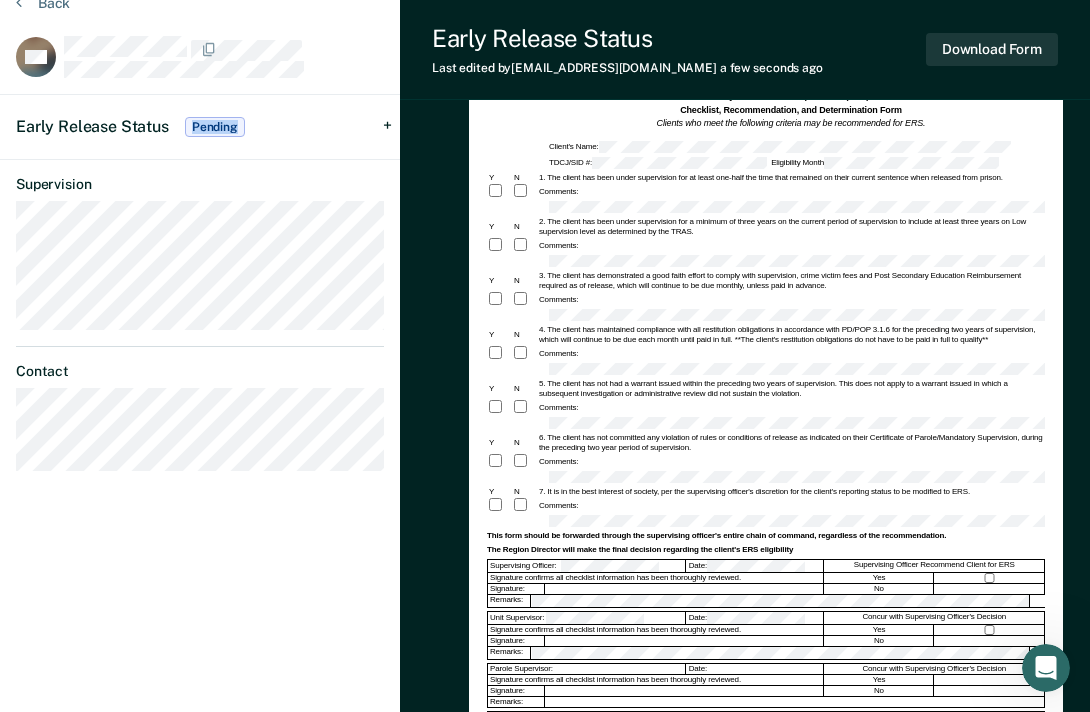 click on "Pending" at bounding box center (215, 127) 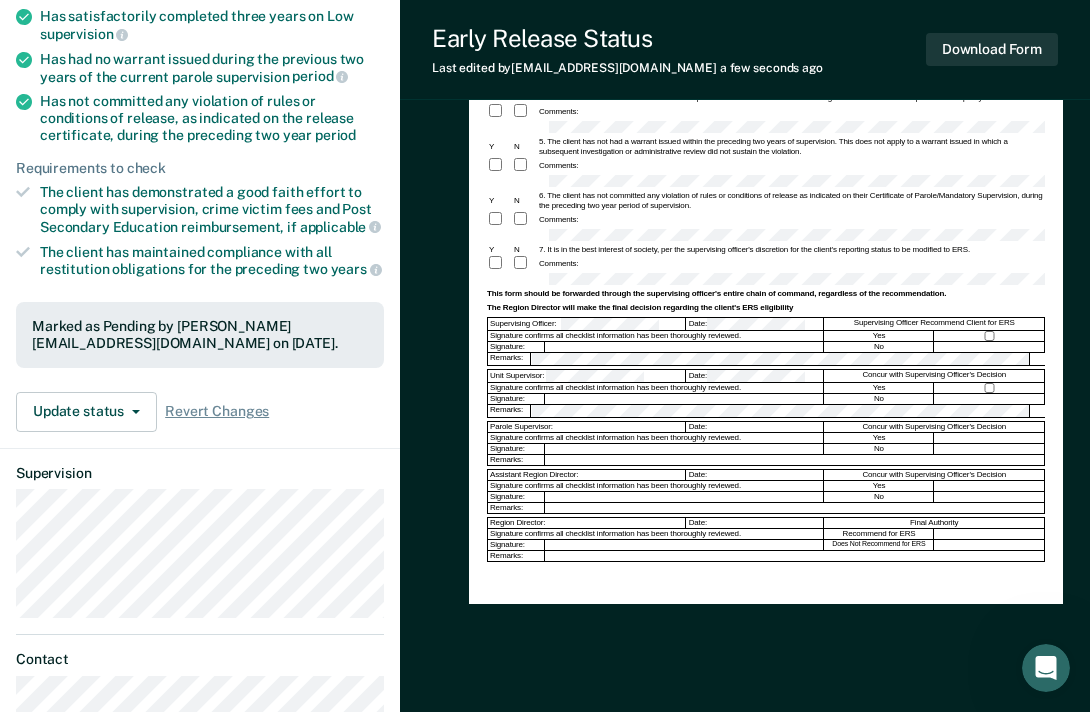 scroll, scrollTop: 338, scrollLeft: 0, axis: vertical 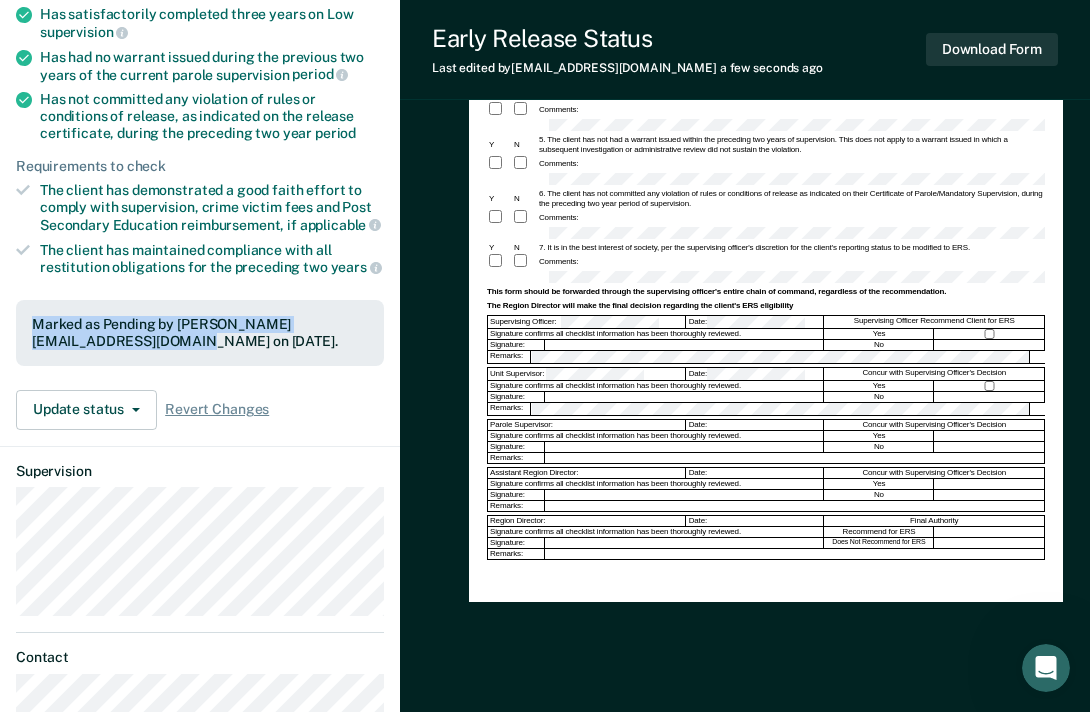 drag, startPoint x: 83, startPoint y: 341, endPoint x: 13, endPoint y: 321, distance: 72.8011 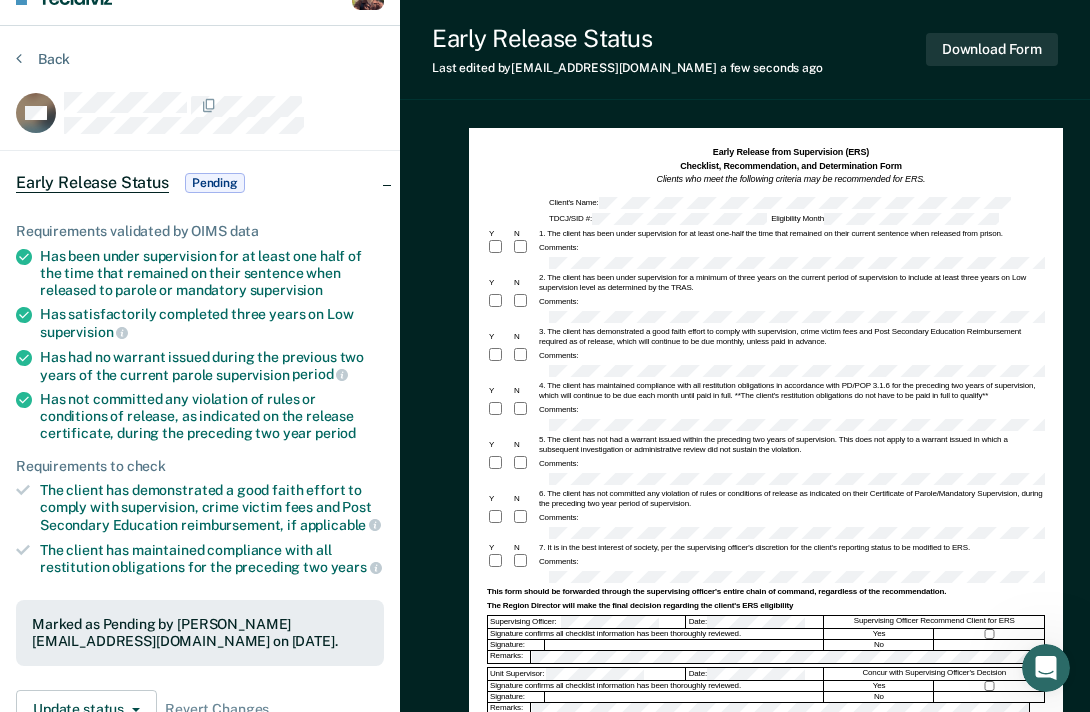 scroll, scrollTop: 28, scrollLeft: 0, axis: vertical 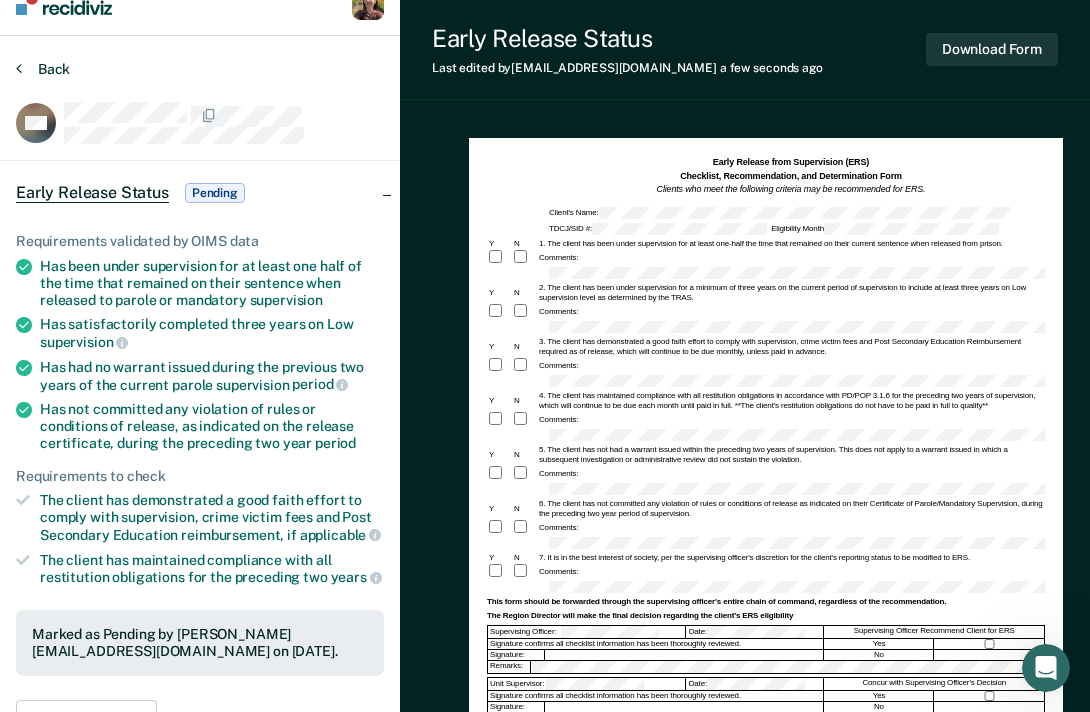 click on "Back" at bounding box center [43, 69] 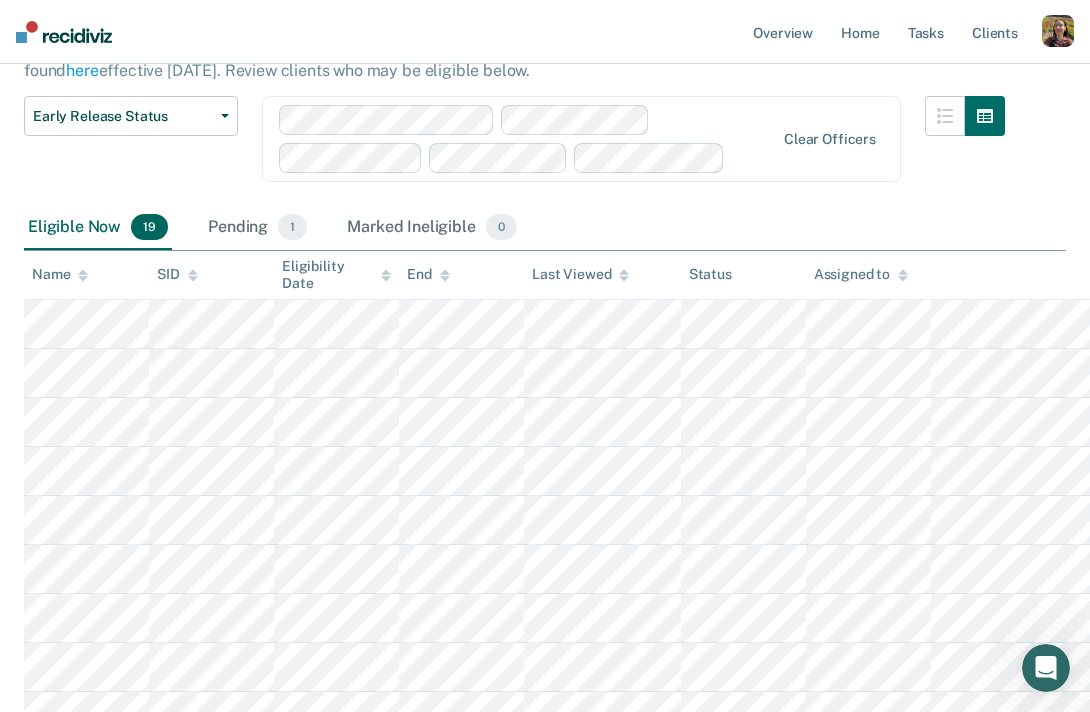 scroll, scrollTop: 154, scrollLeft: 0, axis: vertical 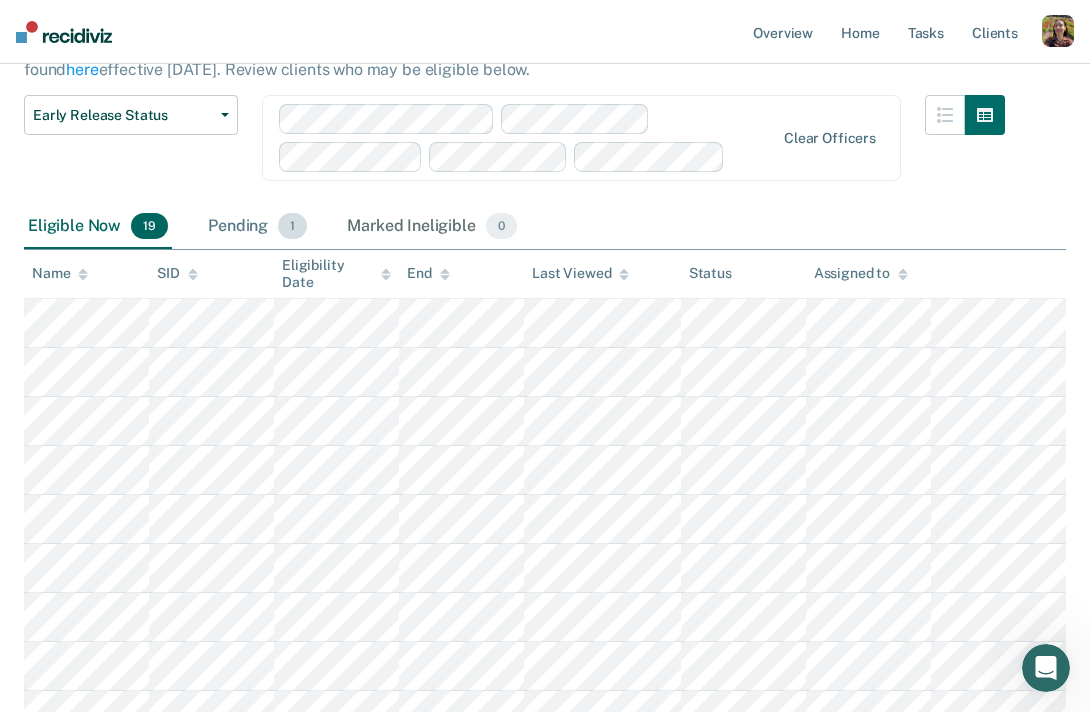 click on "Pending 1" at bounding box center [257, 227] 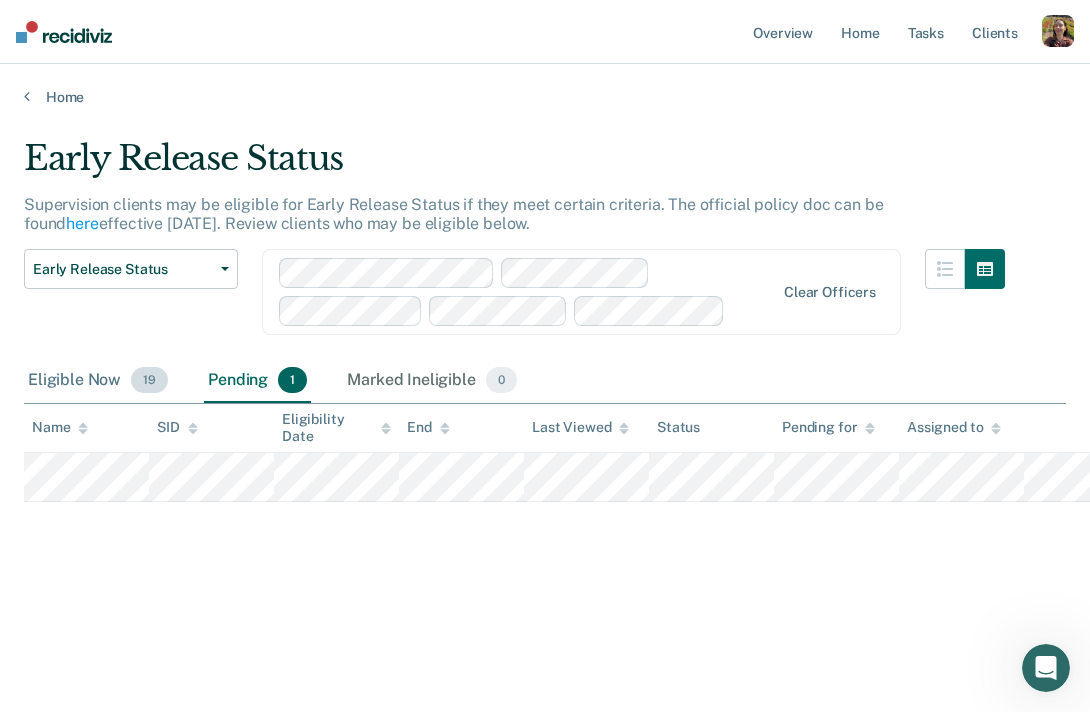 click on "Eligible Now 19" at bounding box center [98, 381] 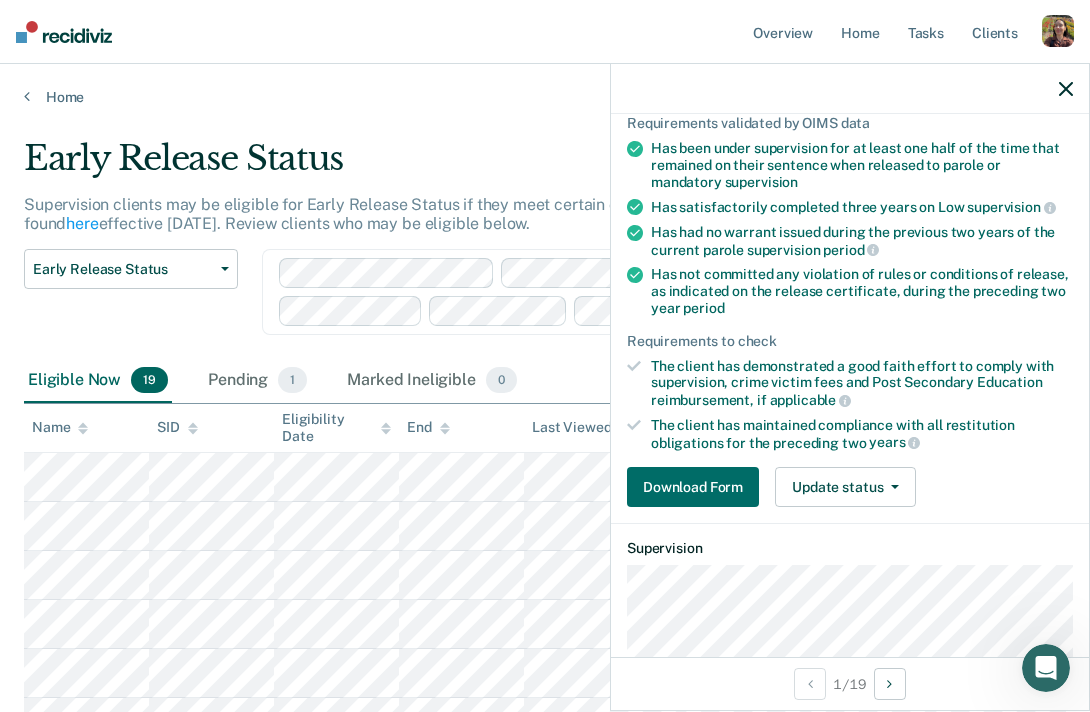 scroll, scrollTop: 146, scrollLeft: 0, axis: vertical 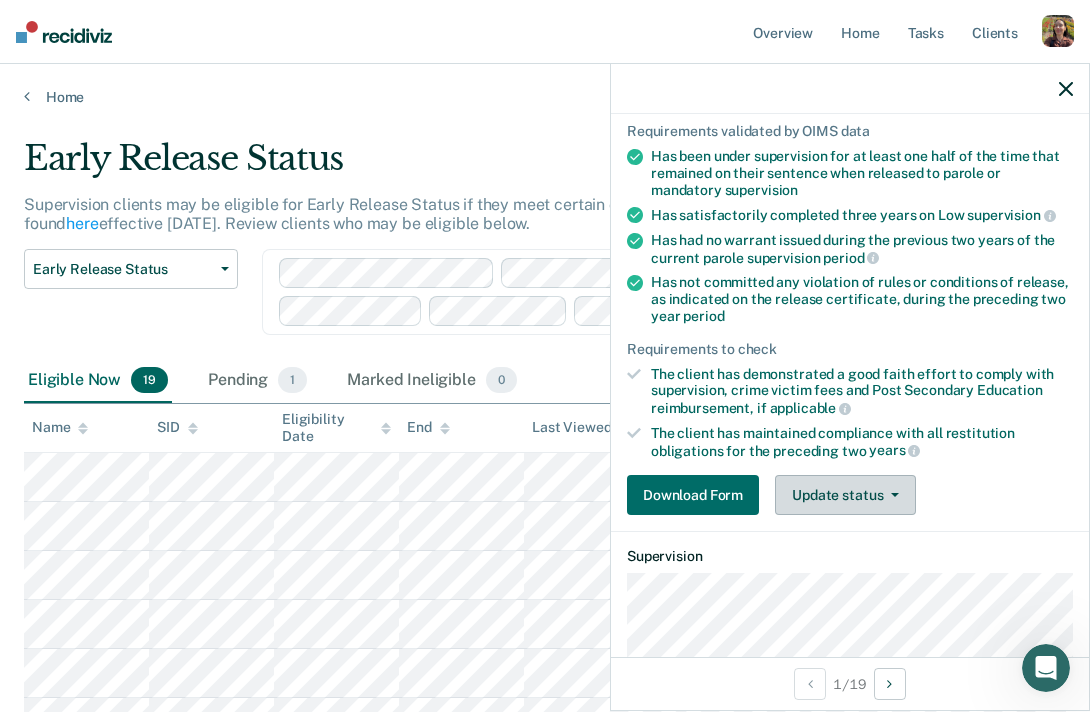click on "Update status" at bounding box center (845, 495) 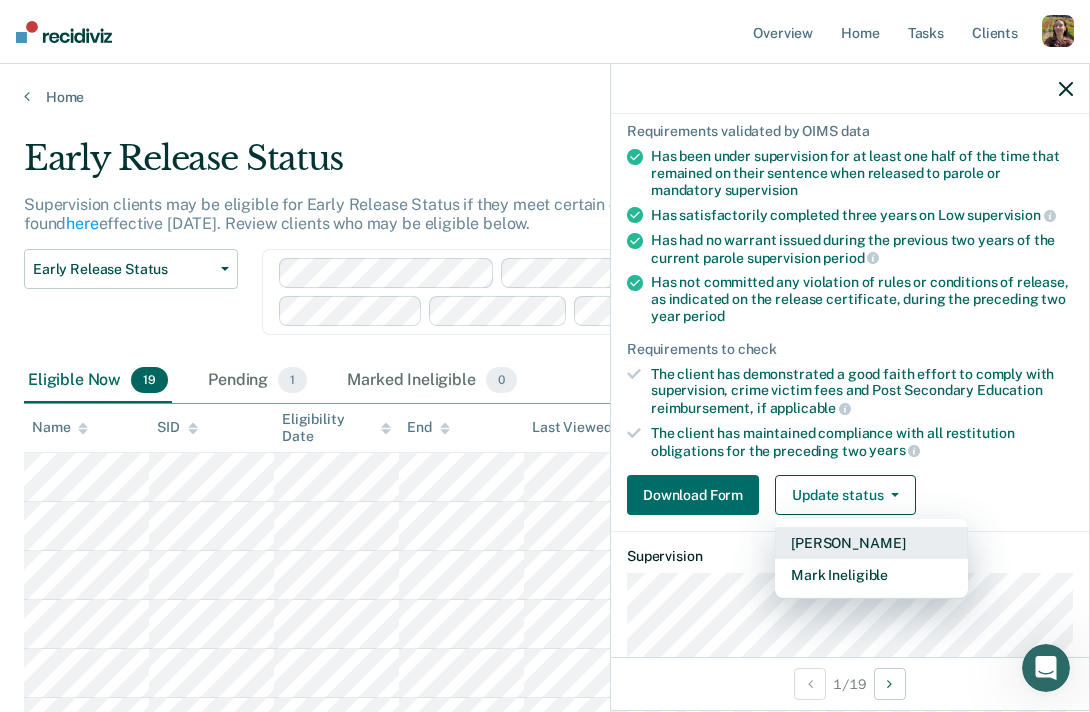 click on "Mark Pending" at bounding box center (871, 543) 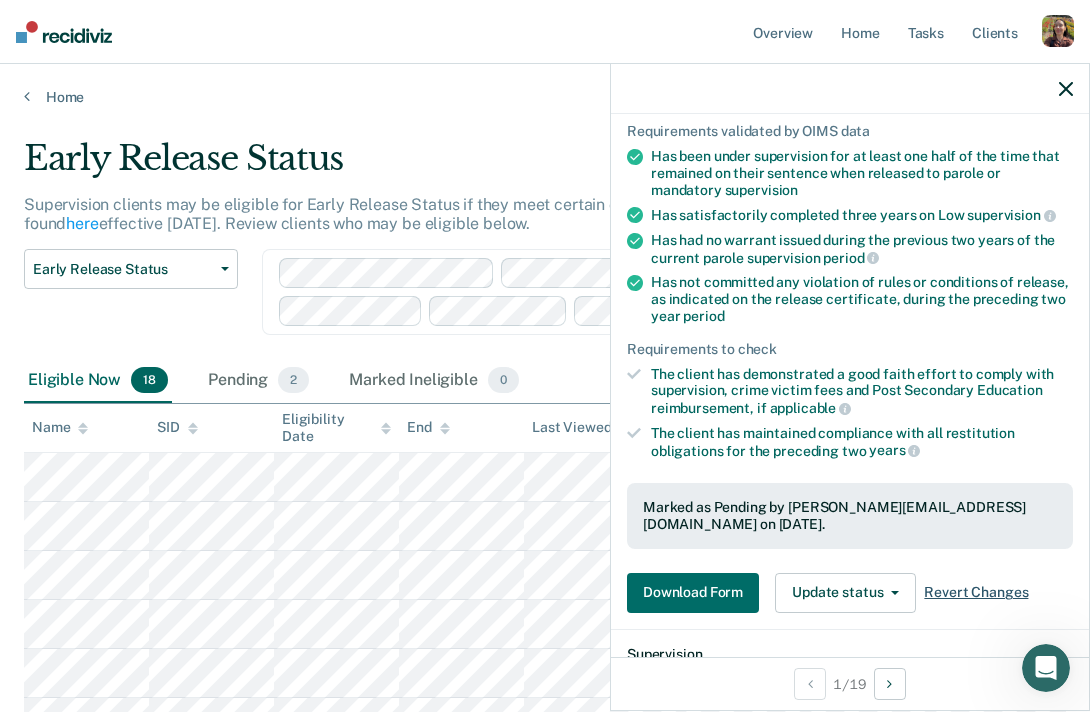 click on "Revert Changes" at bounding box center (976, 592) 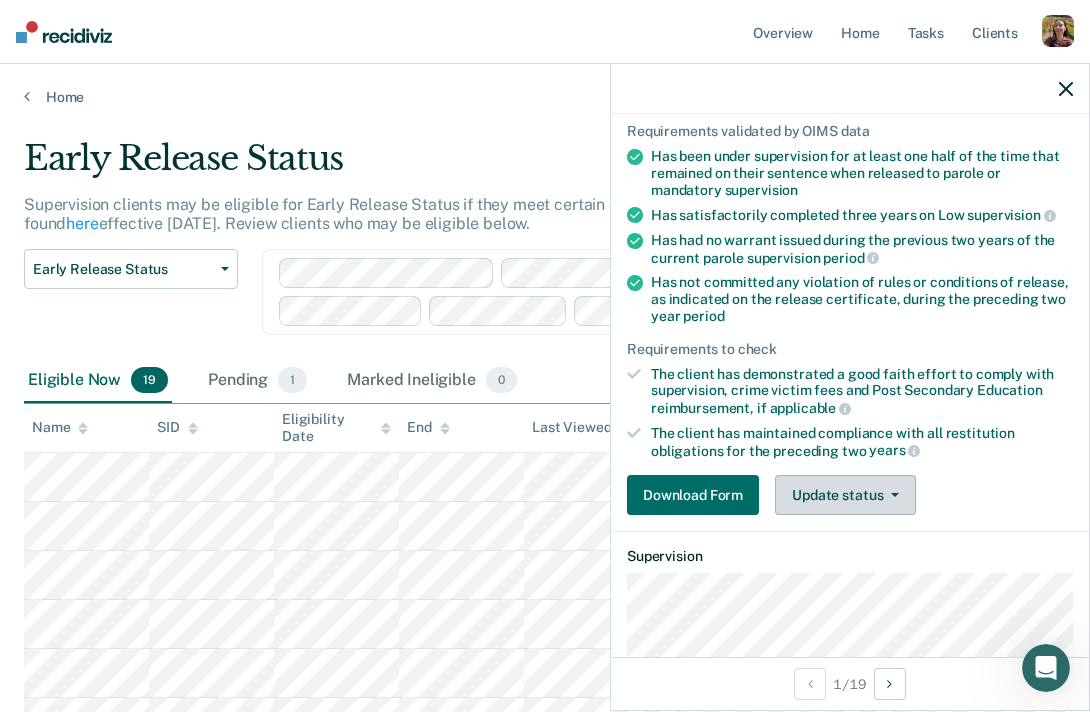 click 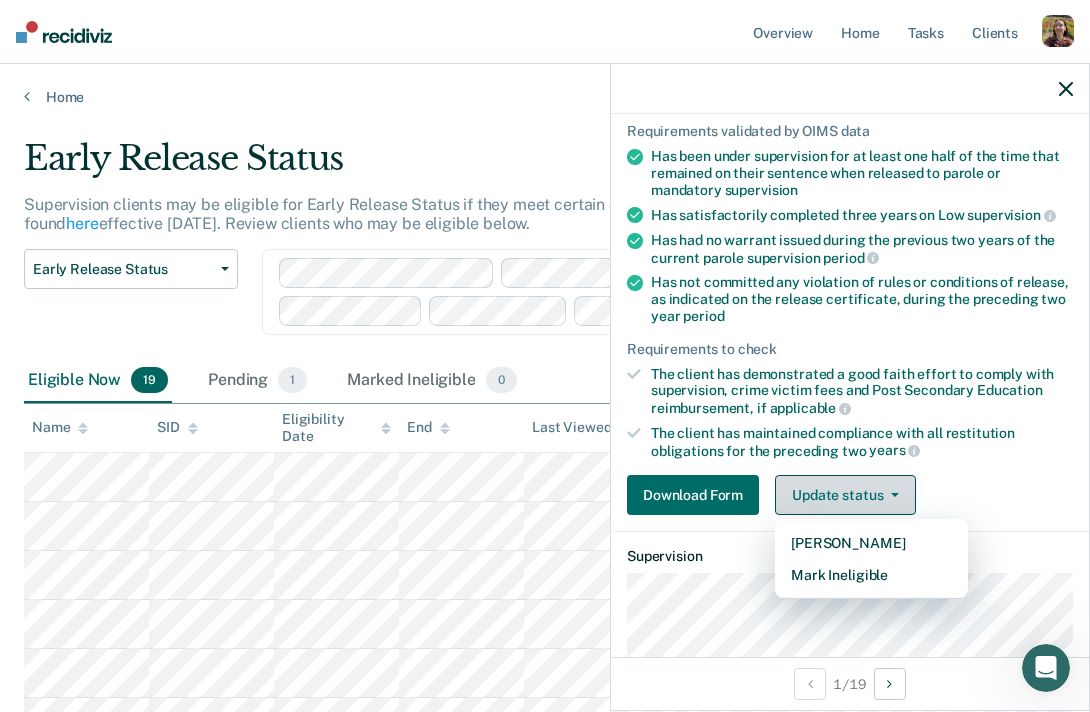 click on "Update status" at bounding box center (845, 495) 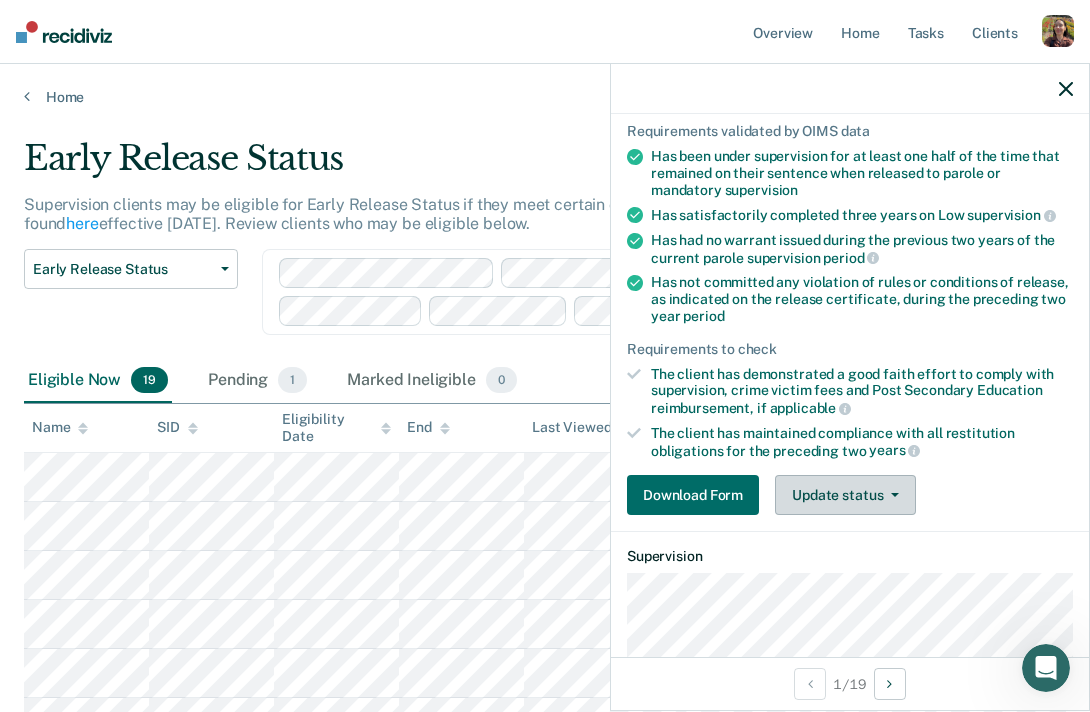 click on "Update status" at bounding box center [845, 495] 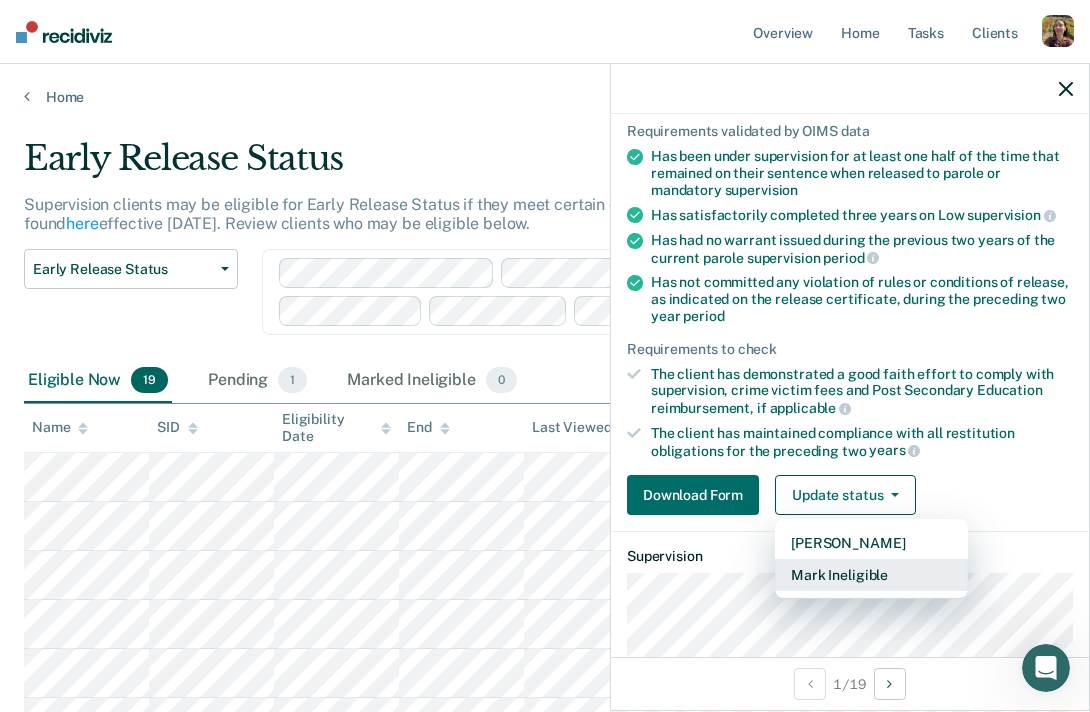 click on "Mark Ineligible" at bounding box center (871, 575) 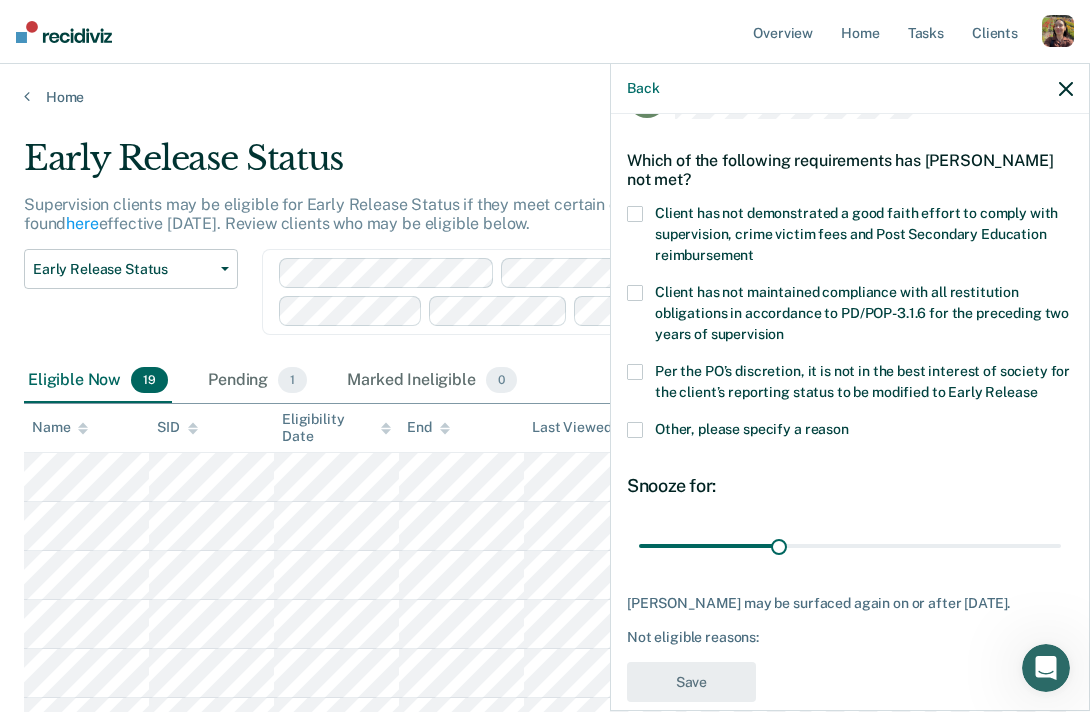 scroll, scrollTop: 0, scrollLeft: 0, axis: both 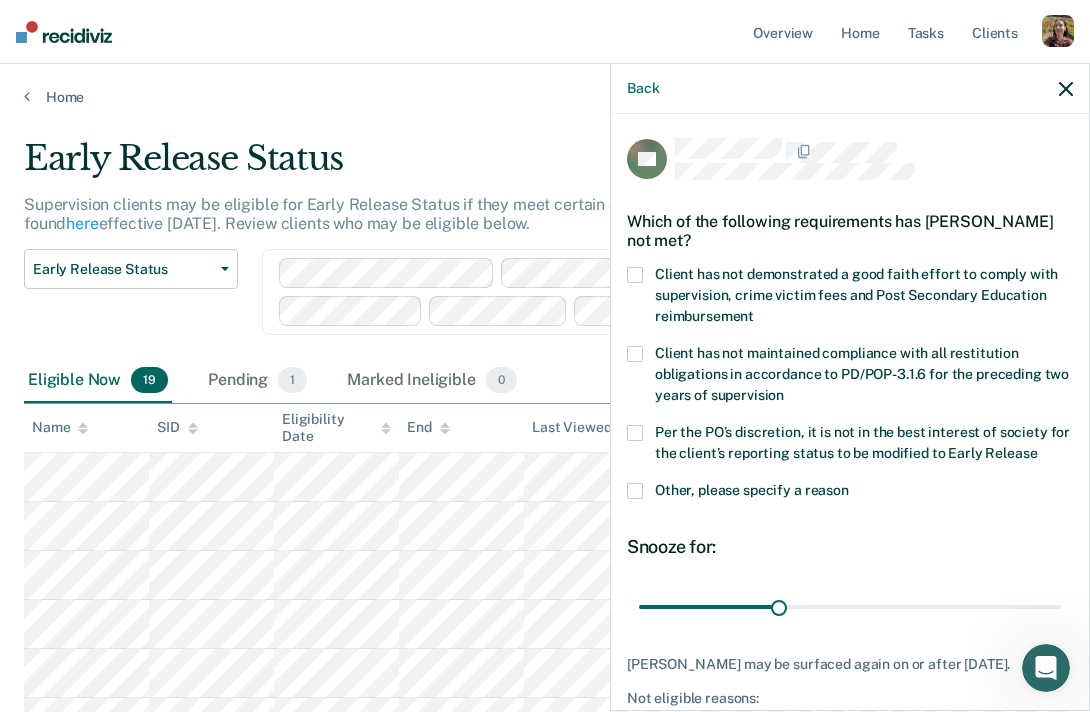 click at bounding box center (635, 275) 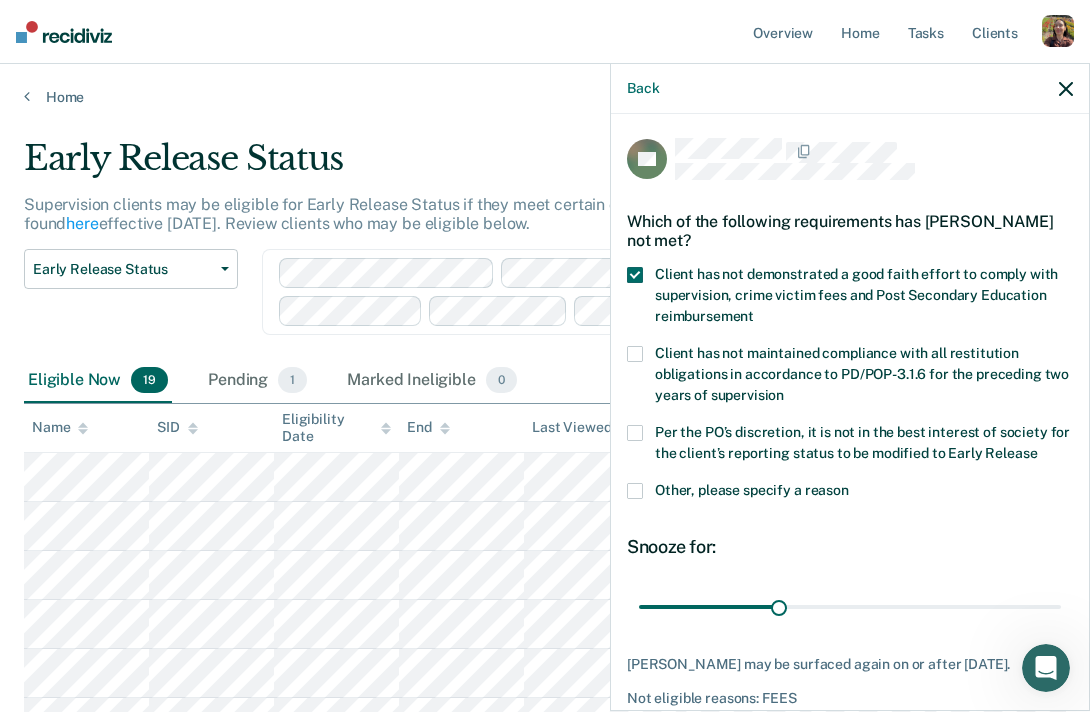 click at bounding box center (635, 354) 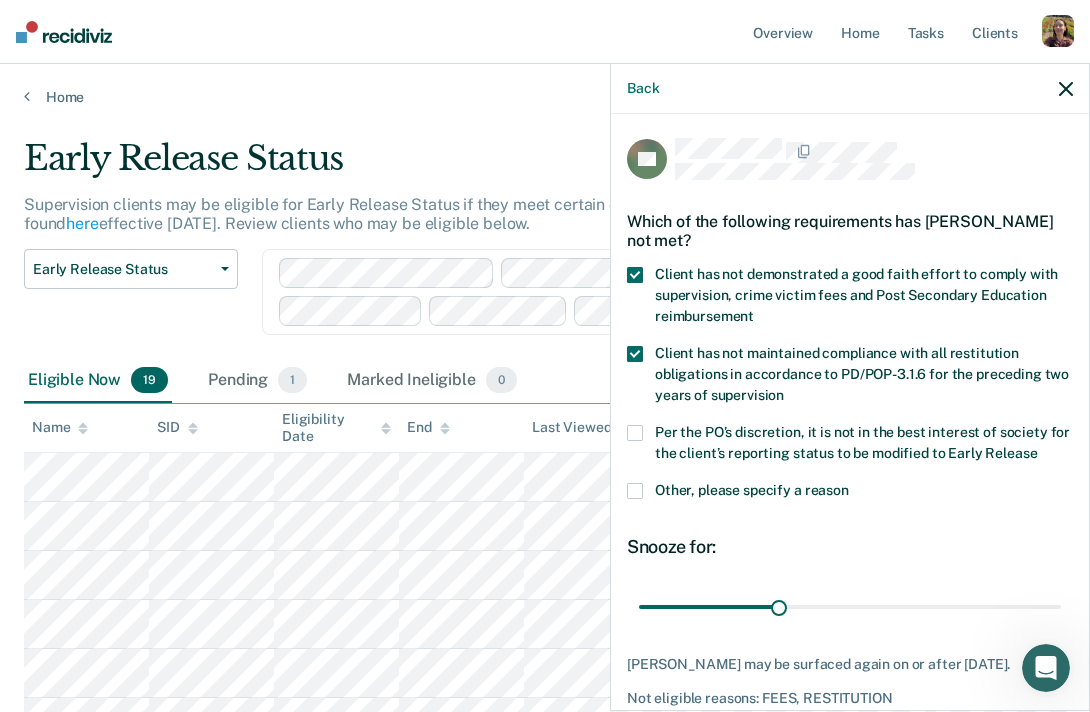click at bounding box center [635, 433] 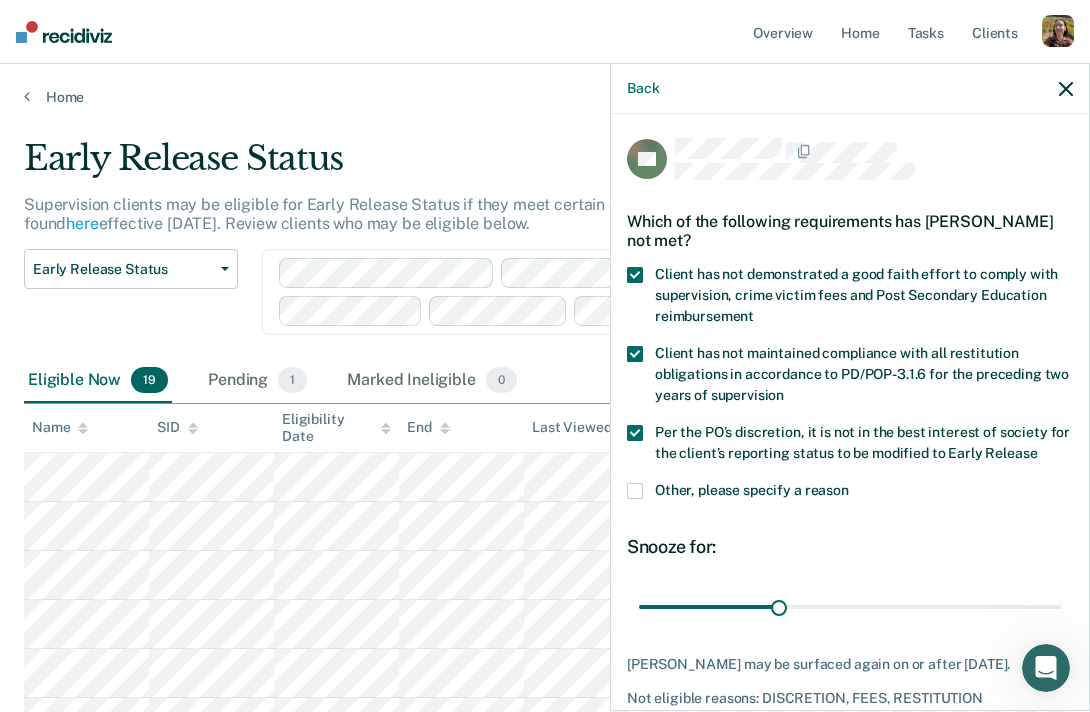 click at bounding box center [635, 433] 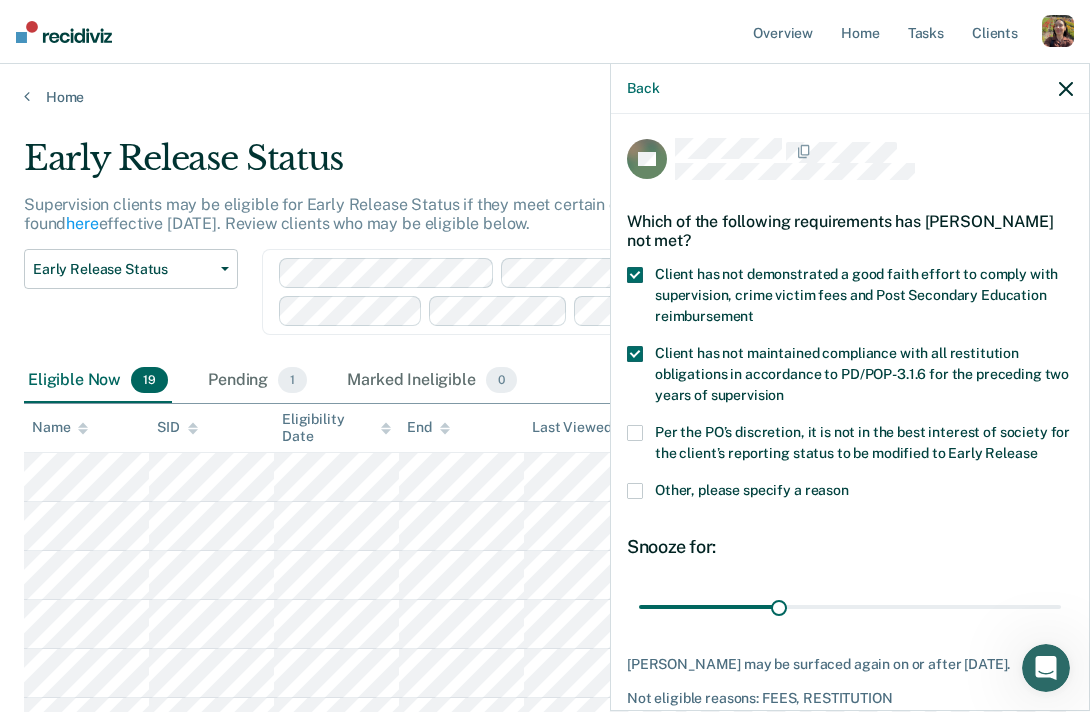 click at bounding box center (635, 491) 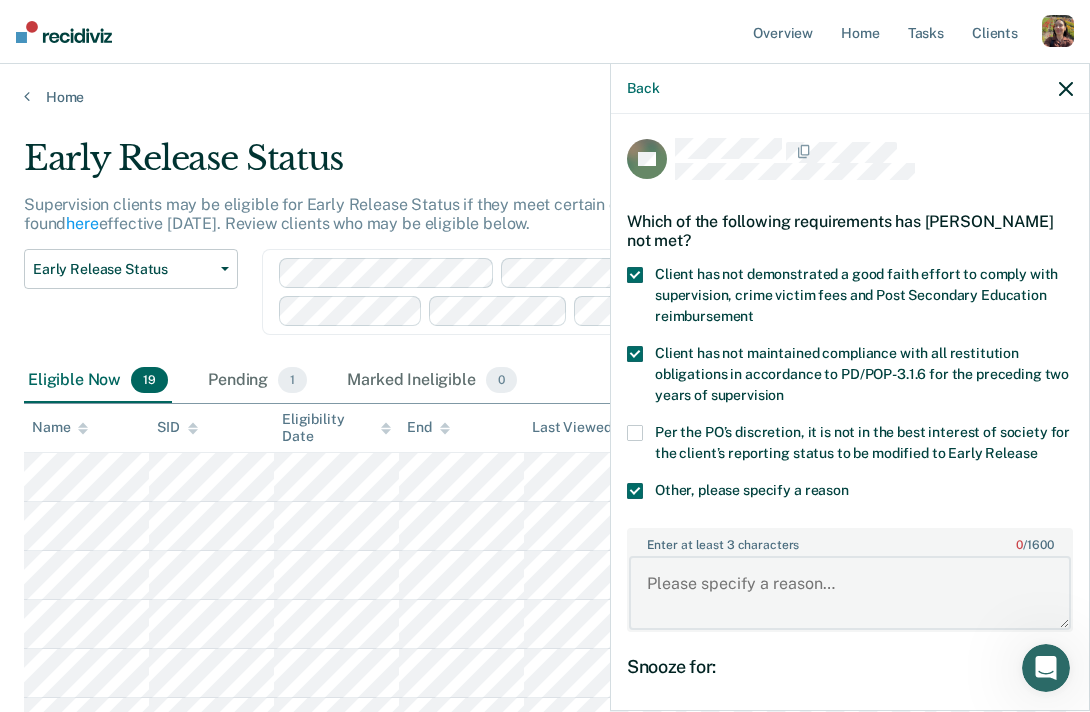 click on "Enter at least 3 characters 0  /  1600" at bounding box center (850, 593) 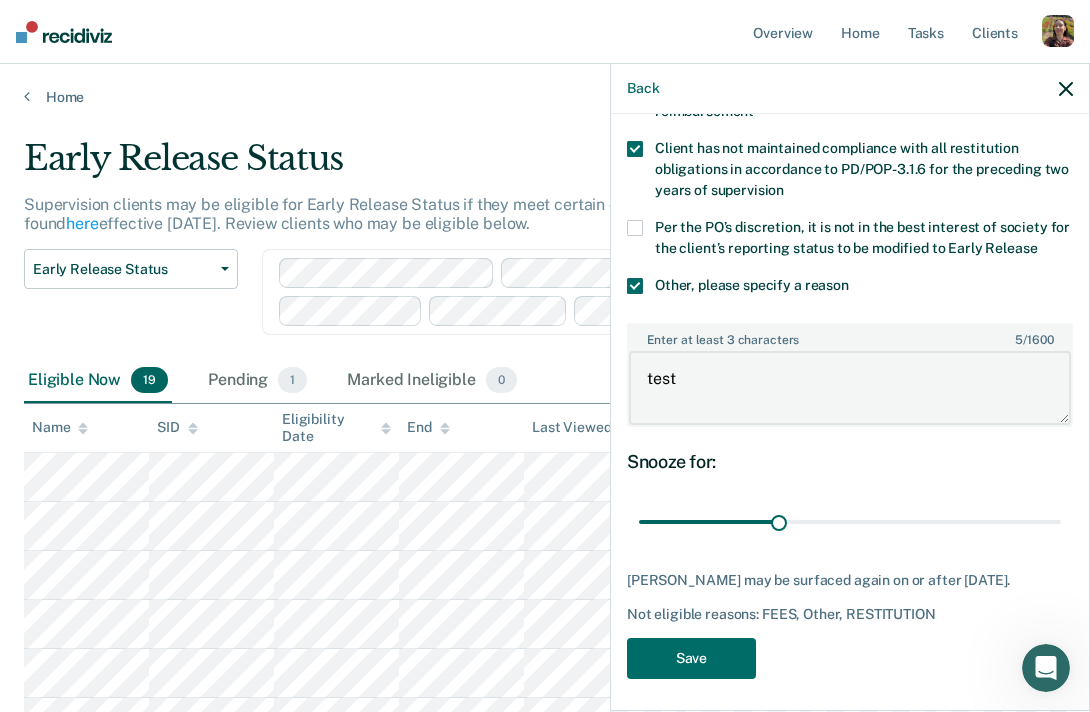 scroll, scrollTop: 211, scrollLeft: 0, axis: vertical 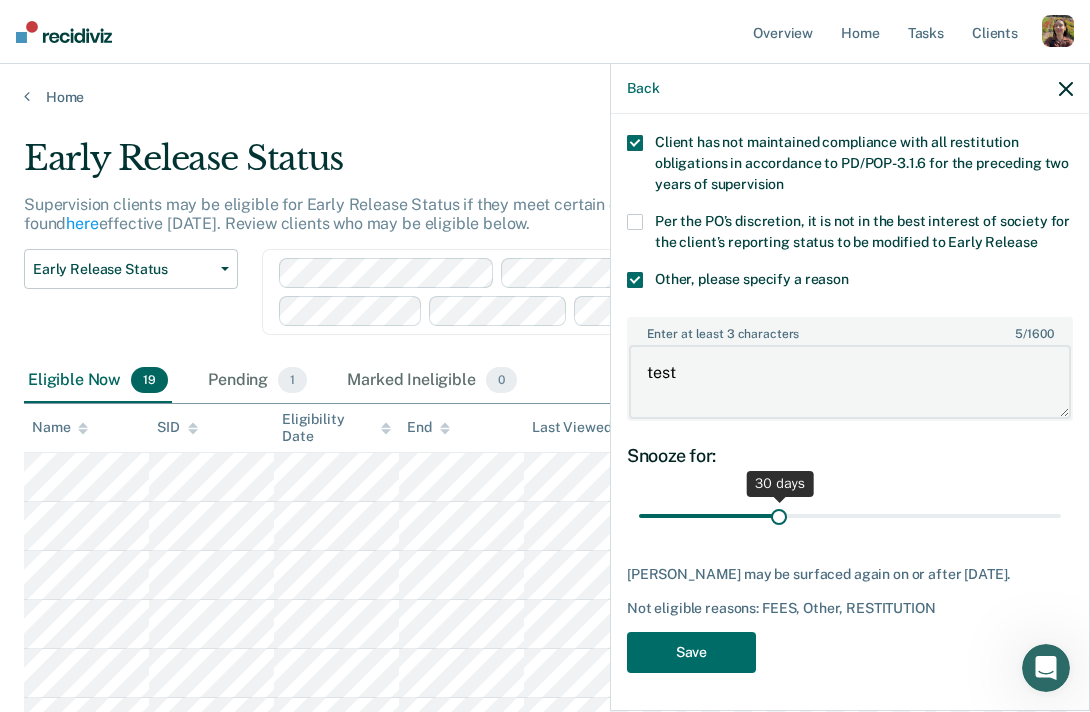 type on "test" 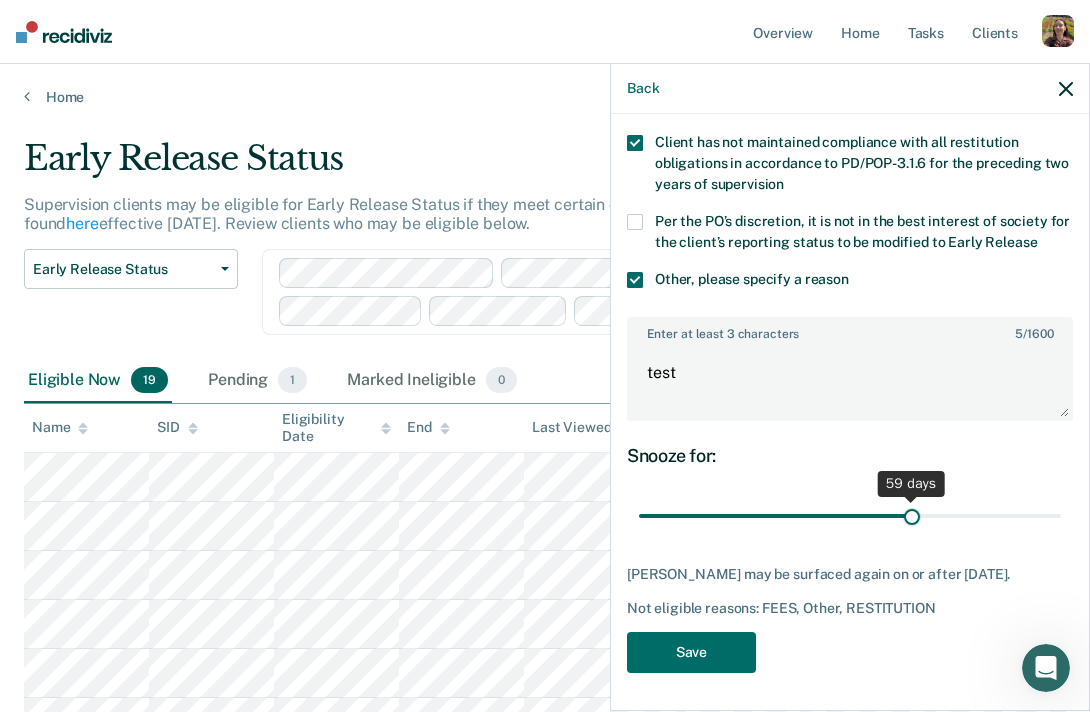 type on "59" 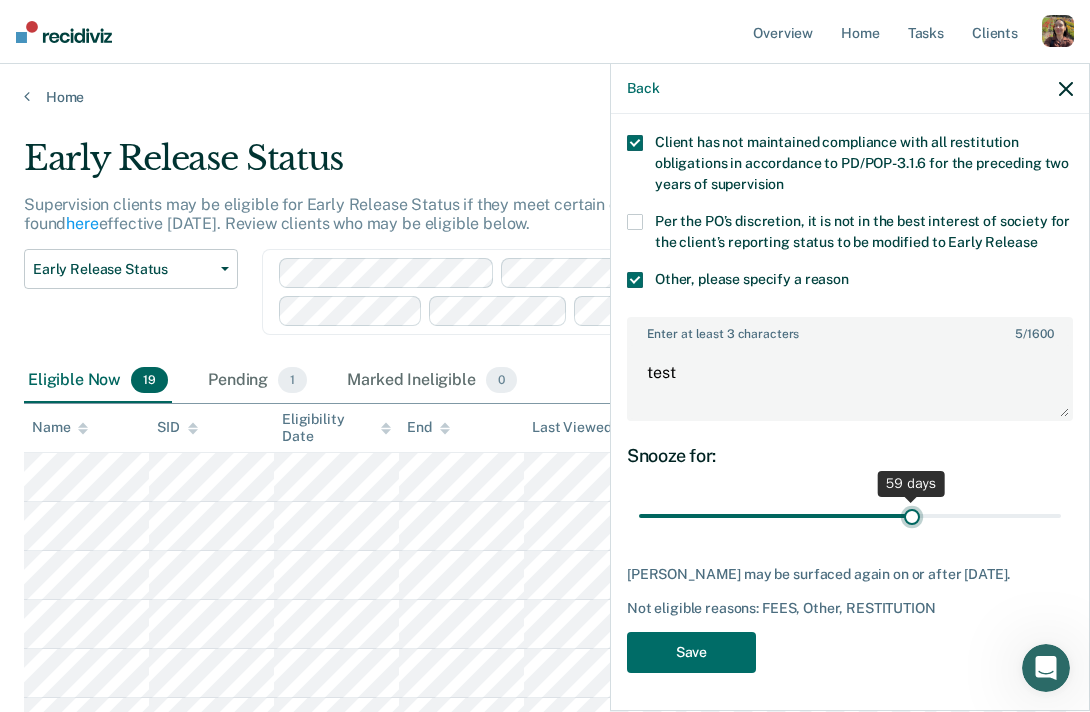drag, startPoint x: 778, startPoint y: 515, endPoint x: 912, endPoint y: 506, distance: 134.3019 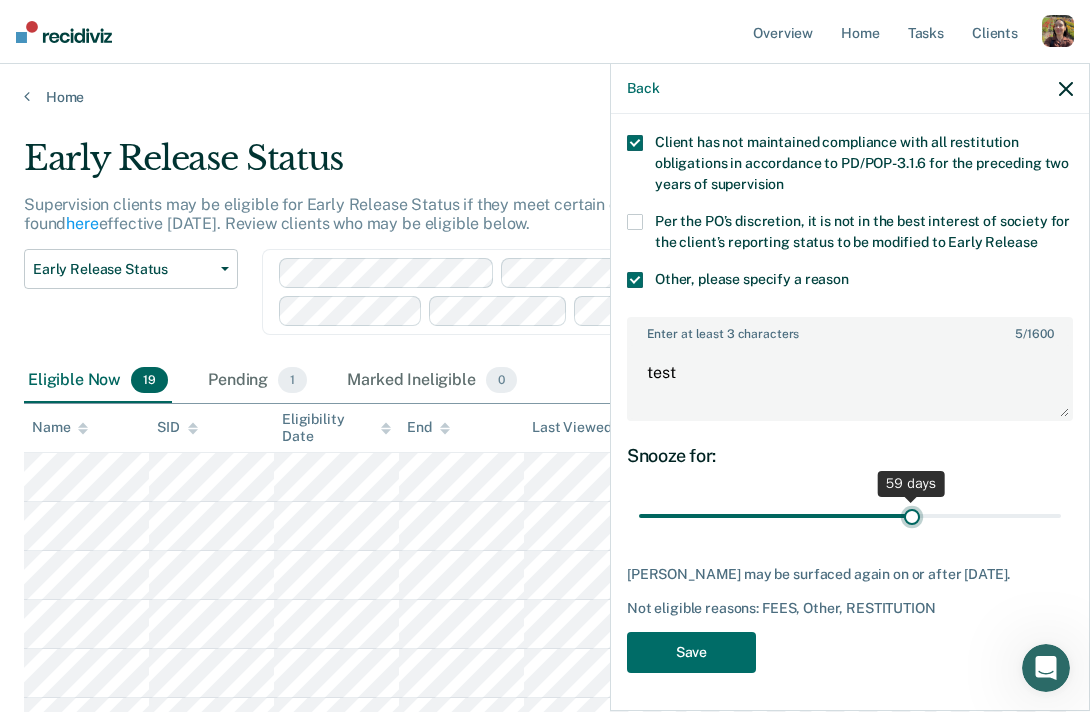 click at bounding box center (850, 516) 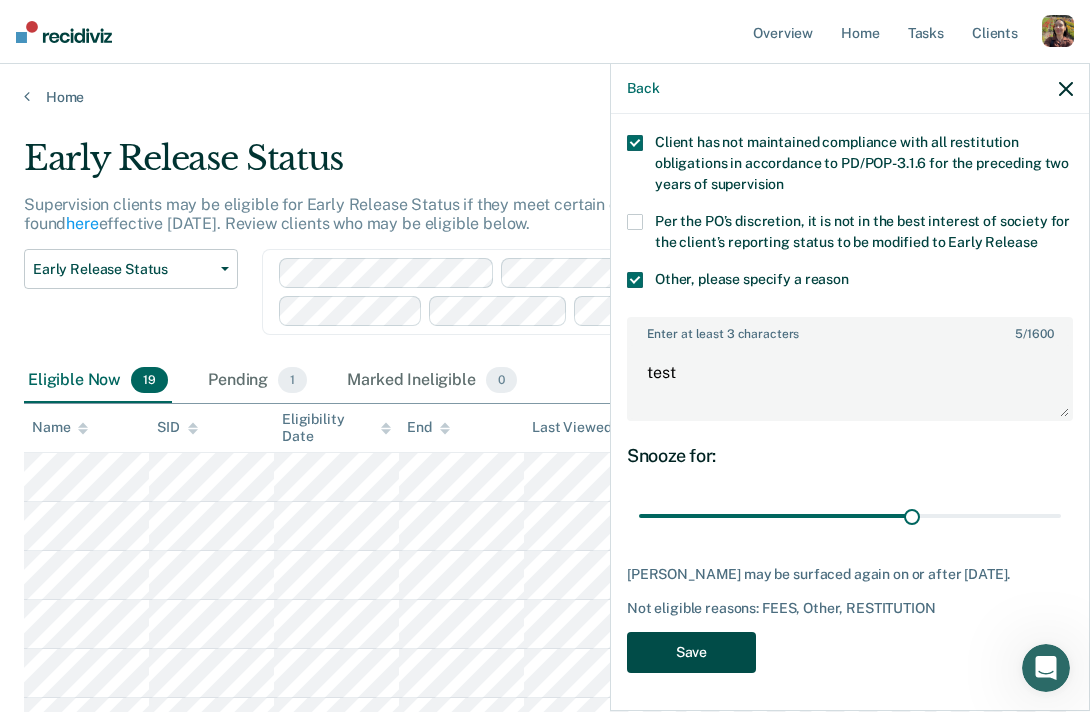 click on "Save" at bounding box center (691, 652) 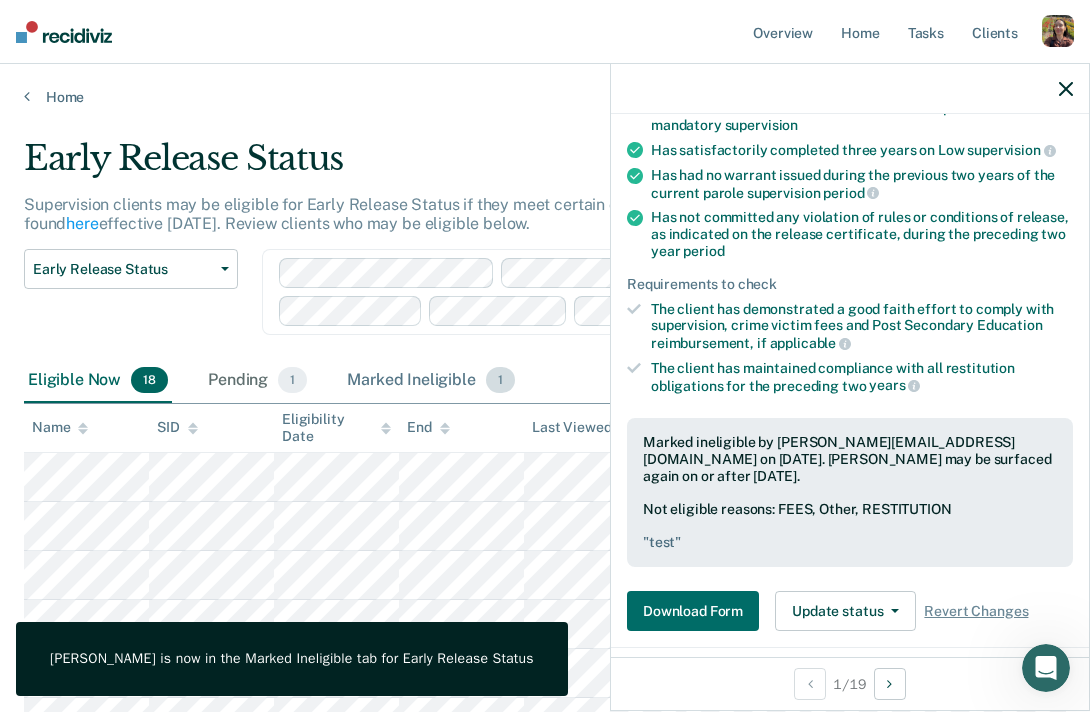 click on "Marked Ineligible 1" at bounding box center [431, 381] 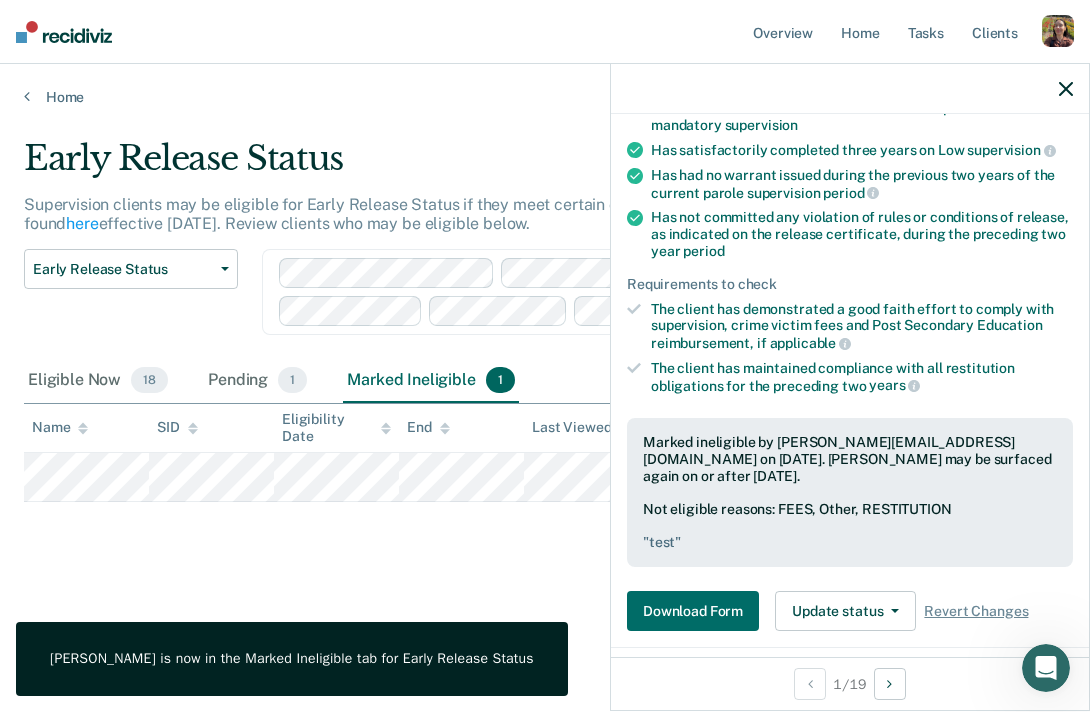click 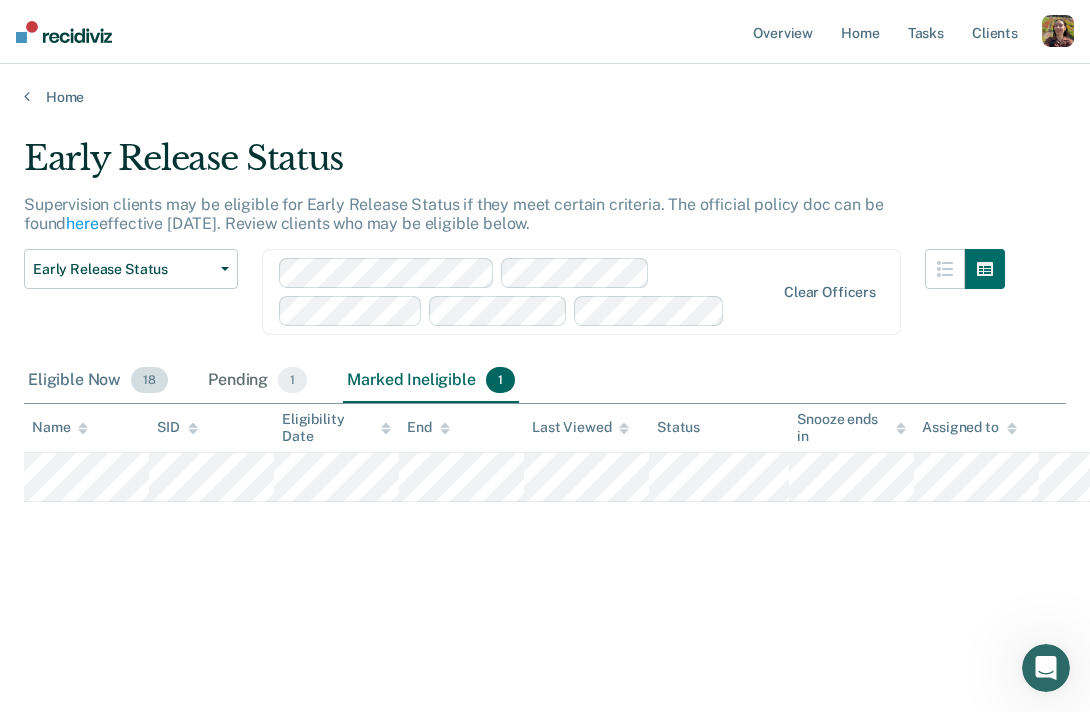 click on "Eligible Now 18" at bounding box center (98, 381) 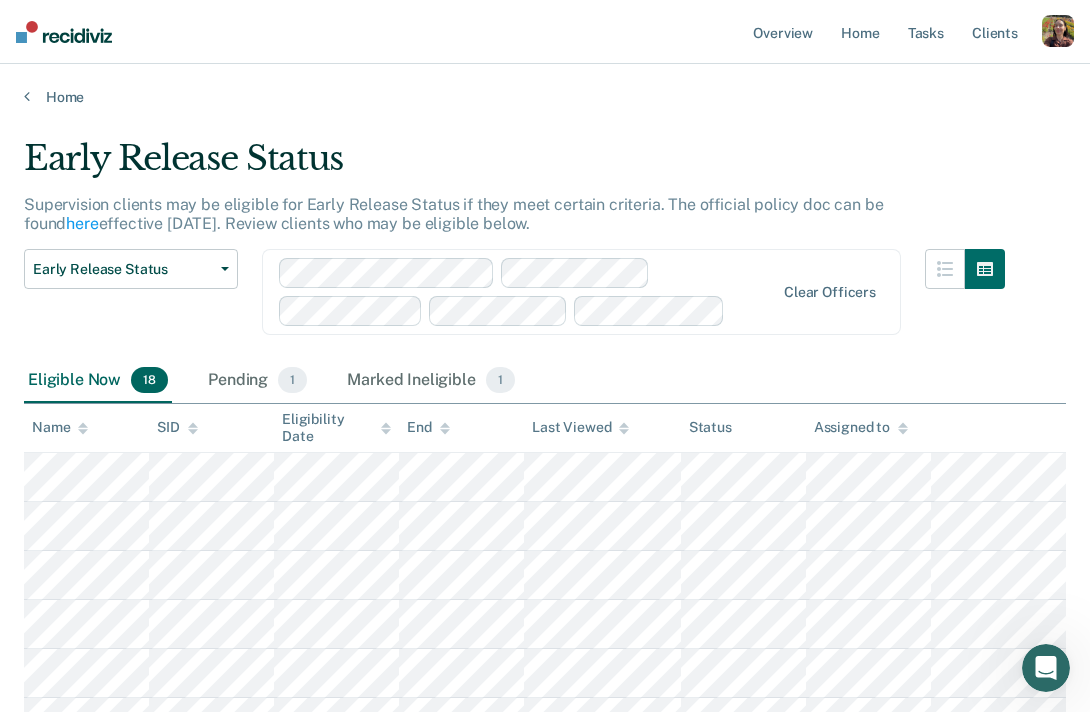 drag, startPoint x: 491, startPoint y: 227, endPoint x: 21, endPoint y: 191, distance: 471.3767 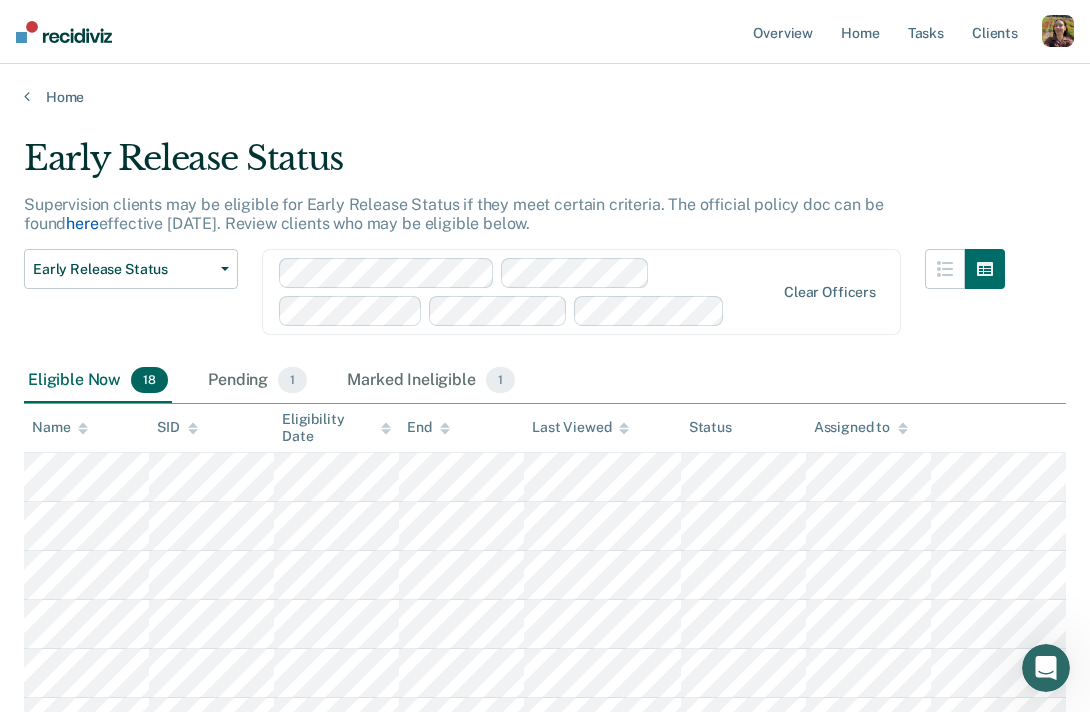 click on "here" at bounding box center [82, 223] 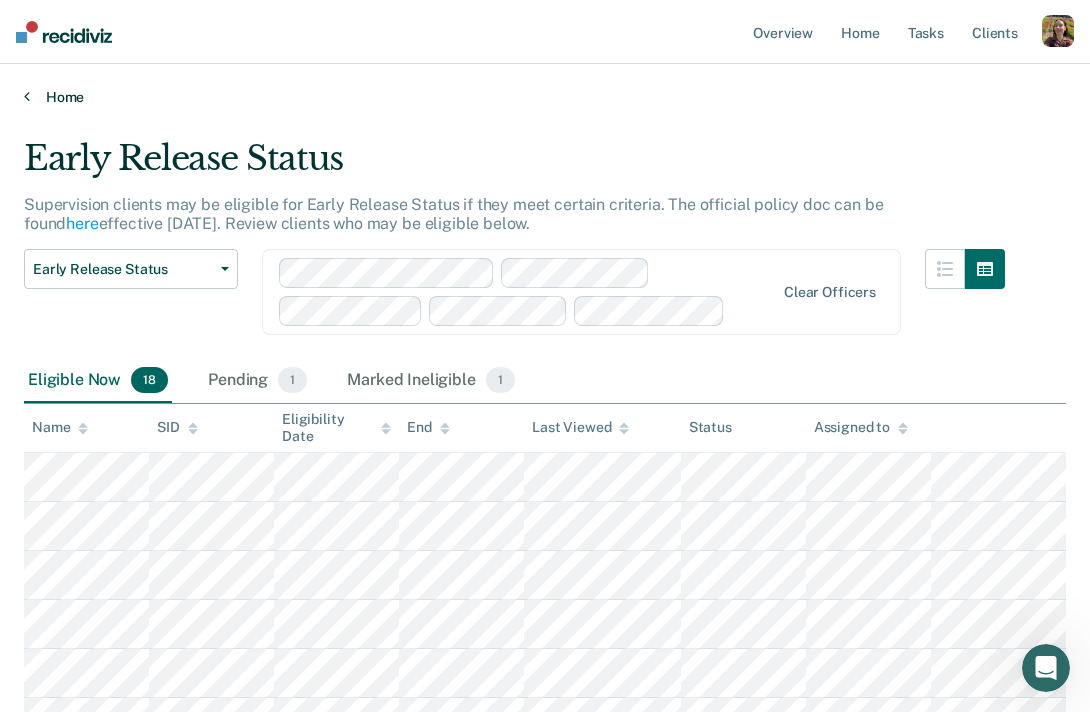 click on "Home" at bounding box center [545, 97] 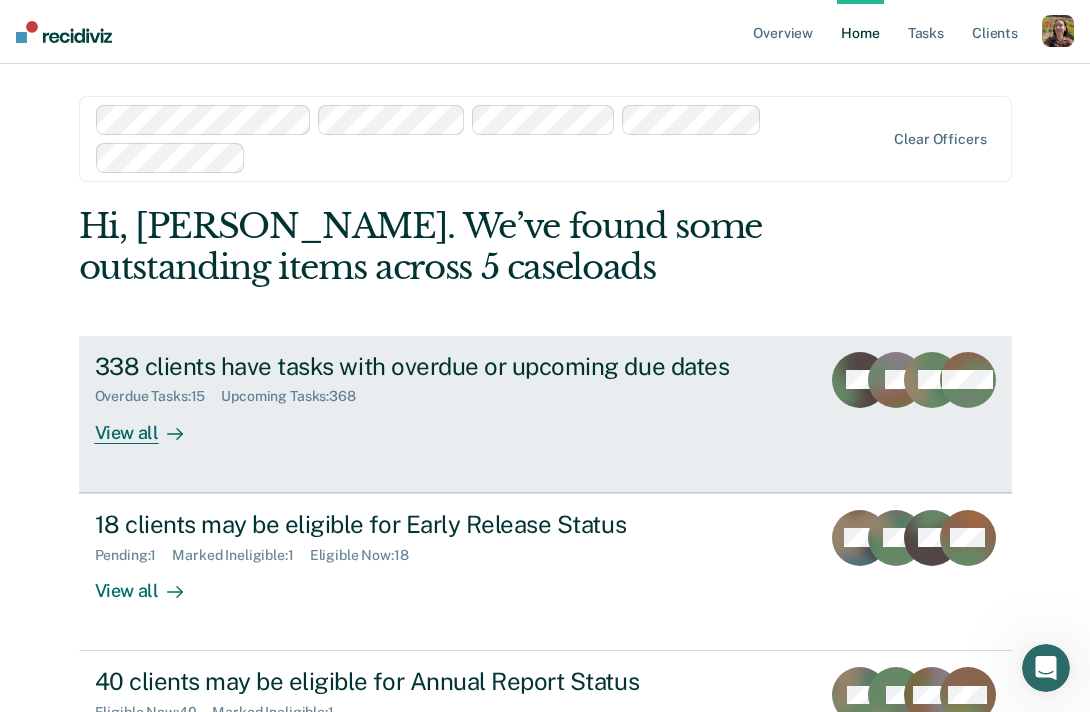 scroll, scrollTop: 176, scrollLeft: 0, axis: vertical 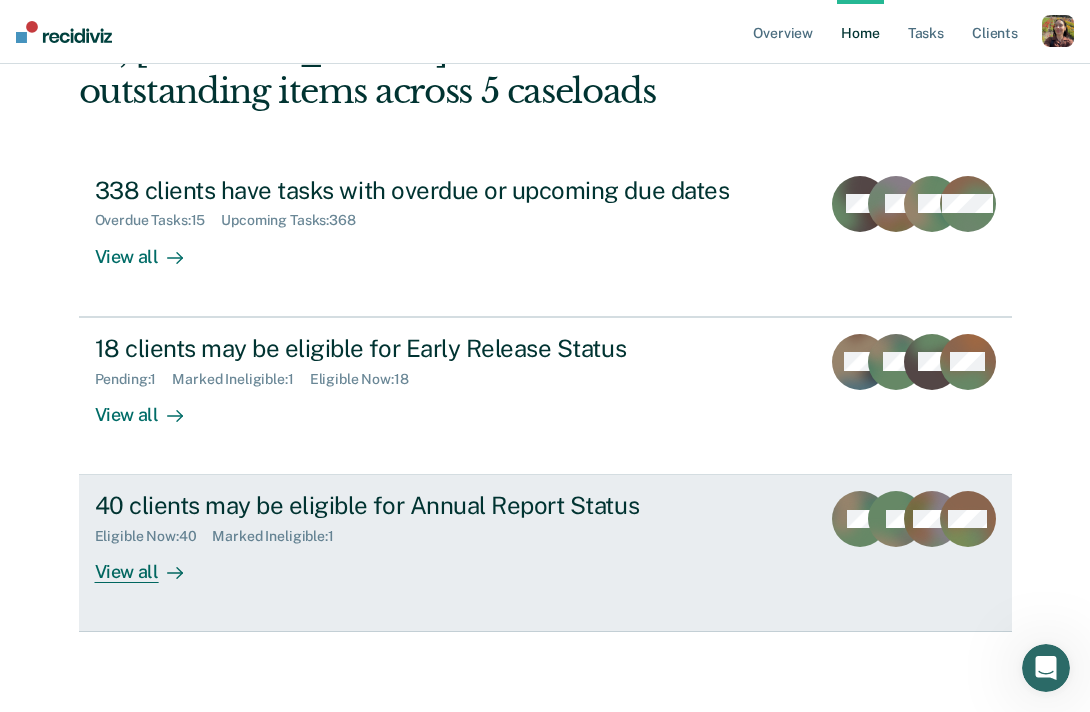 click on "View all" at bounding box center (151, 564) 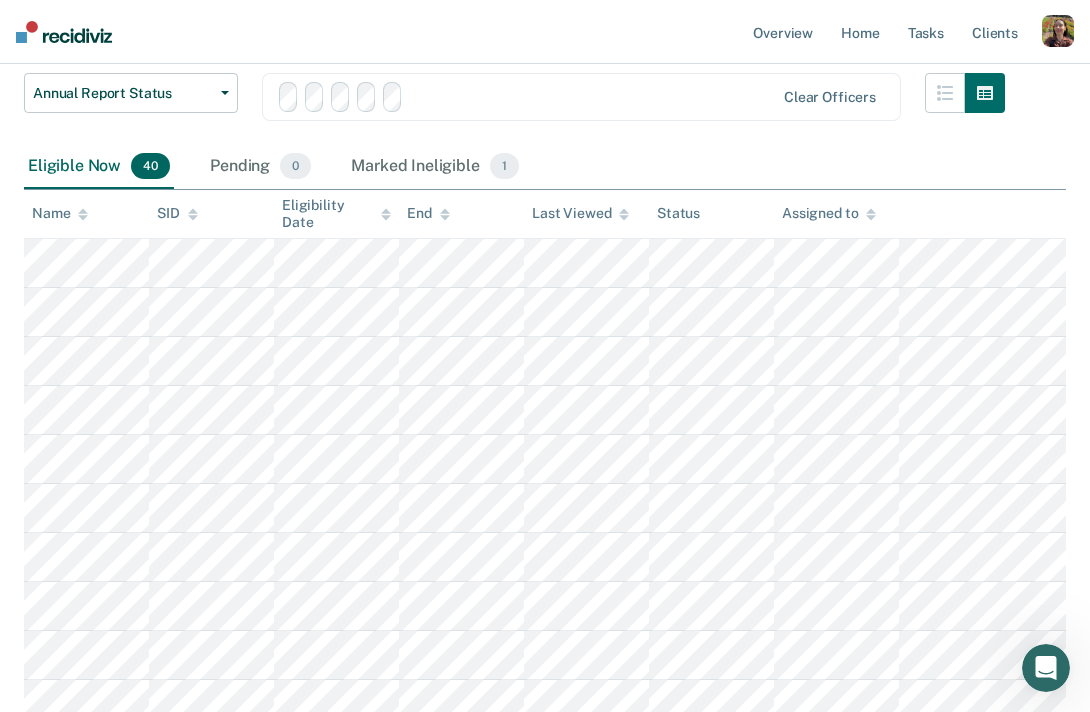 scroll, scrollTop: 0, scrollLeft: 0, axis: both 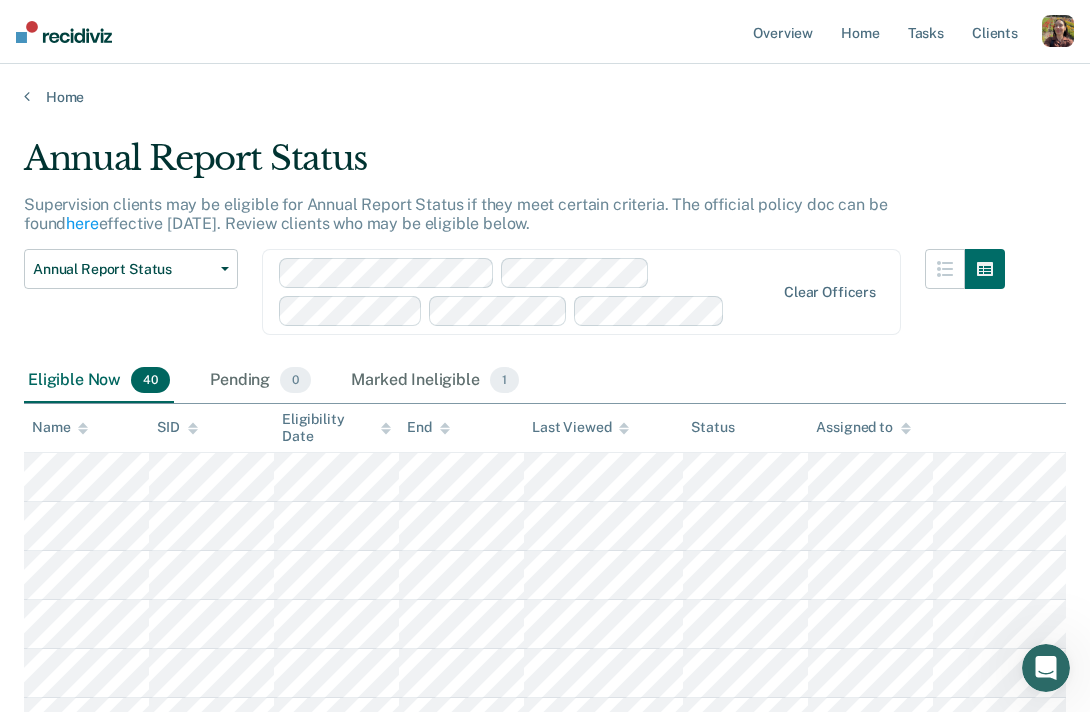 click on "Annual Report Status" at bounding box center [514, 166] 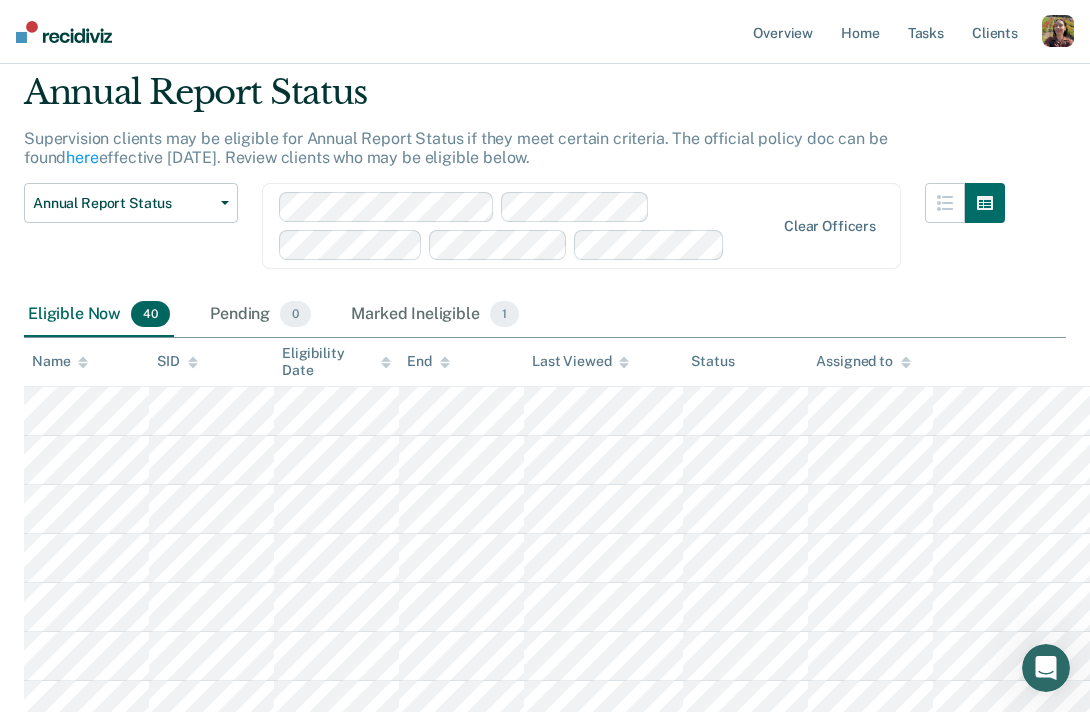 scroll, scrollTop: 79, scrollLeft: 0, axis: vertical 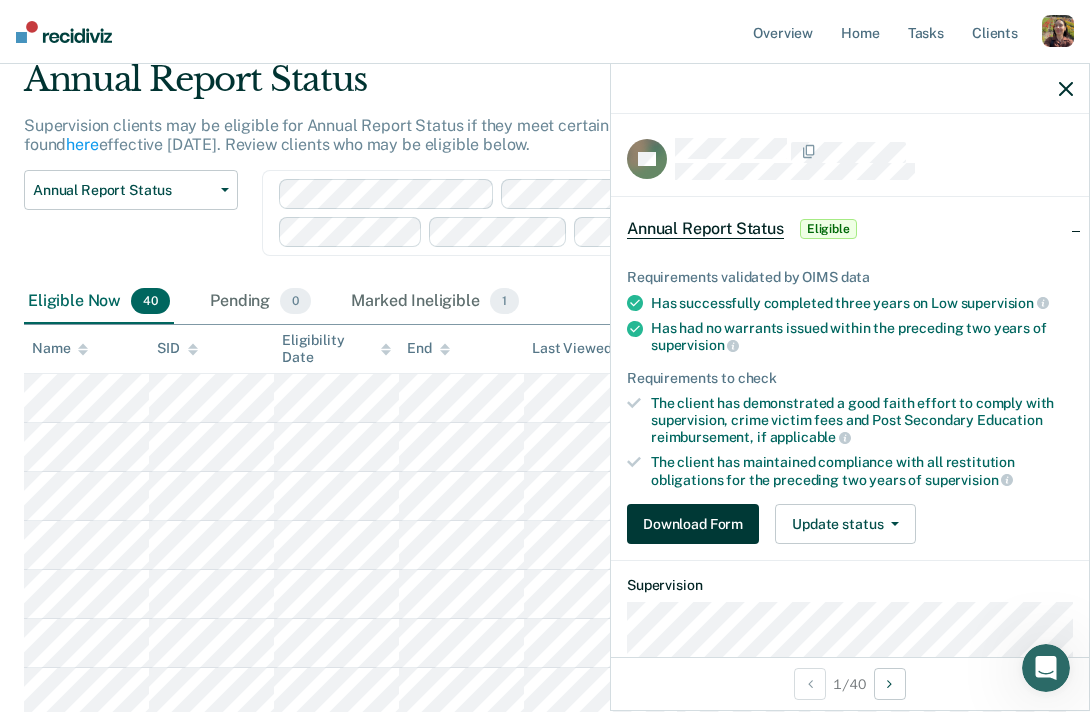 click on "Download Form" at bounding box center (693, 524) 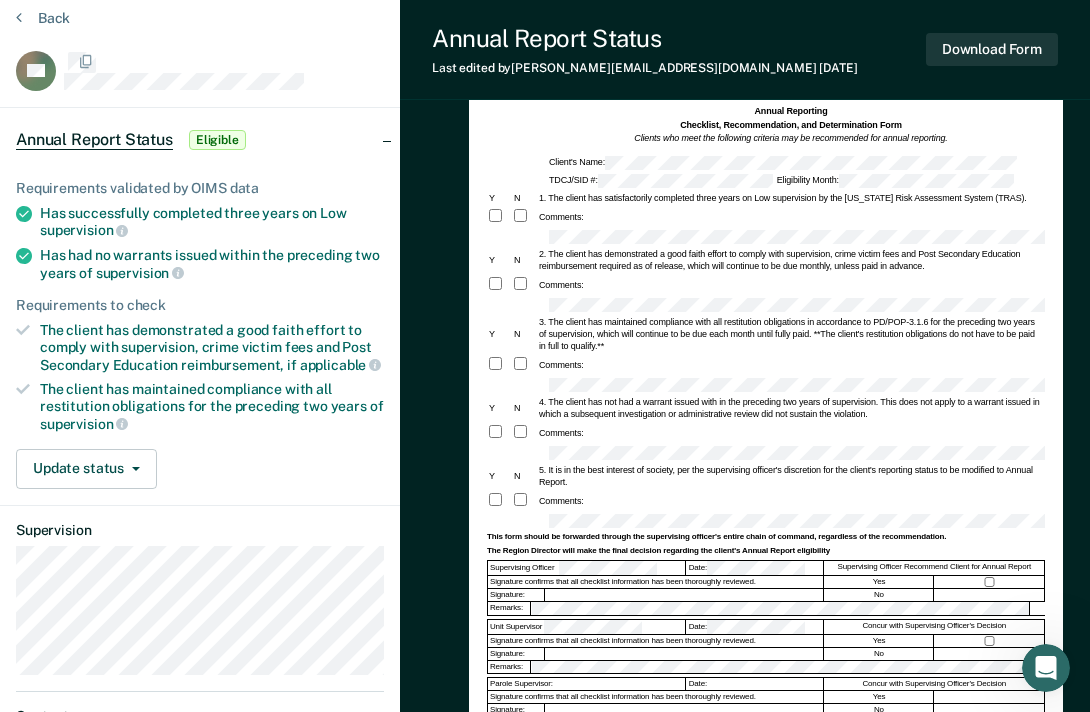 scroll, scrollTop: 0, scrollLeft: 0, axis: both 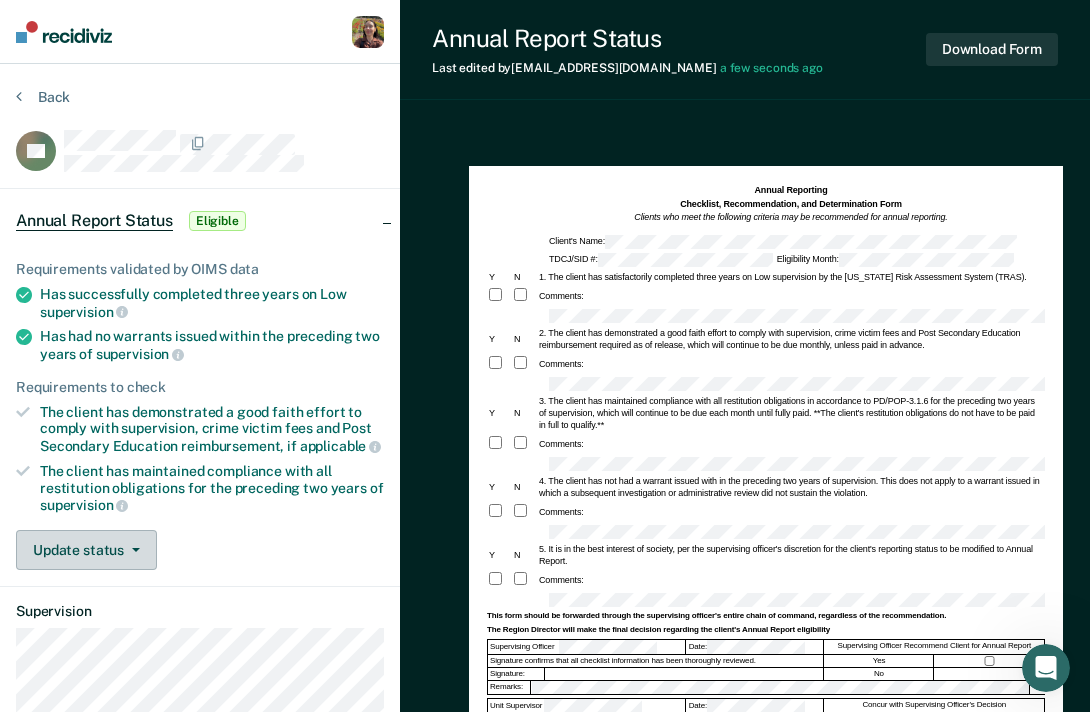 click on "Update status" at bounding box center (86, 550) 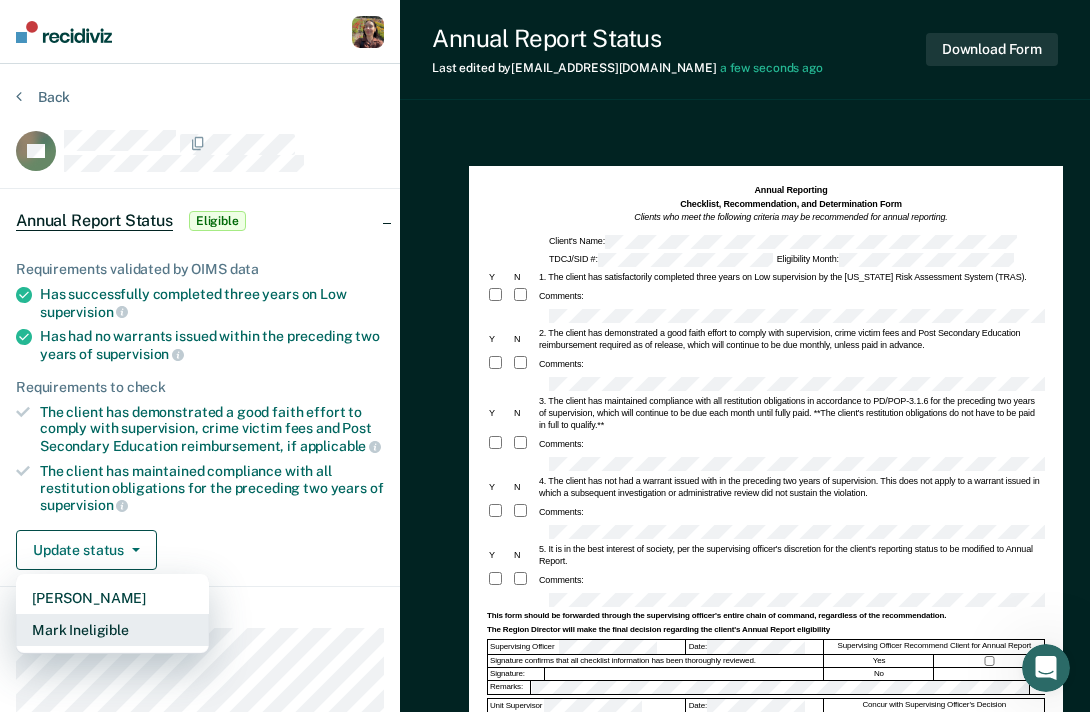 click on "Mark Ineligible" at bounding box center (112, 630) 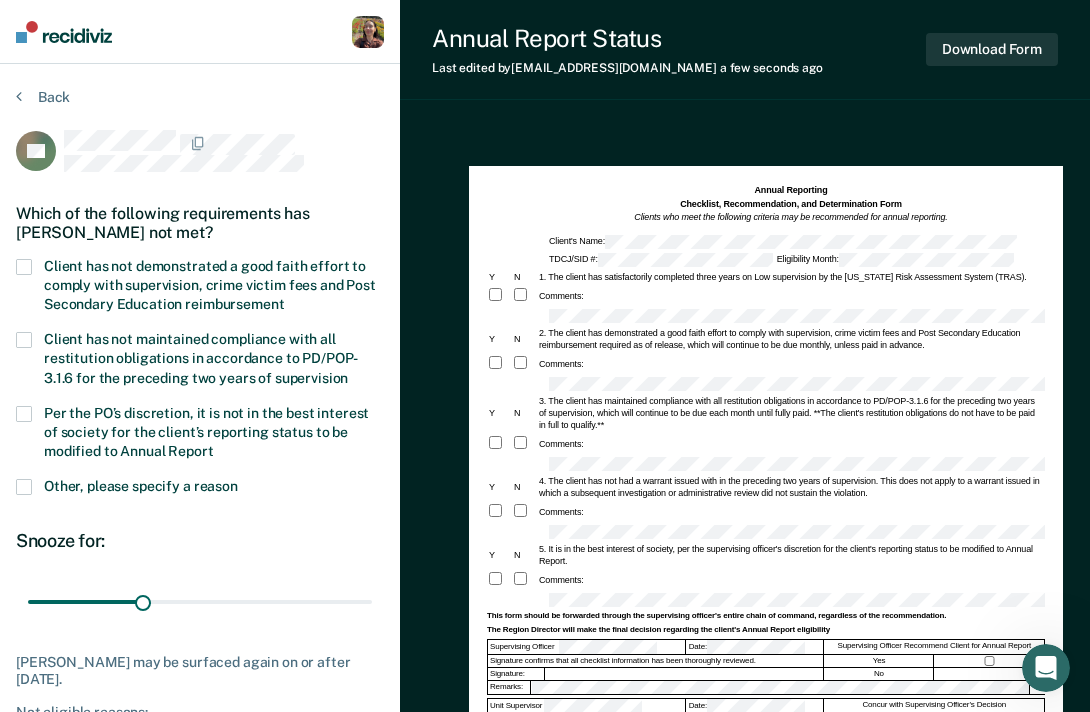 click on "Client has not demonstrated a good faith effort to comply with supervision, crime victim fees and Post Secondary Education reimbursement" at bounding box center (210, 285) 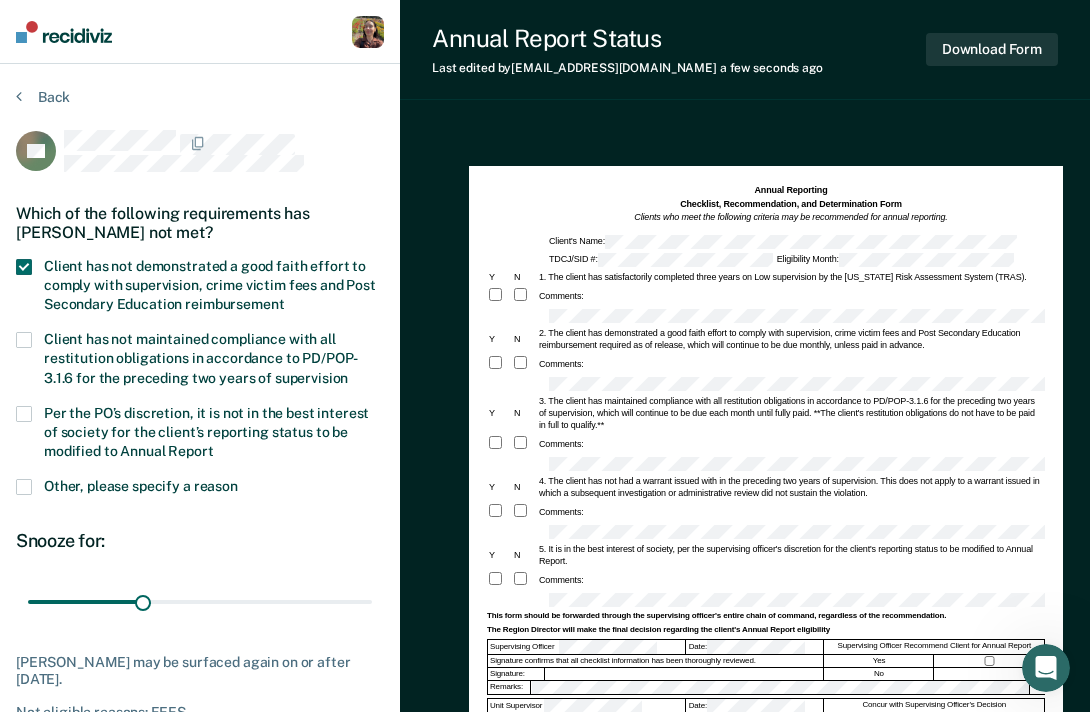 click on "Client has not maintained compliance with all restitution obligations in accordance to PD/POP-3.1.6 for the preceding two years of supervision" at bounding box center [201, 358] 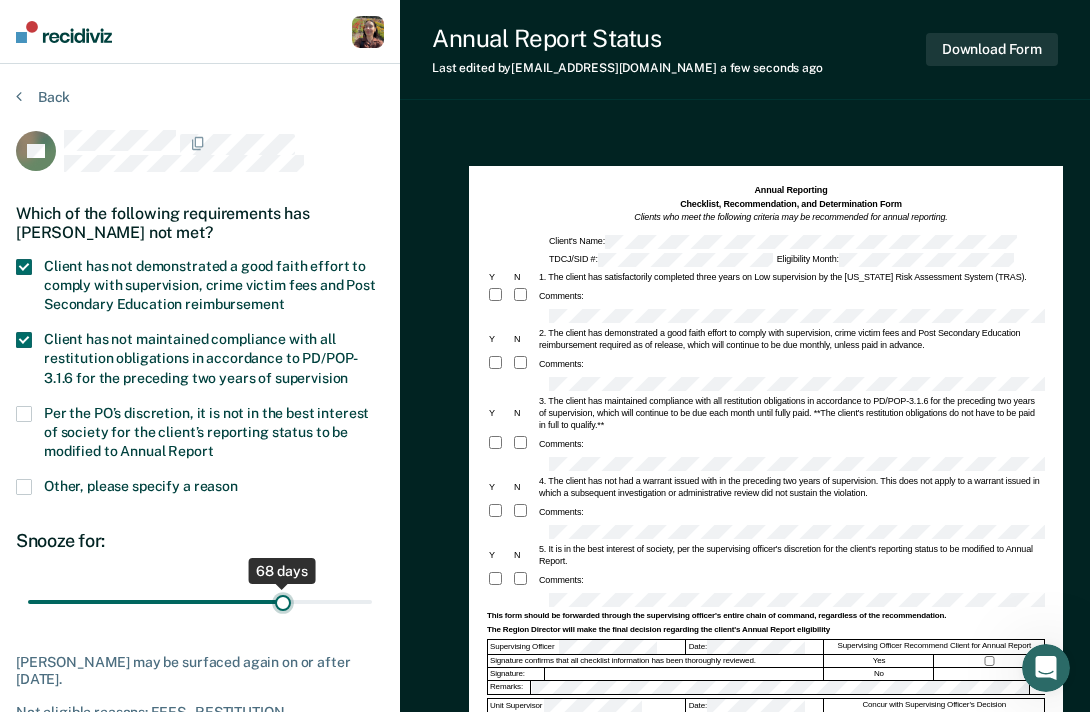 drag, startPoint x: 142, startPoint y: 596, endPoint x: 282, endPoint y: 596, distance: 140 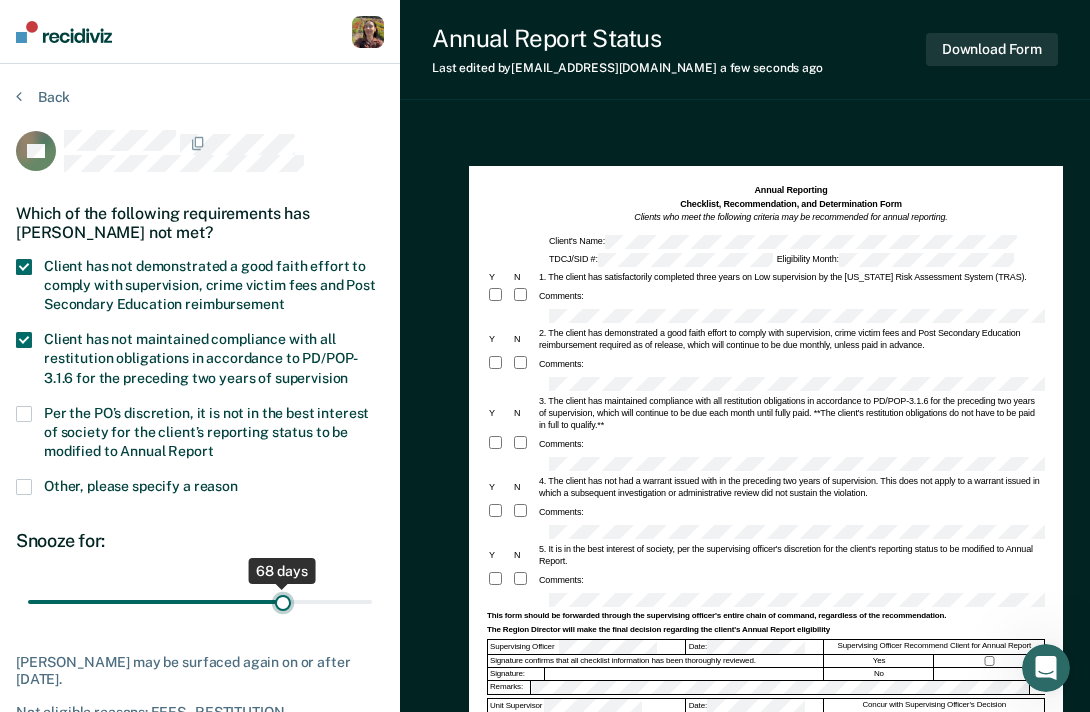 type on "68" 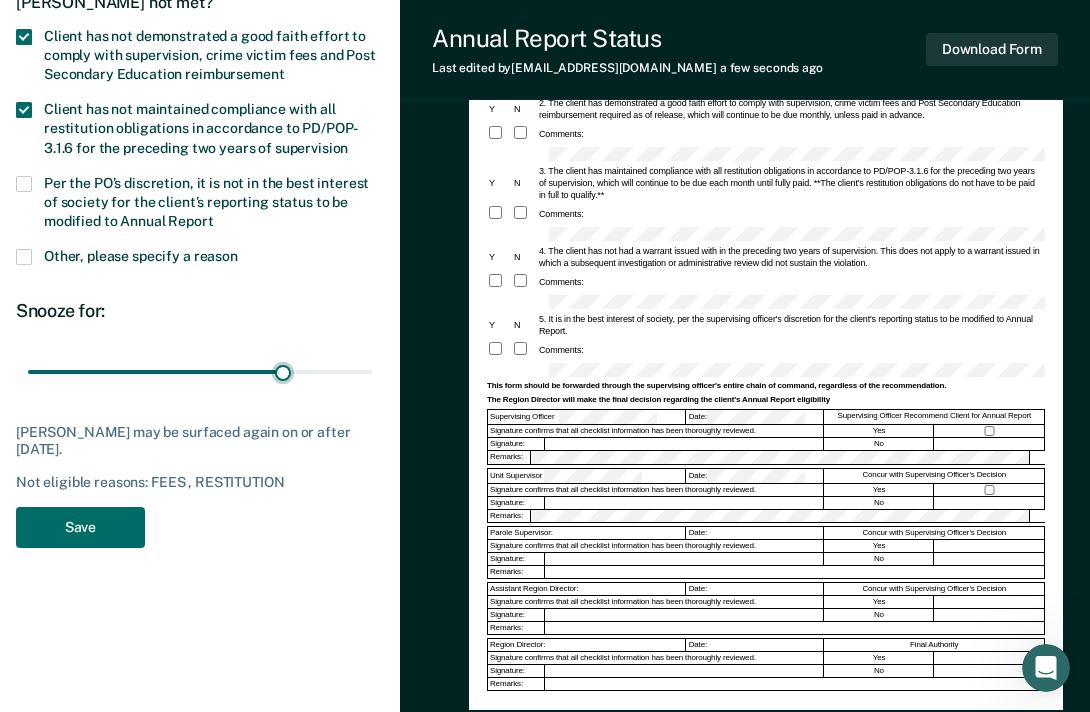 scroll, scrollTop: 291, scrollLeft: 0, axis: vertical 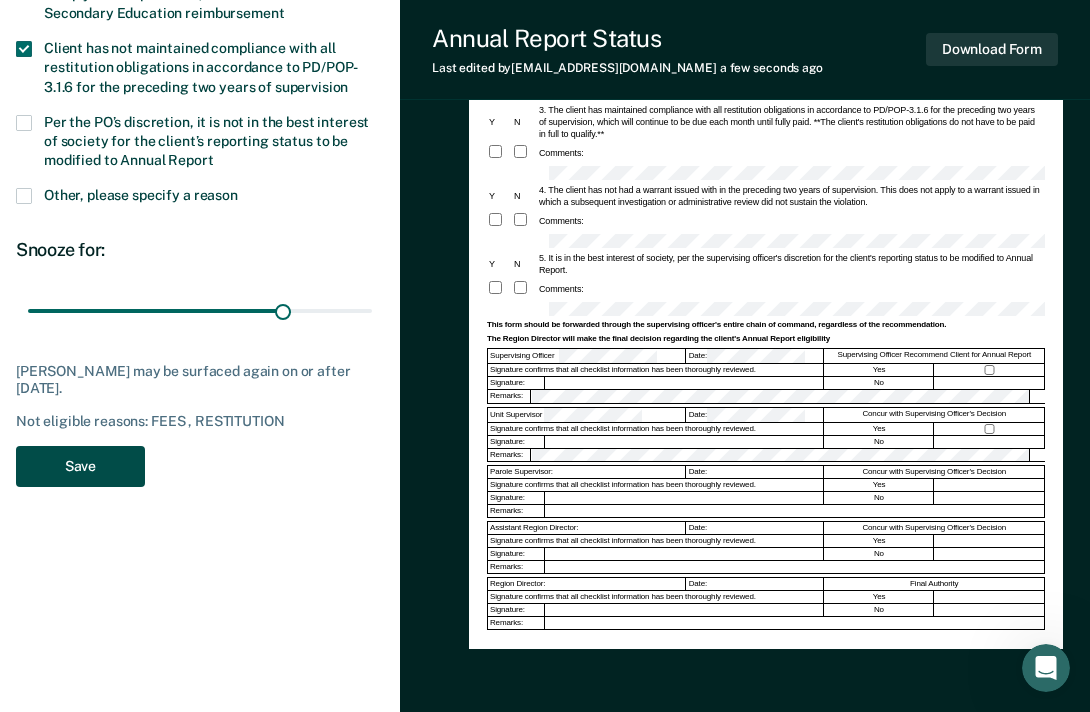 click on "Save" at bounding box center (80, 466) 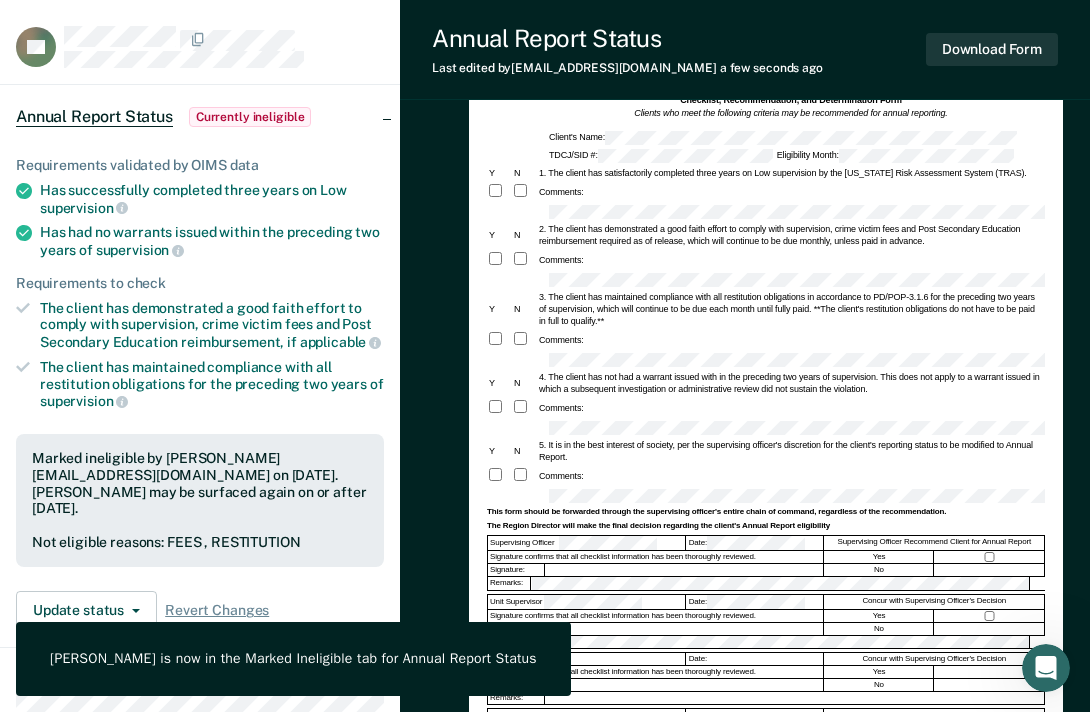 scroll, scrollTop: 48, scrollLeft: 0, axis: vertical 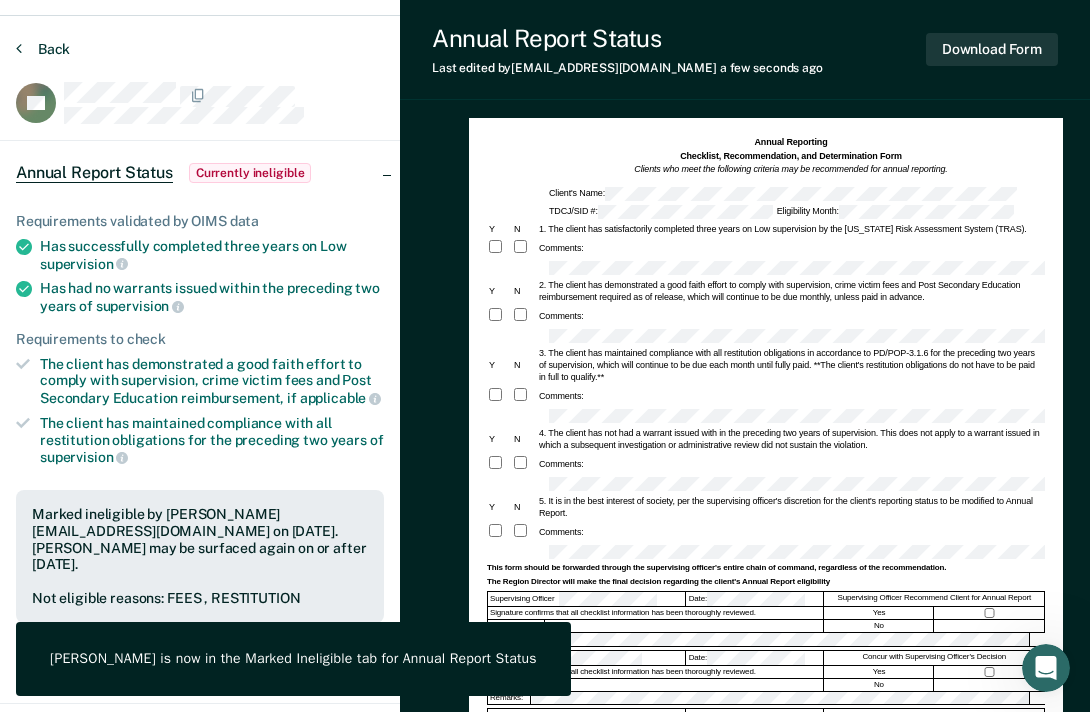 click on "Back" at bounding box center [43, 49] 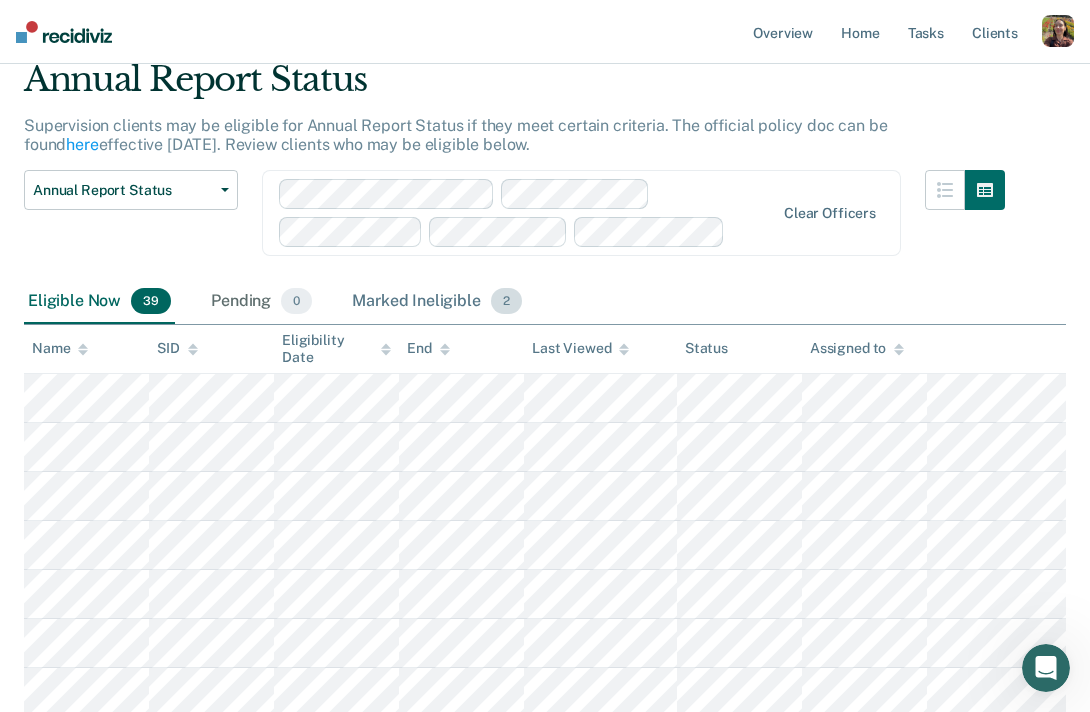 click on "Marked Ineligible 2" at bounding box center [437, 302] 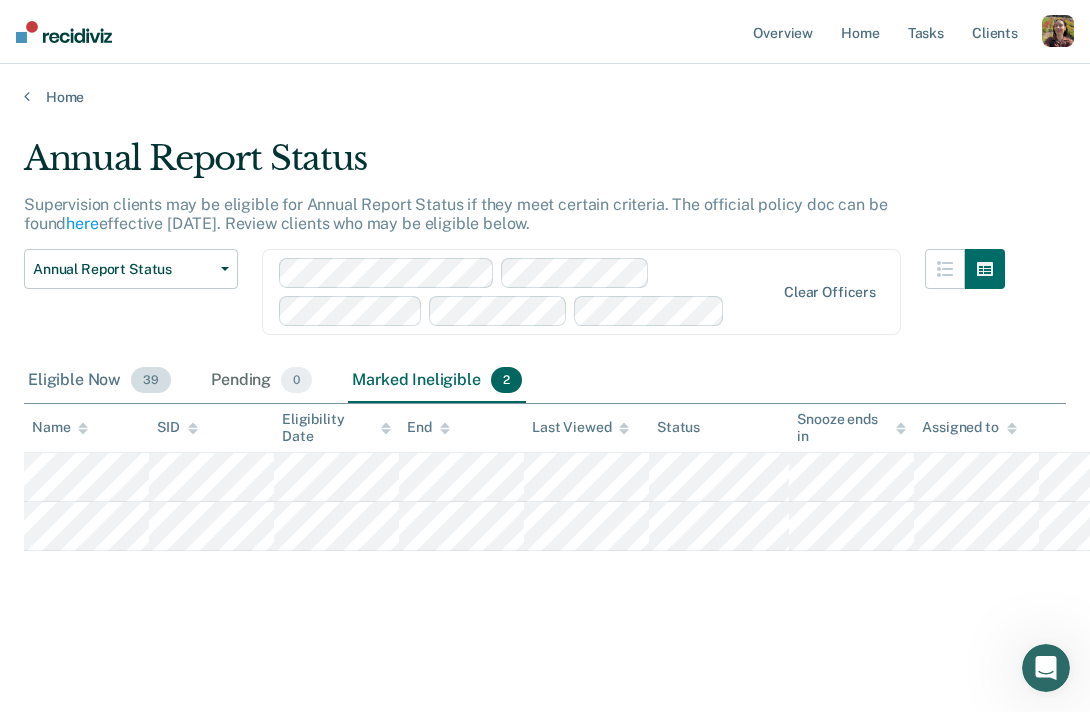 click on "Eligible Now 39" at bounding box center [99, 381] 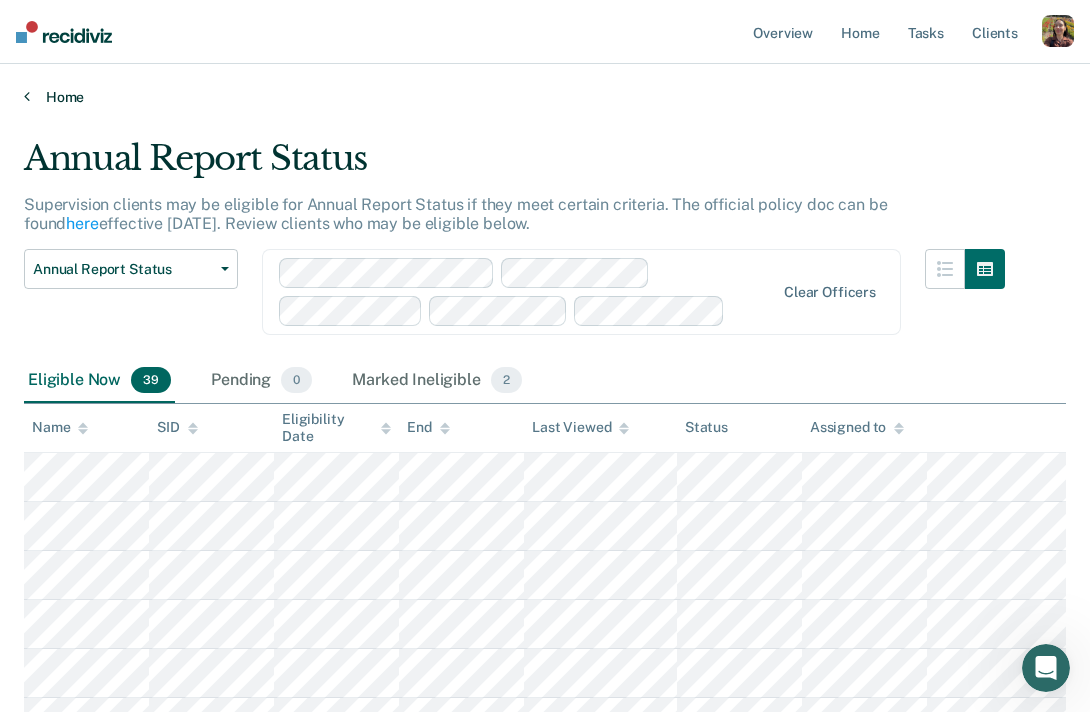 click on "Home" at bounding box center (545, 97) 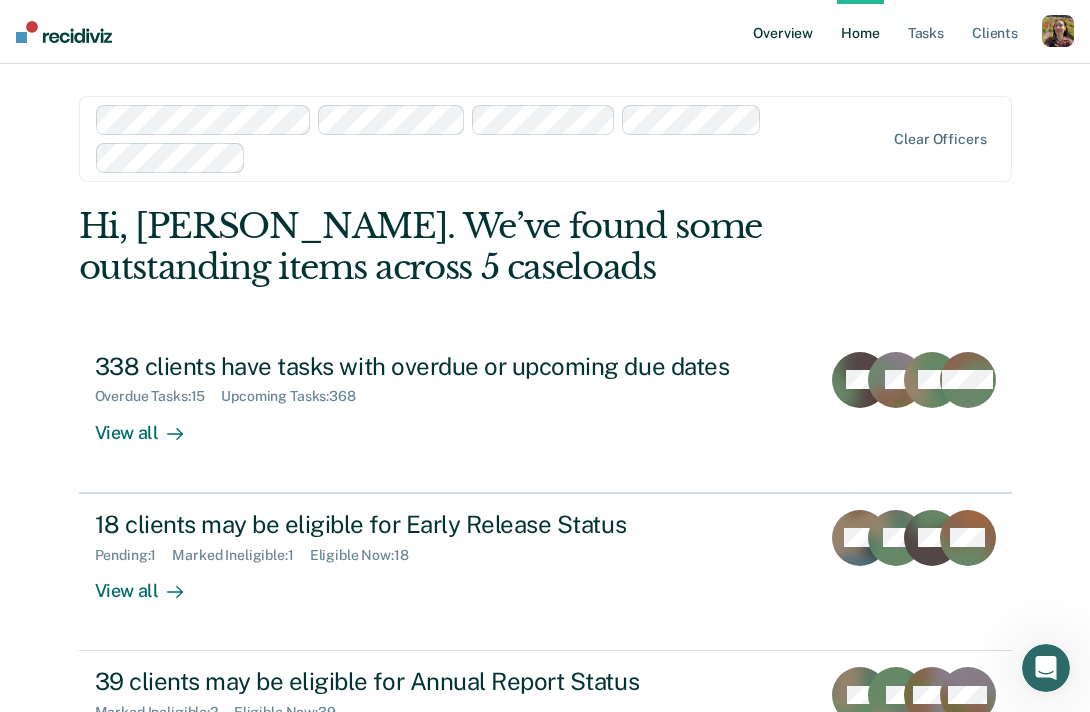 click on "Overview" at bounding box center (783, 32) 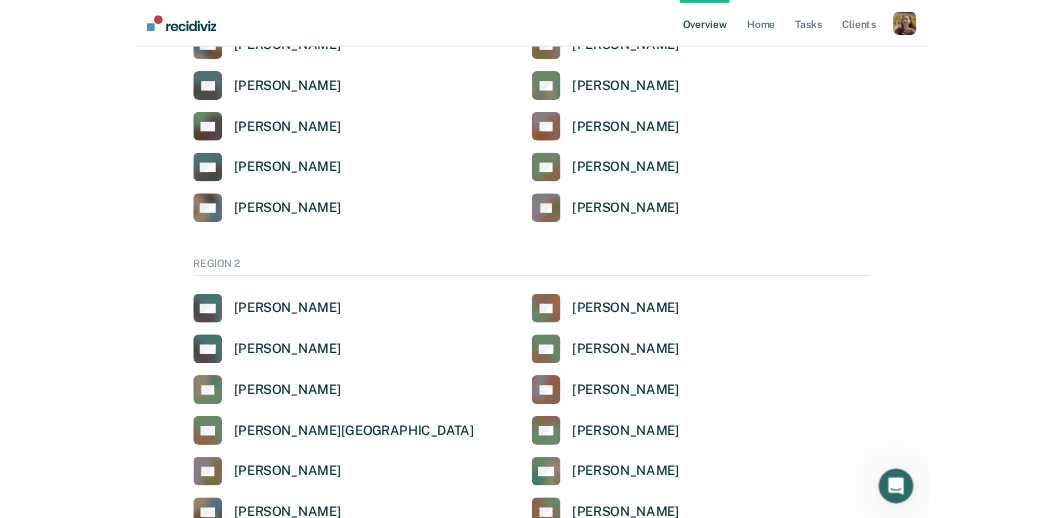 scroll, scrollTop: 1418, scrollLeft: 0, axis: vertical 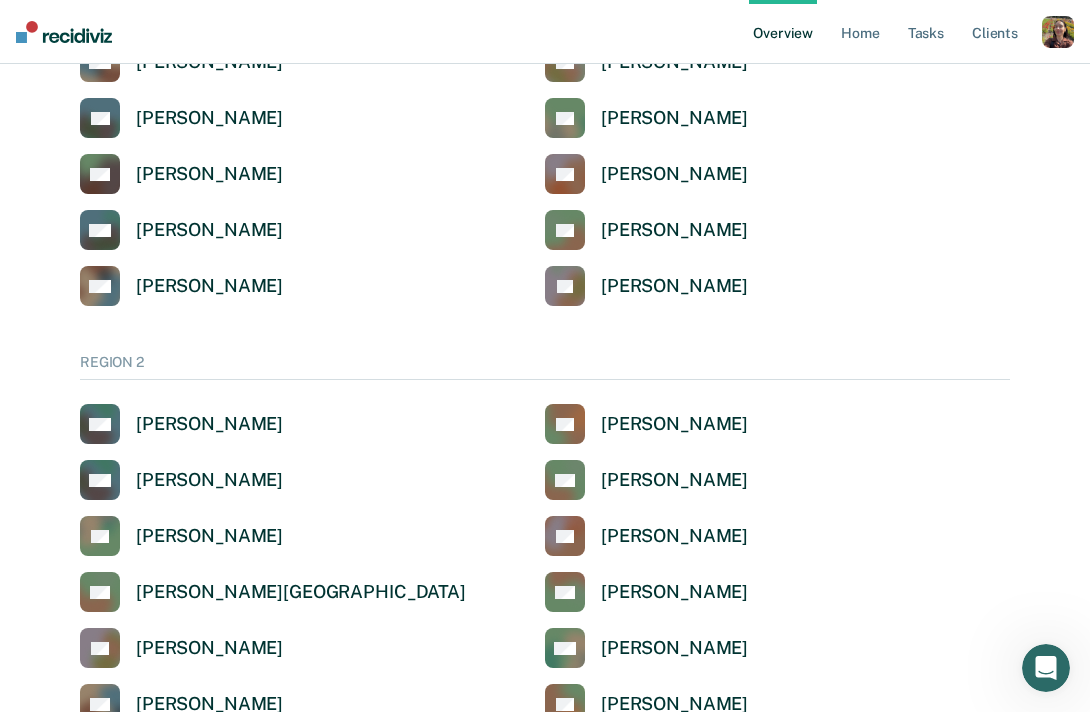 click on "SW Sylvia Willis" at bounding box center (312, 230) 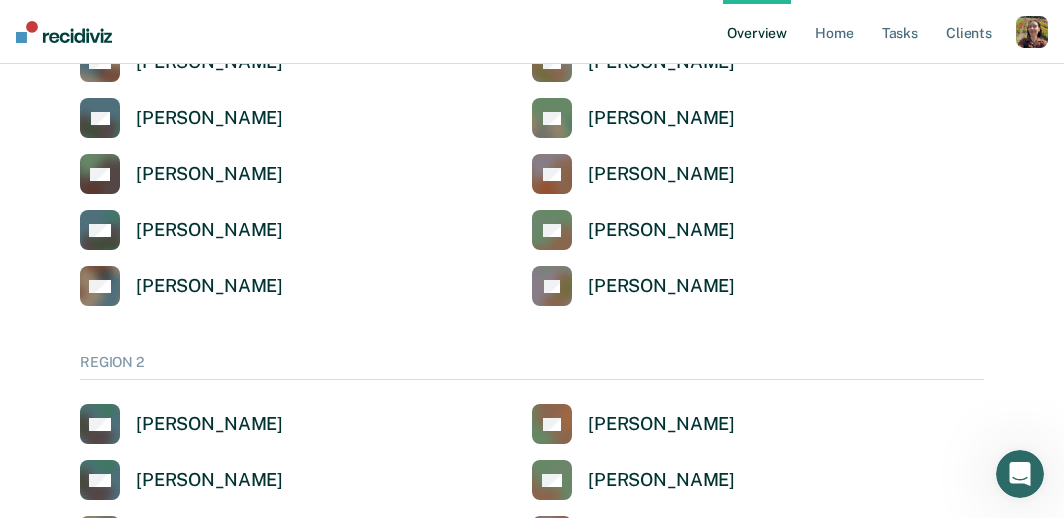 click 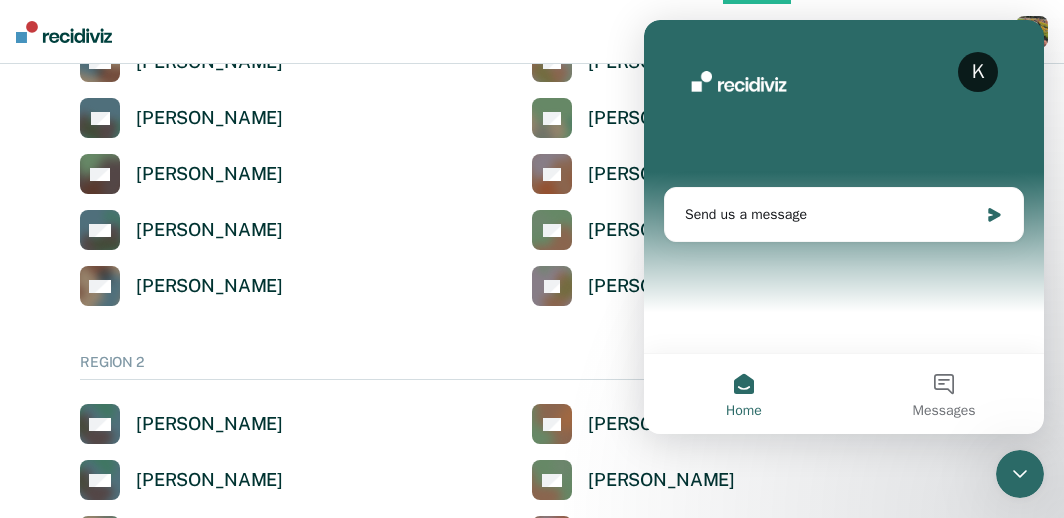 click 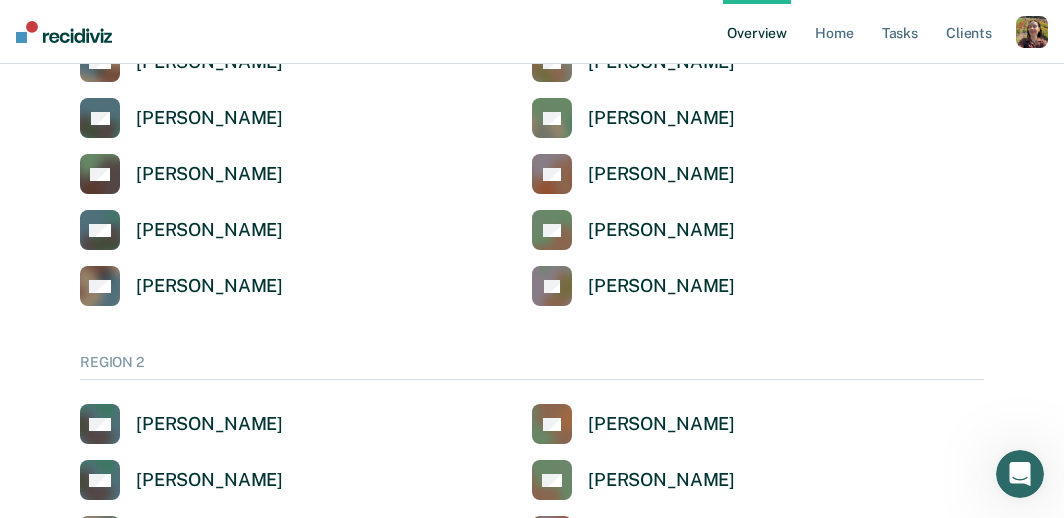 click 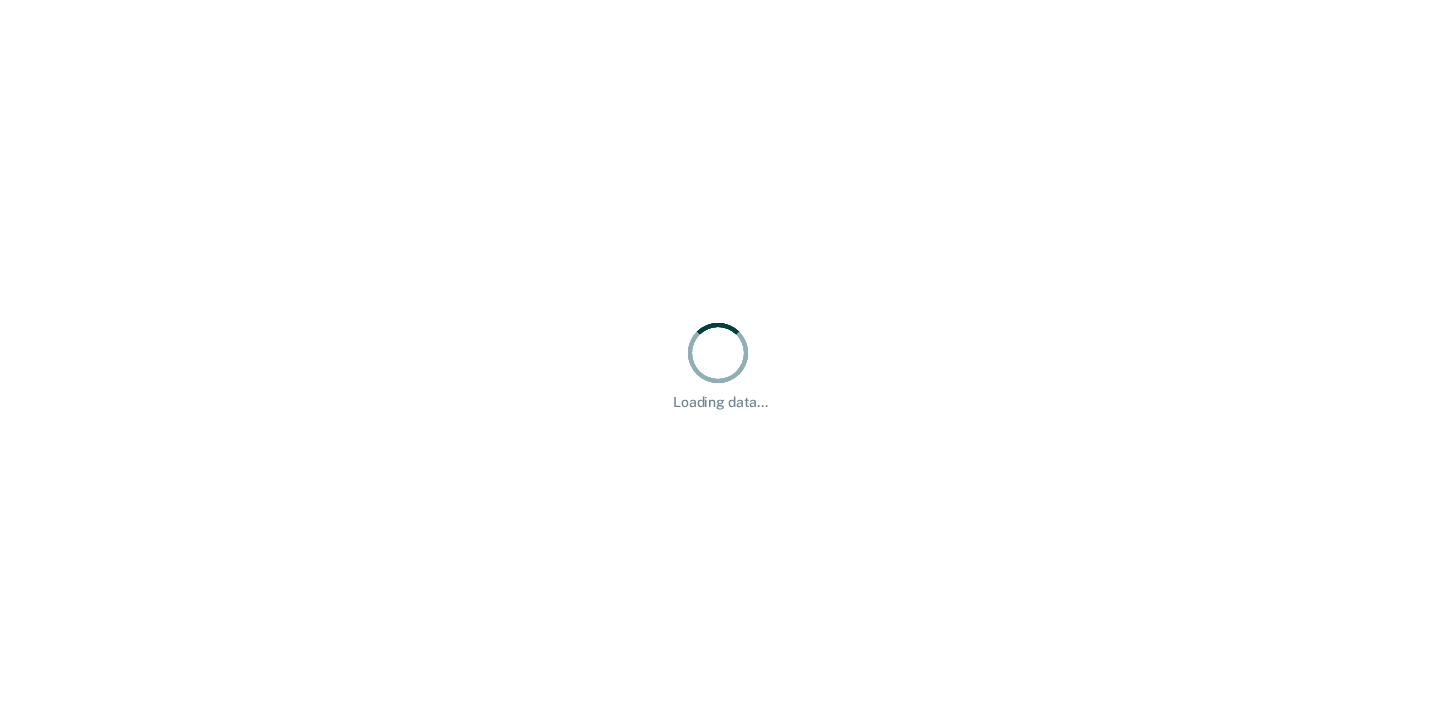 scroll, scrollTop: 0, scrollLeft: 0, axis: both 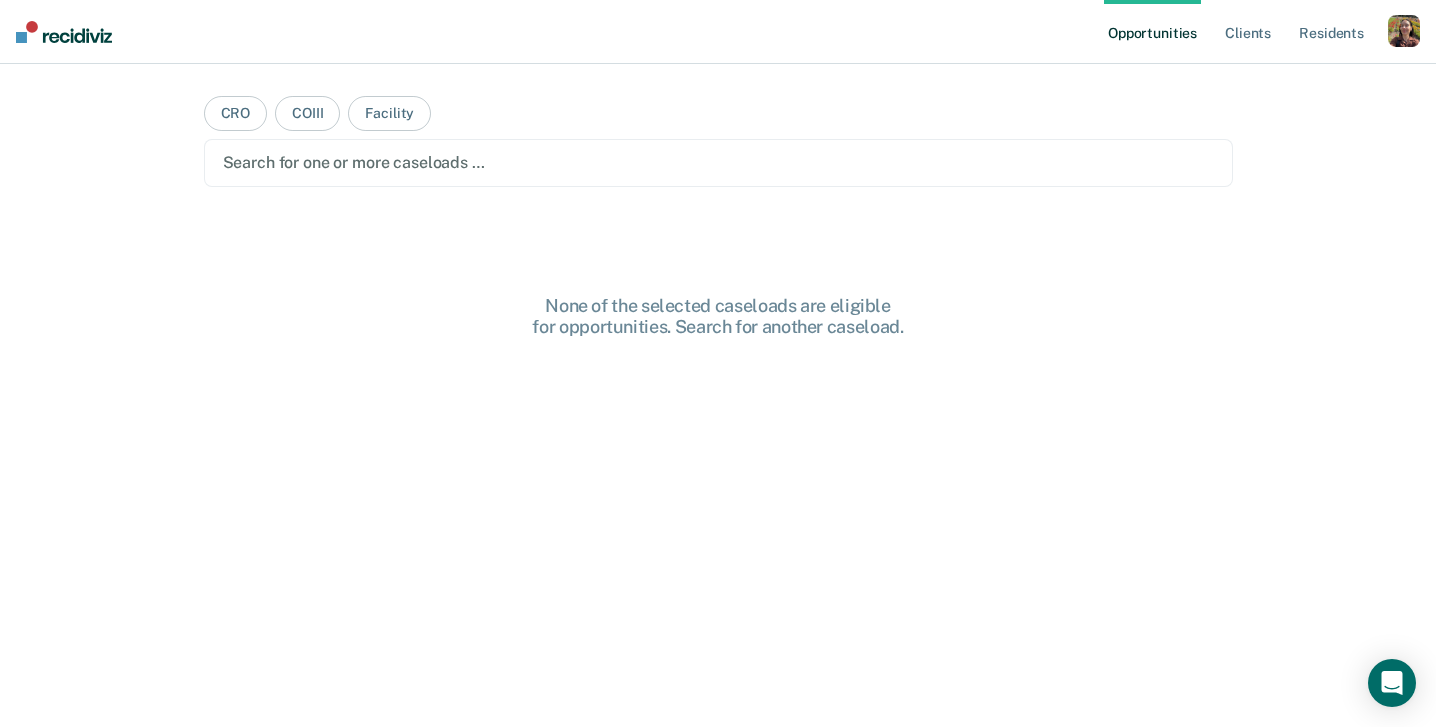 click at bounding box center [1404, 31] 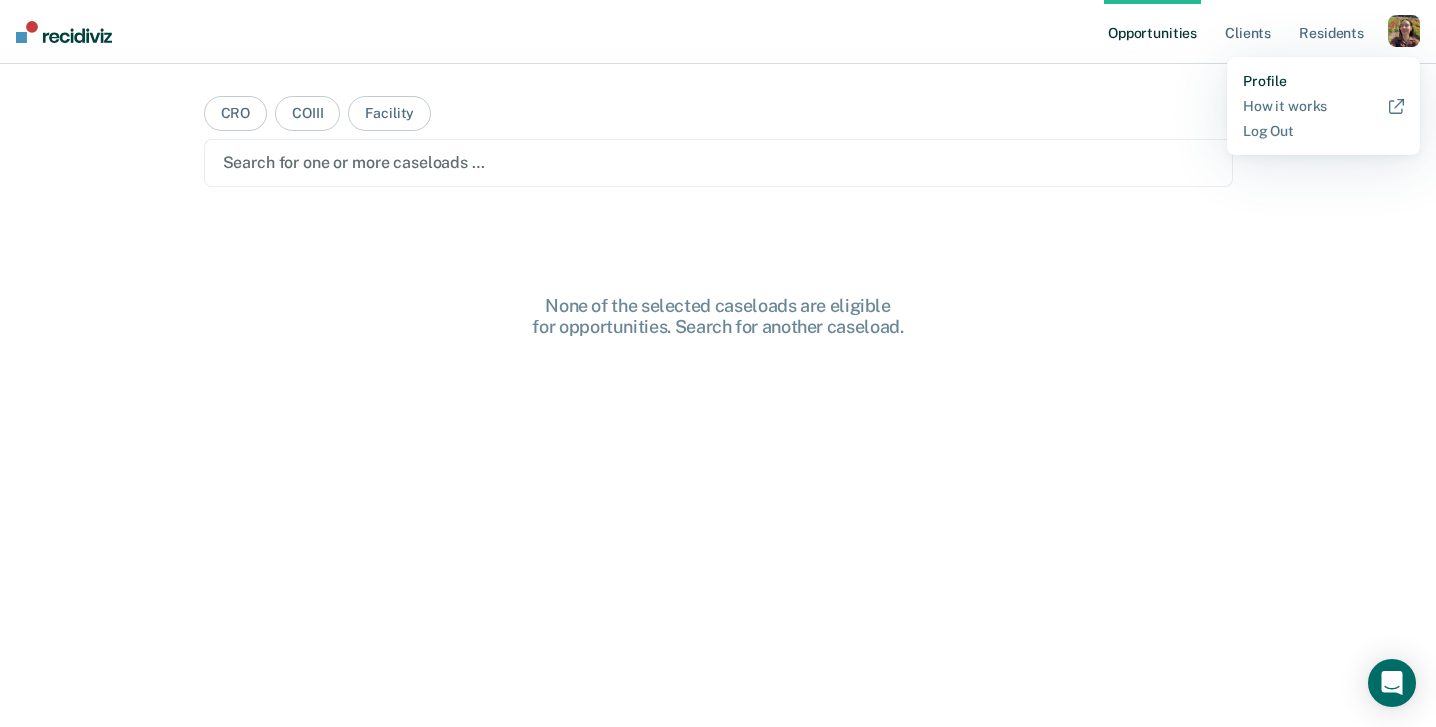 click on "Profile" at bounding box center [1323, 81] 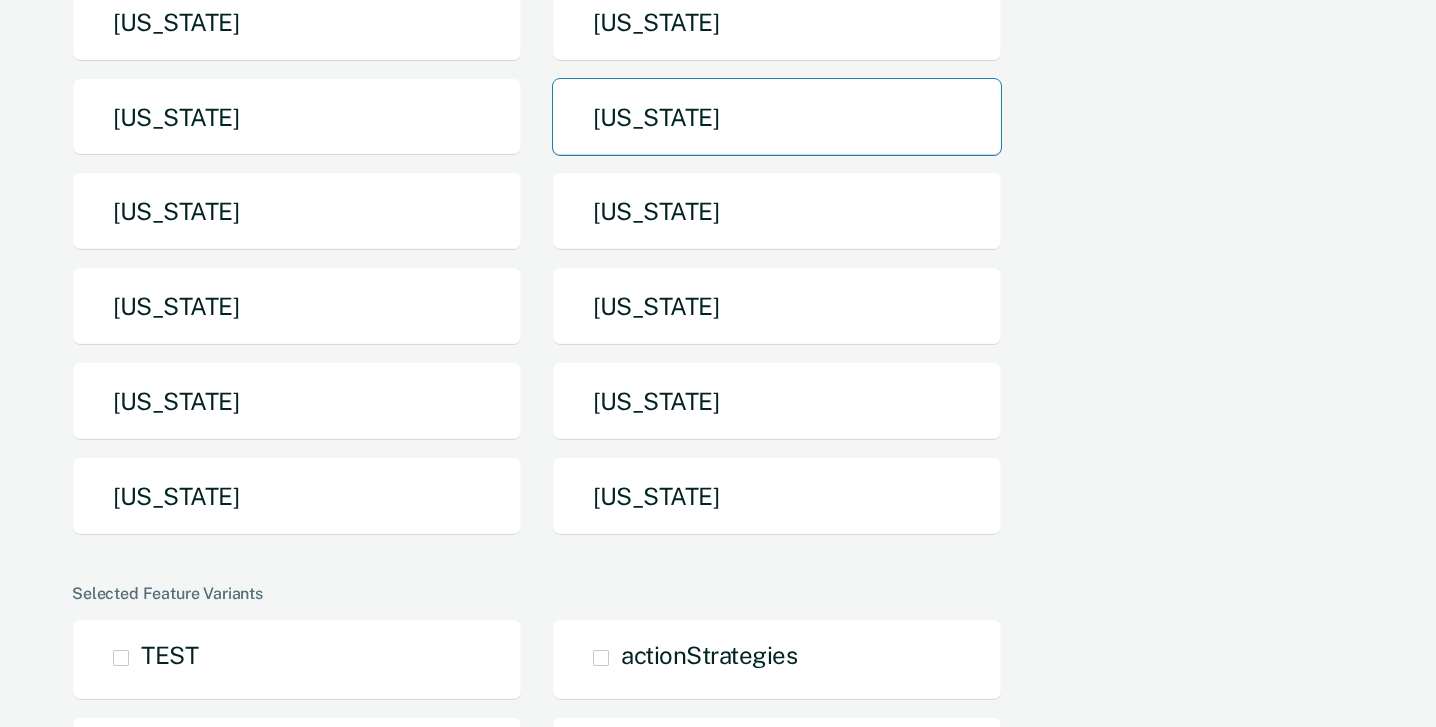 scroll, scrollTop: 333, scrollLeft: 0, axis: vertical 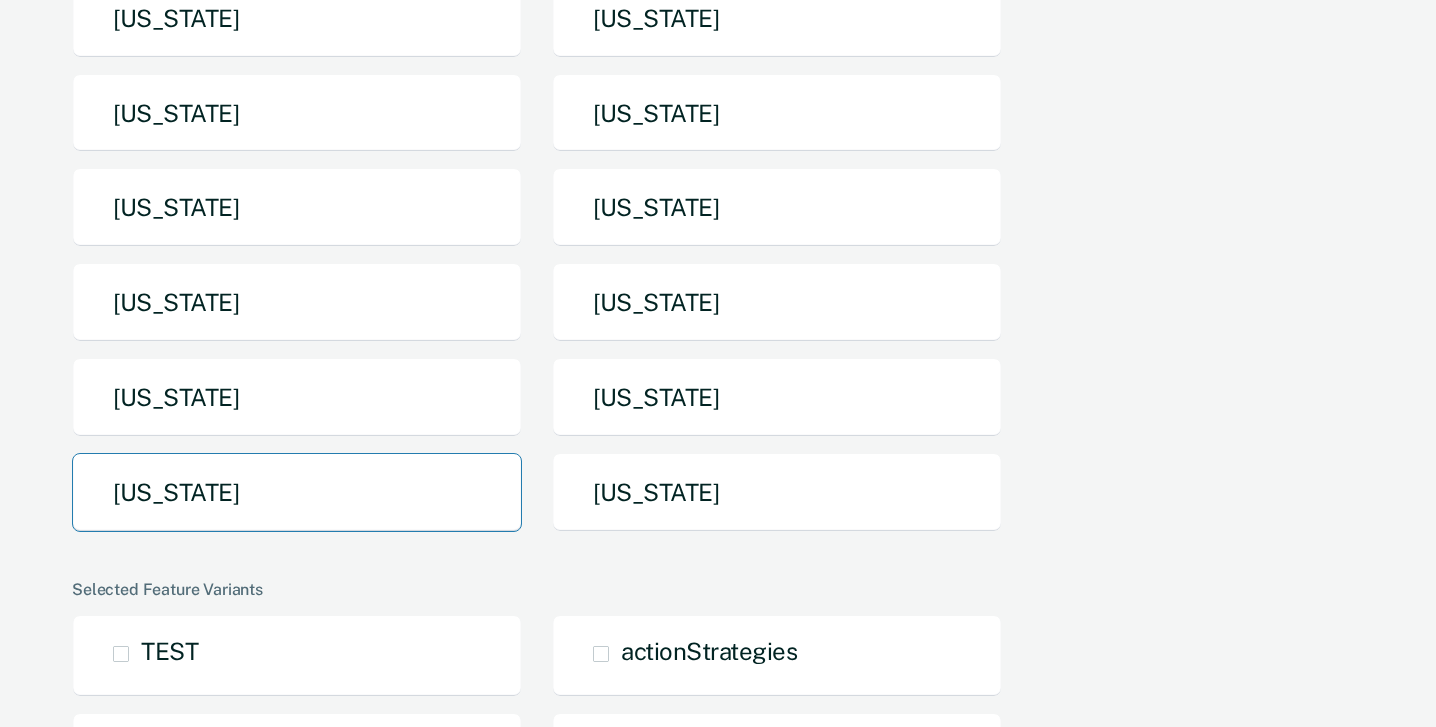 click on "[US_STATE]" at bounding box center (297, 492) 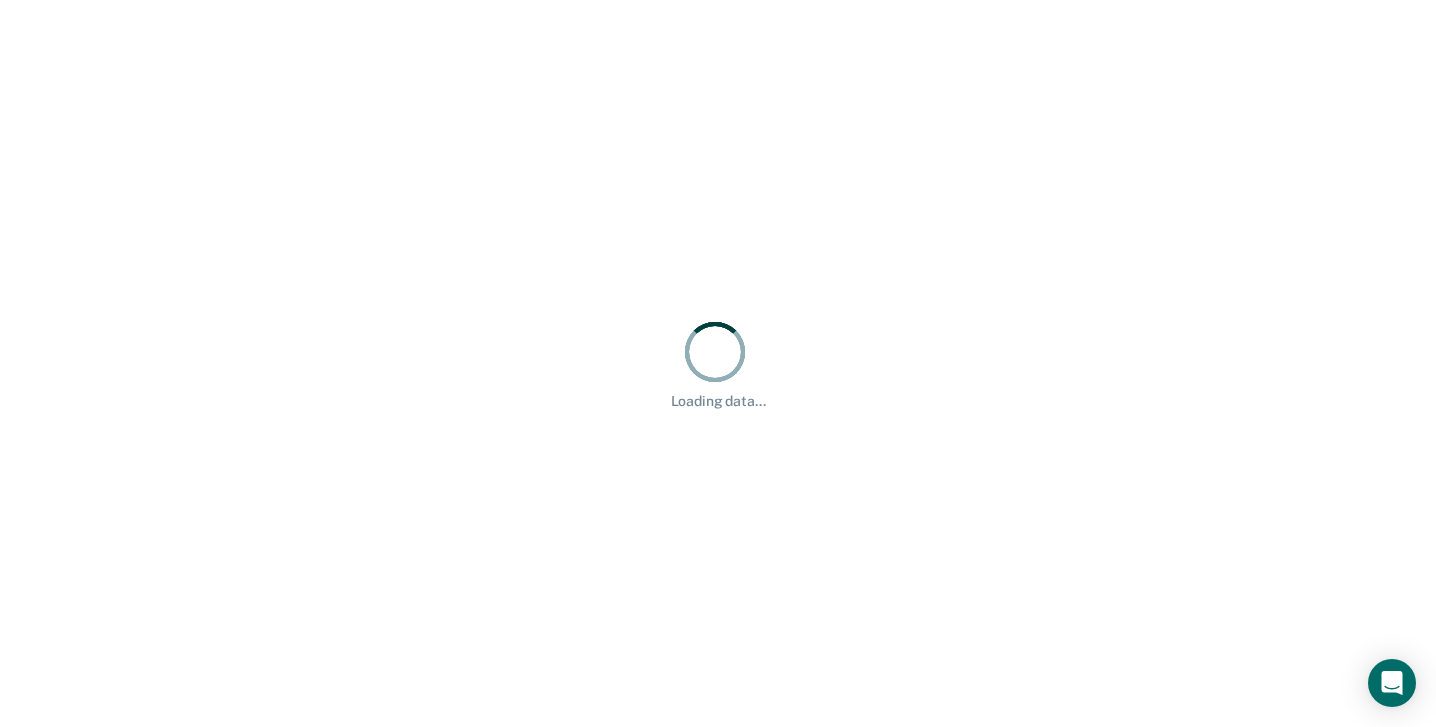 scroll, scrollTop: 0, scrollLeft: 0, axis: both 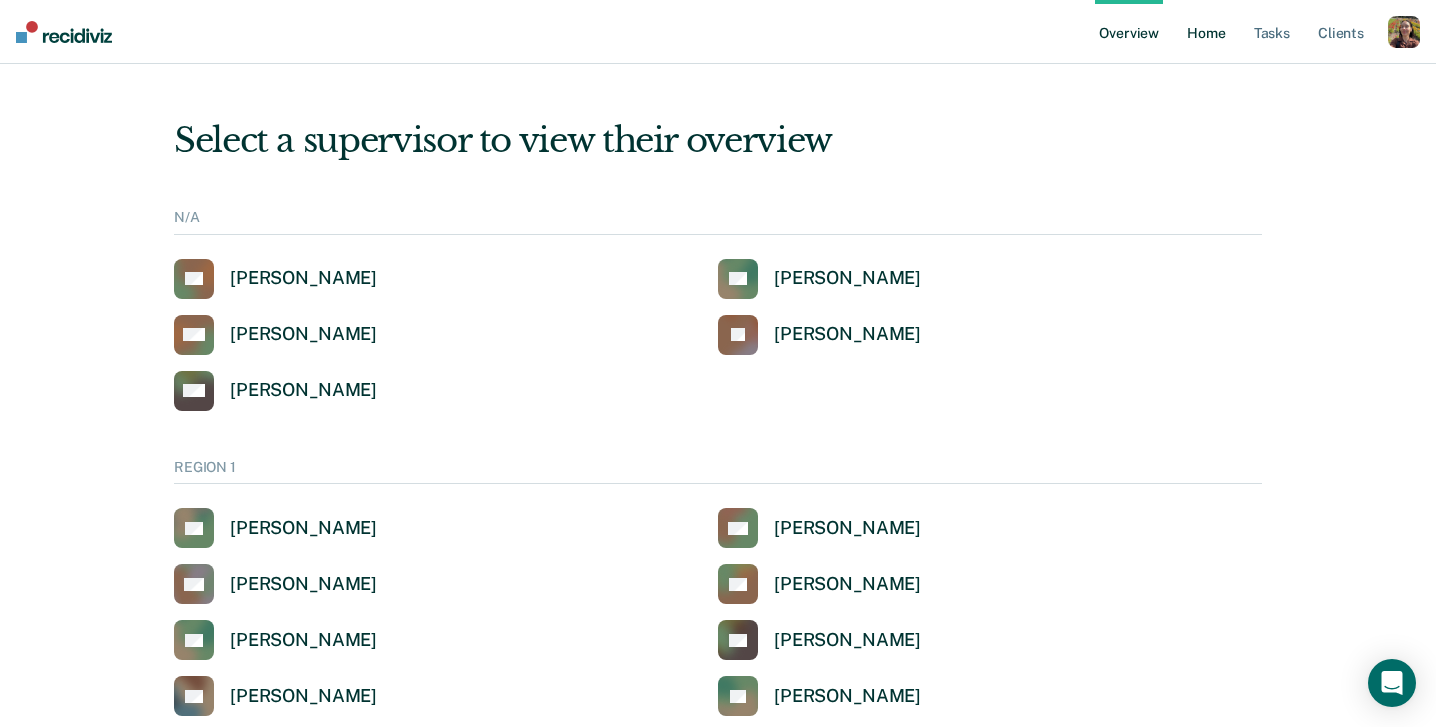 click on "Home" at bounding box center (1206, 32) 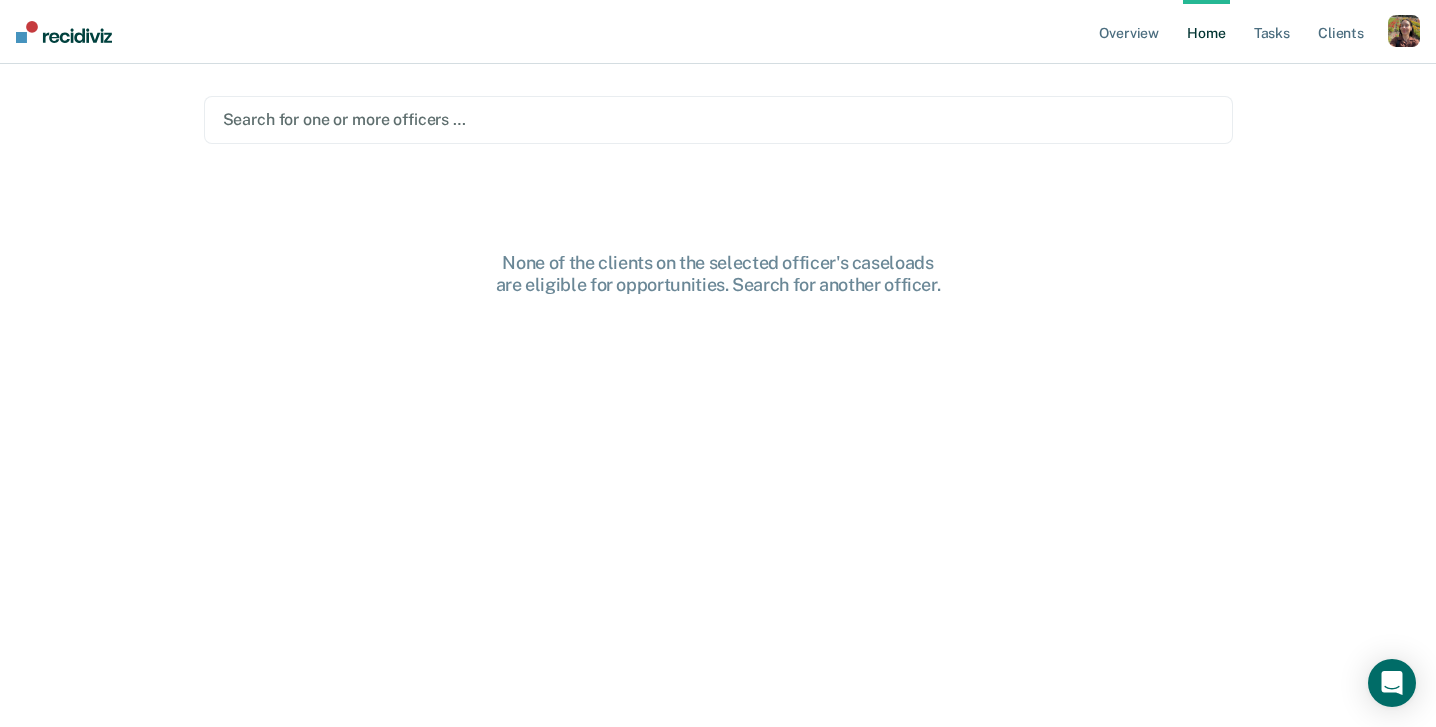 click at bounding box center [718, 119] 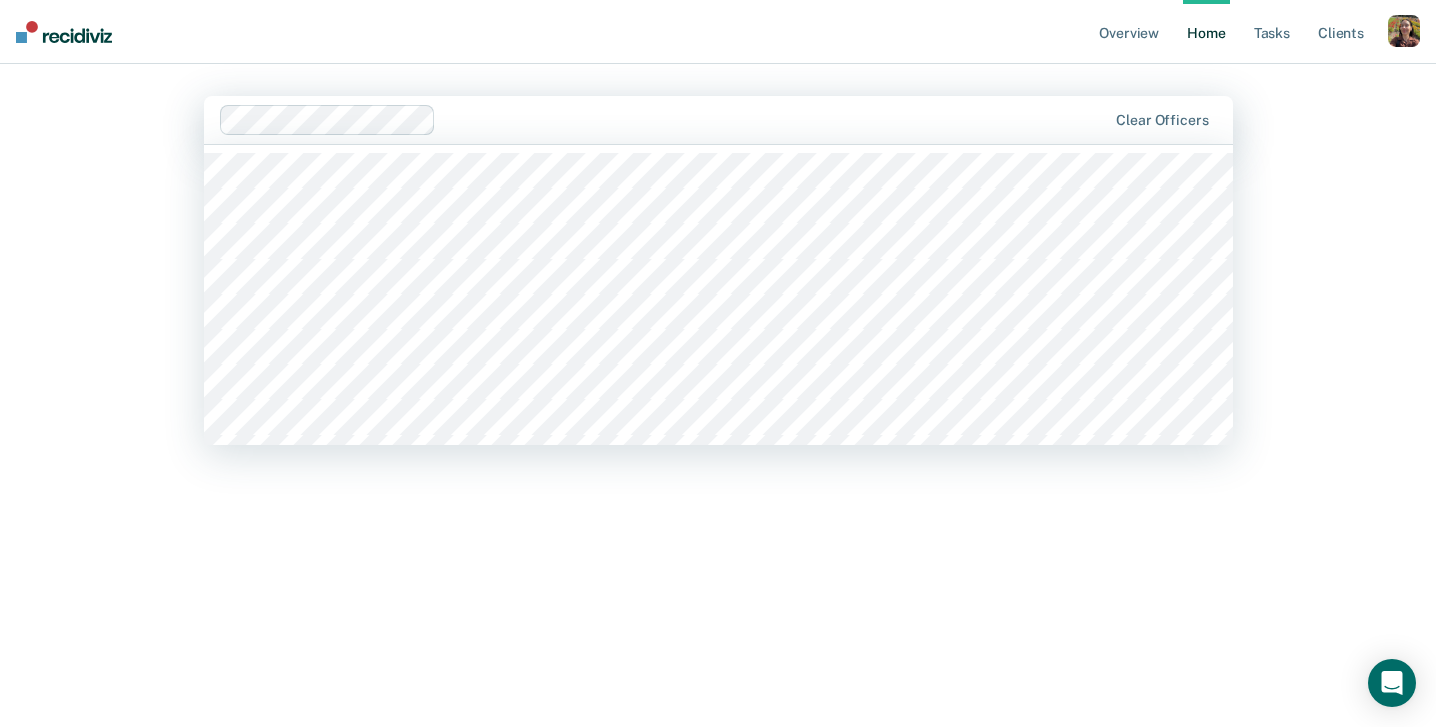 click at bounding box center [664, 120] 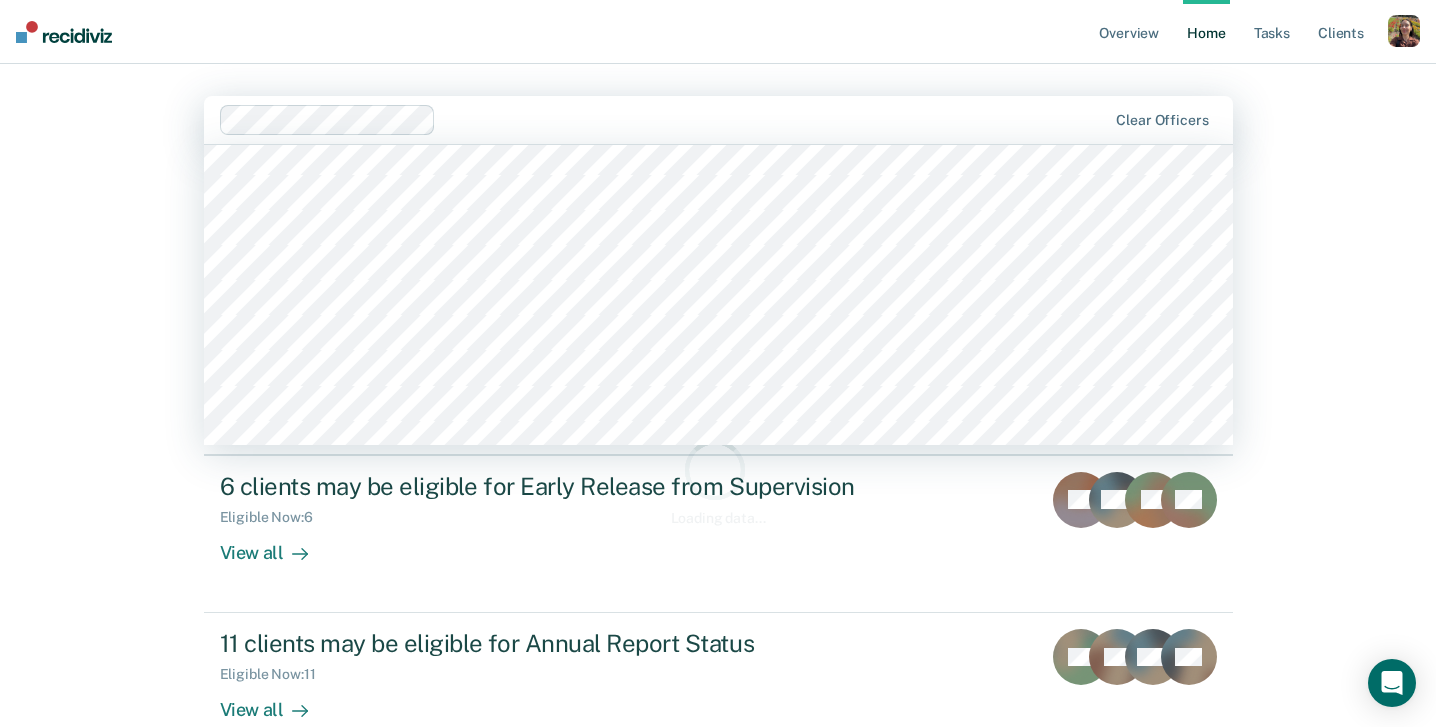 scroll, scrollTop: 10791, scrollLeft: 0, axis: vertical 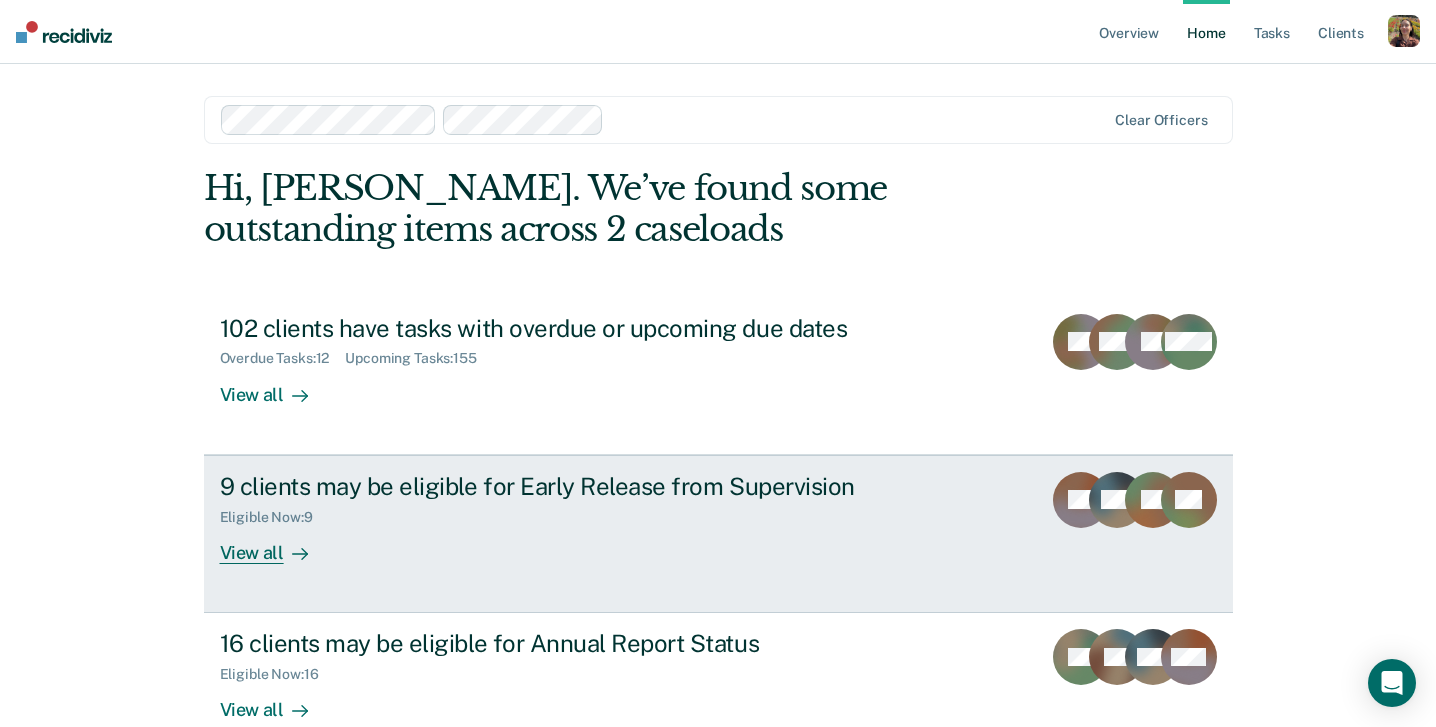 click 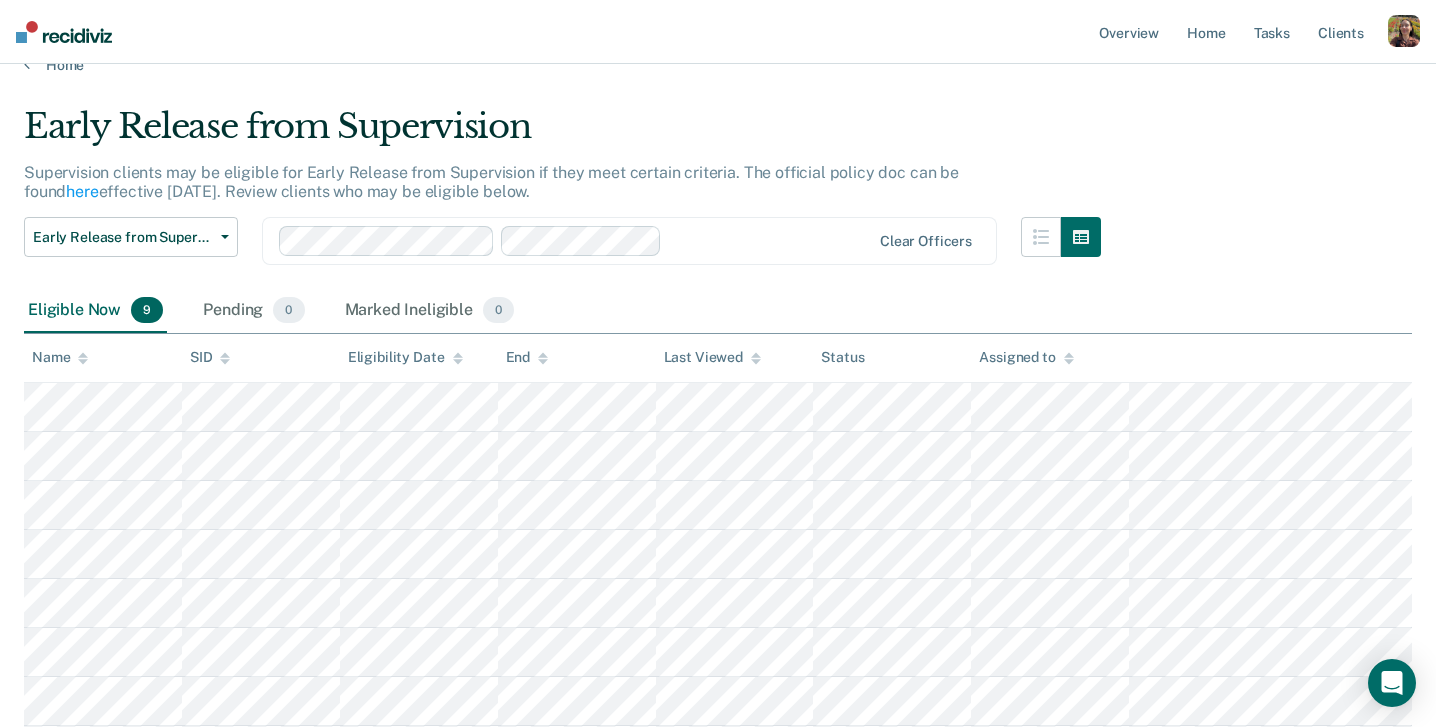 scroll, scrollTop: 0, scrollLeft: 0, axis: both 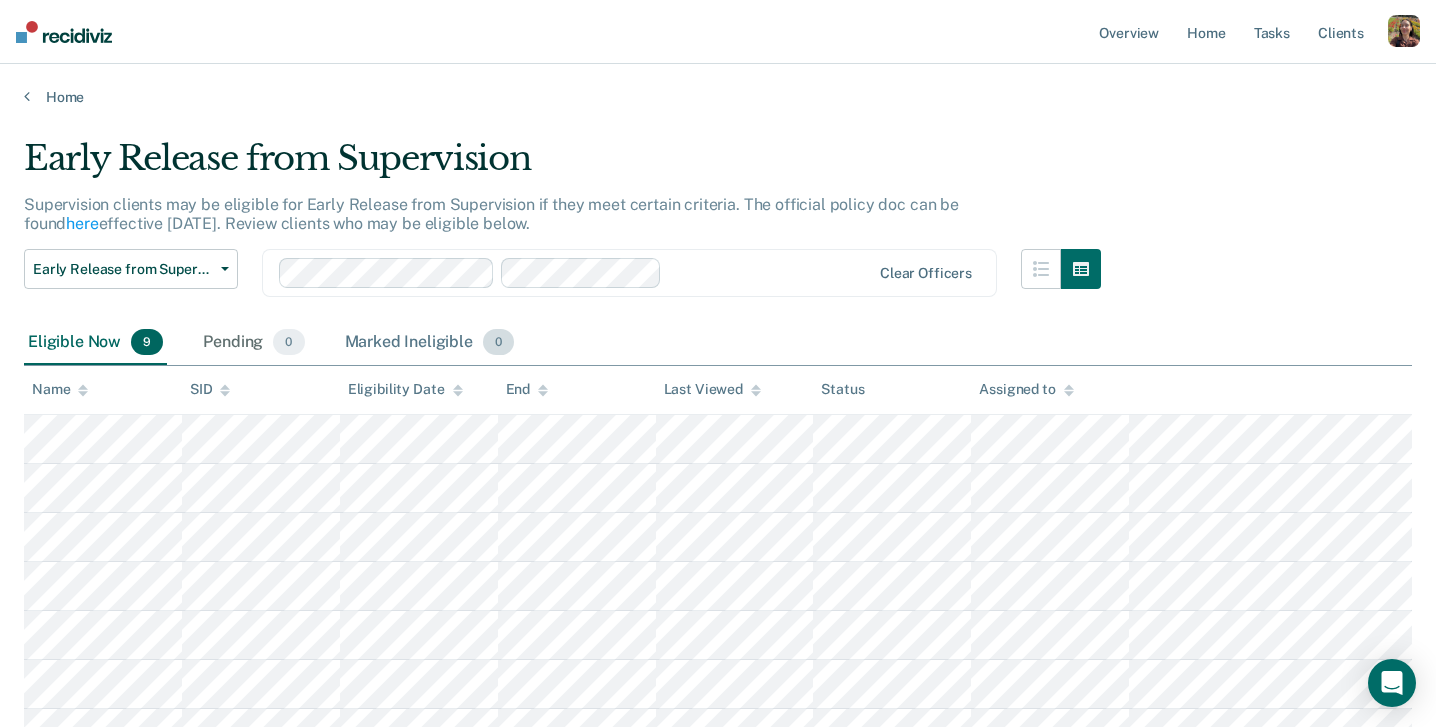 click on "Marked Ineligible 0" at bounding box center [430, 343] 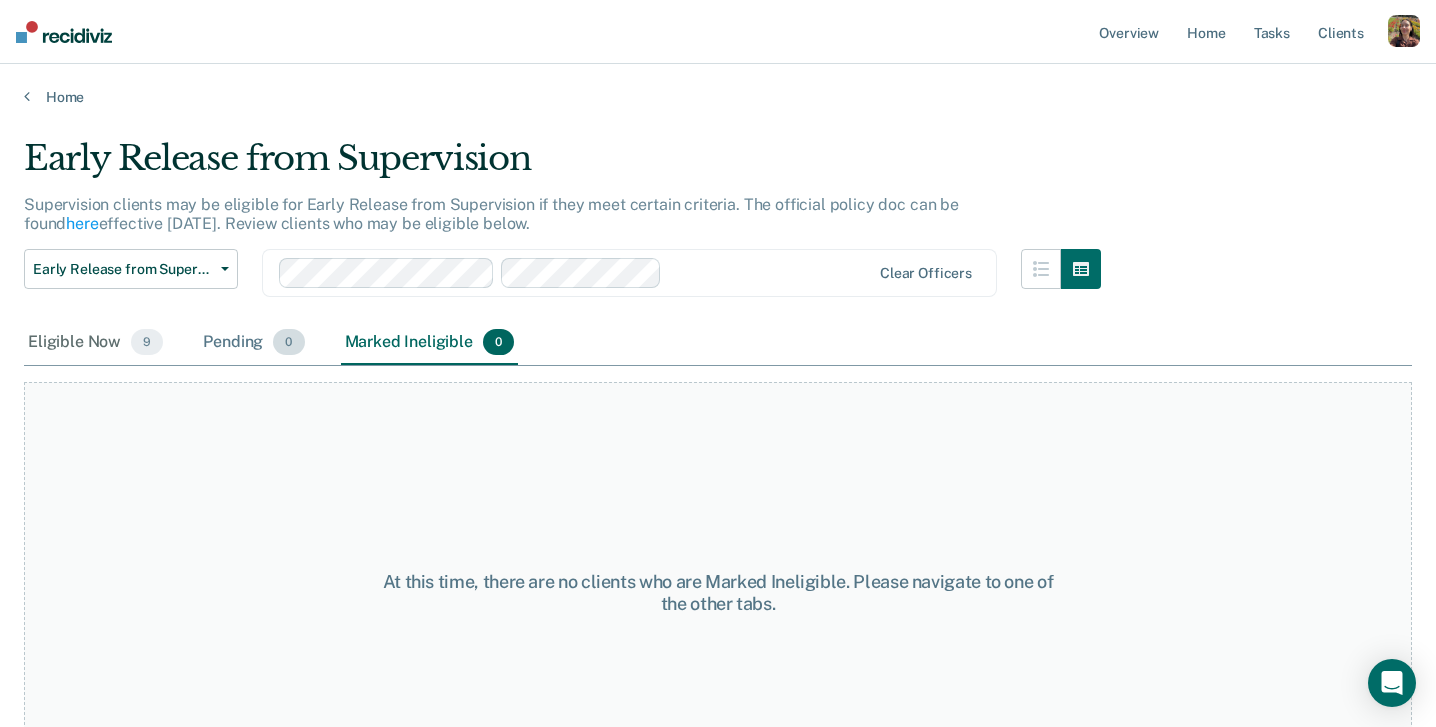 click on "0" at bounding box center (288, 342) 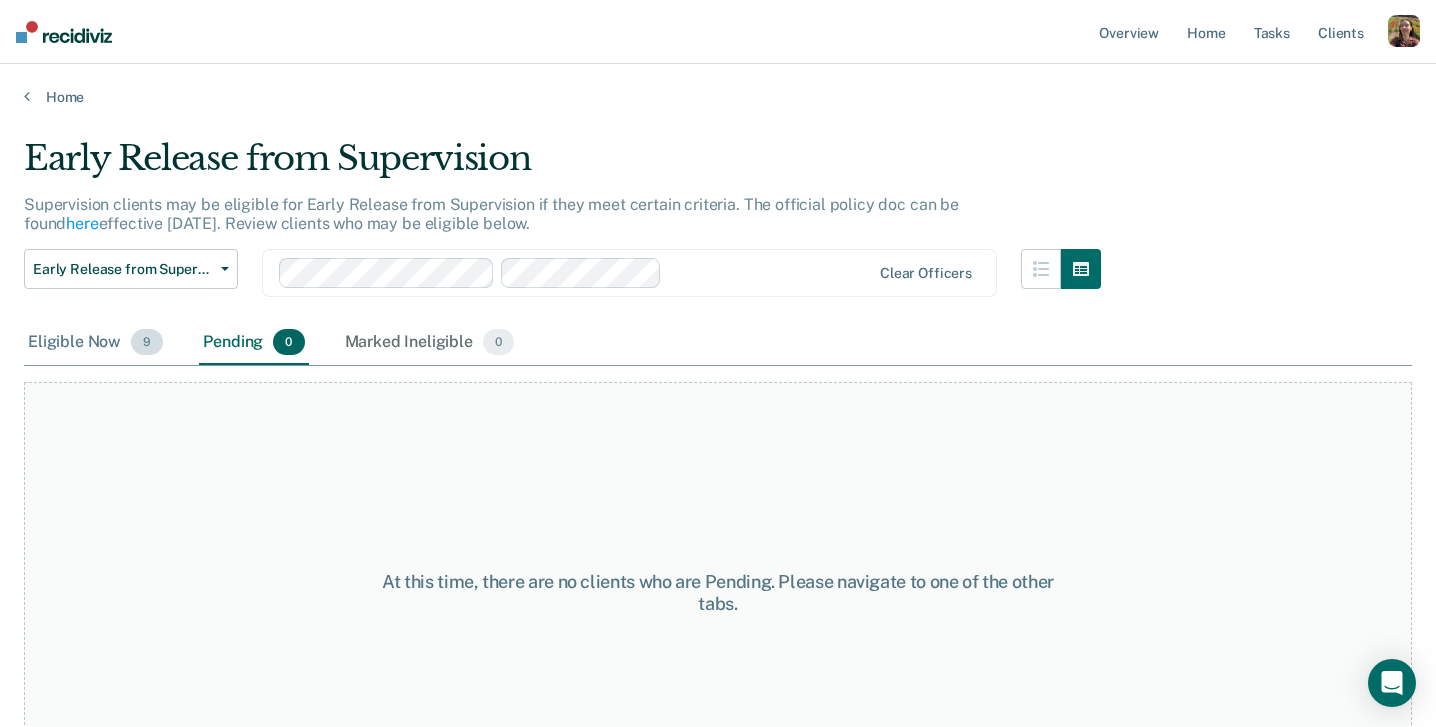click on "Eligible Now 9" at bounding box center [95, 343] 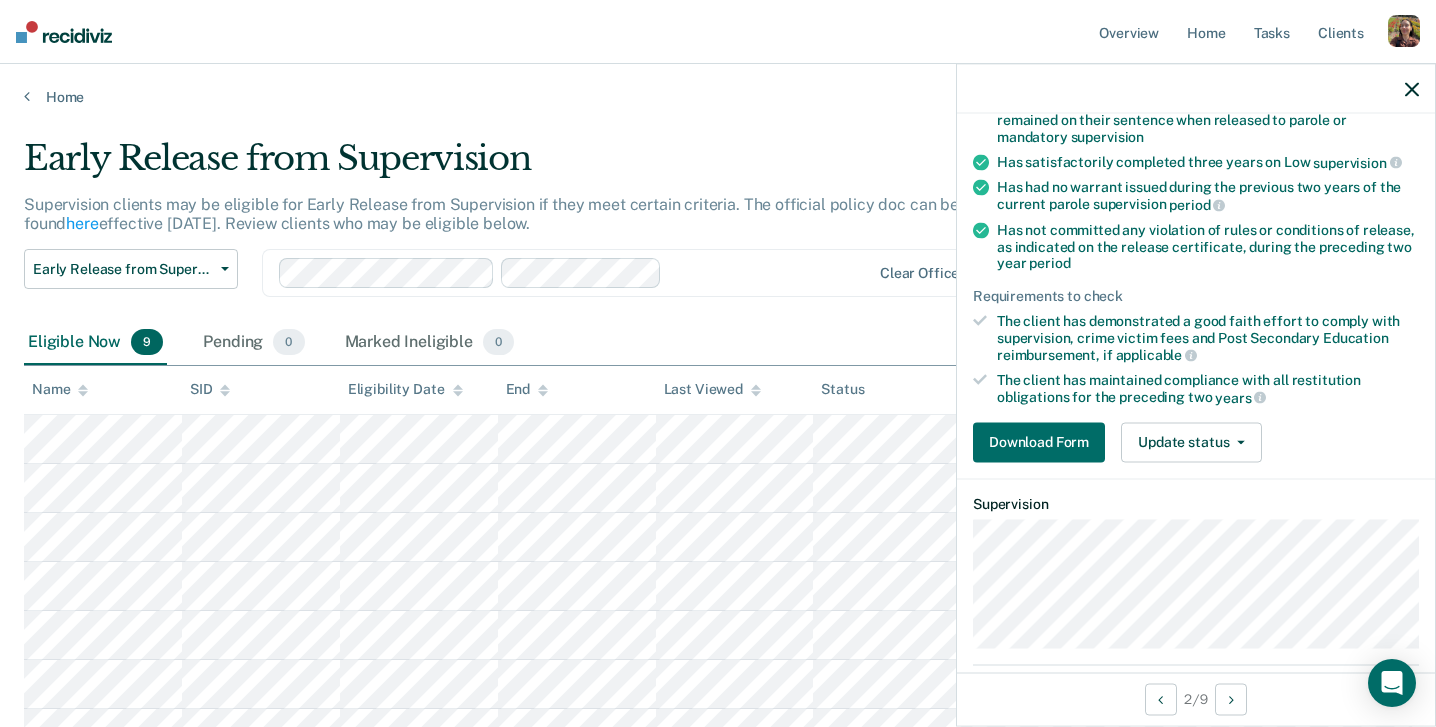 scroll, scrollTop: 219, scrollLeft: 0, axis: vertical 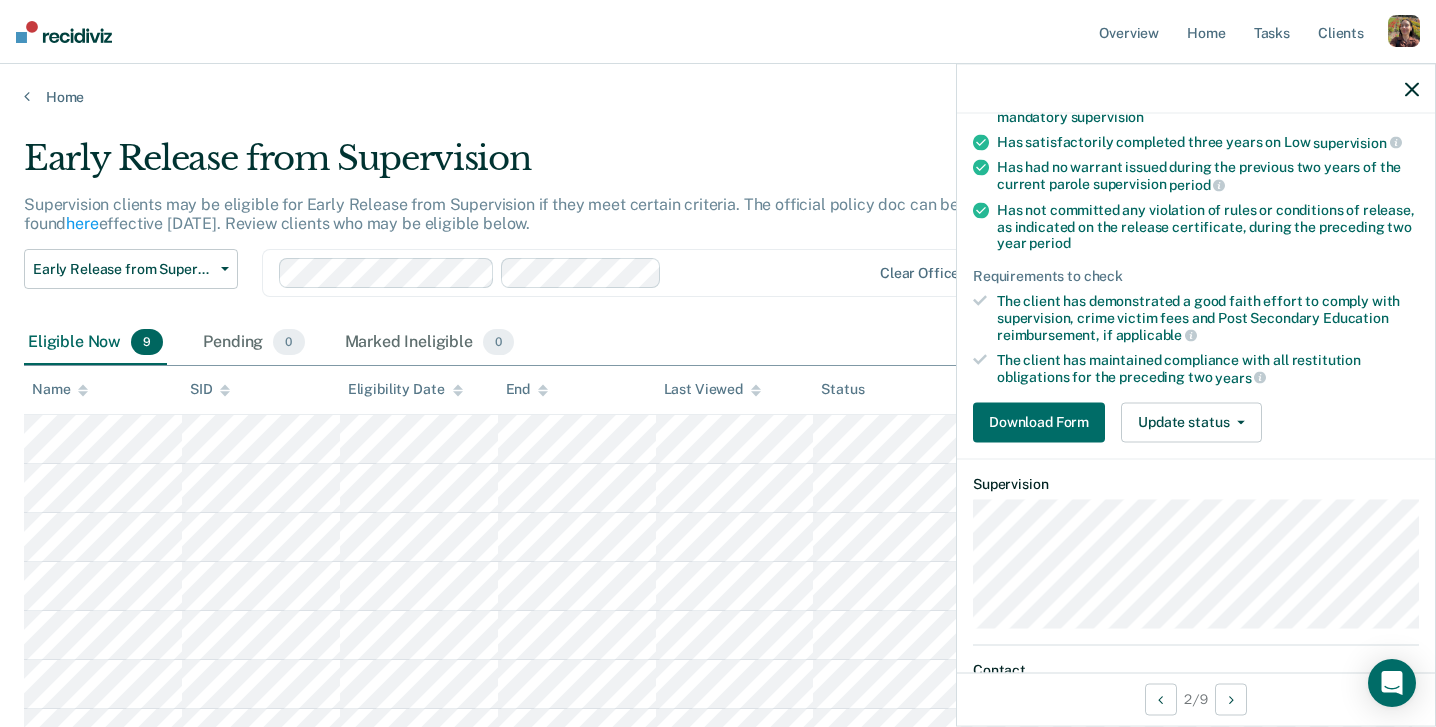 click on "Requirements validated by OIMS data Has been under supervision for at least one half of the time that remained on their sentence when released to parole or mandatory   supervision Has satisfactorily completed three years on Low   supervision   Has had no warrant issued during the previous two years of the current parole supervision   period   Has not committed any violation of rules or conditions of release, as indicated on the release certificate, during the preceding two year   period Requirements to check The client has demonstrated a good faith effort to comply with supervision, crime victim fees and Post Secondary Education reimbursement, if   applicable   The client has maintained compliance with all restitution obligations for the preceding two   years   Download Form Update status Mark Pending Mark Ineligible" at bounding box center (1196, 238) 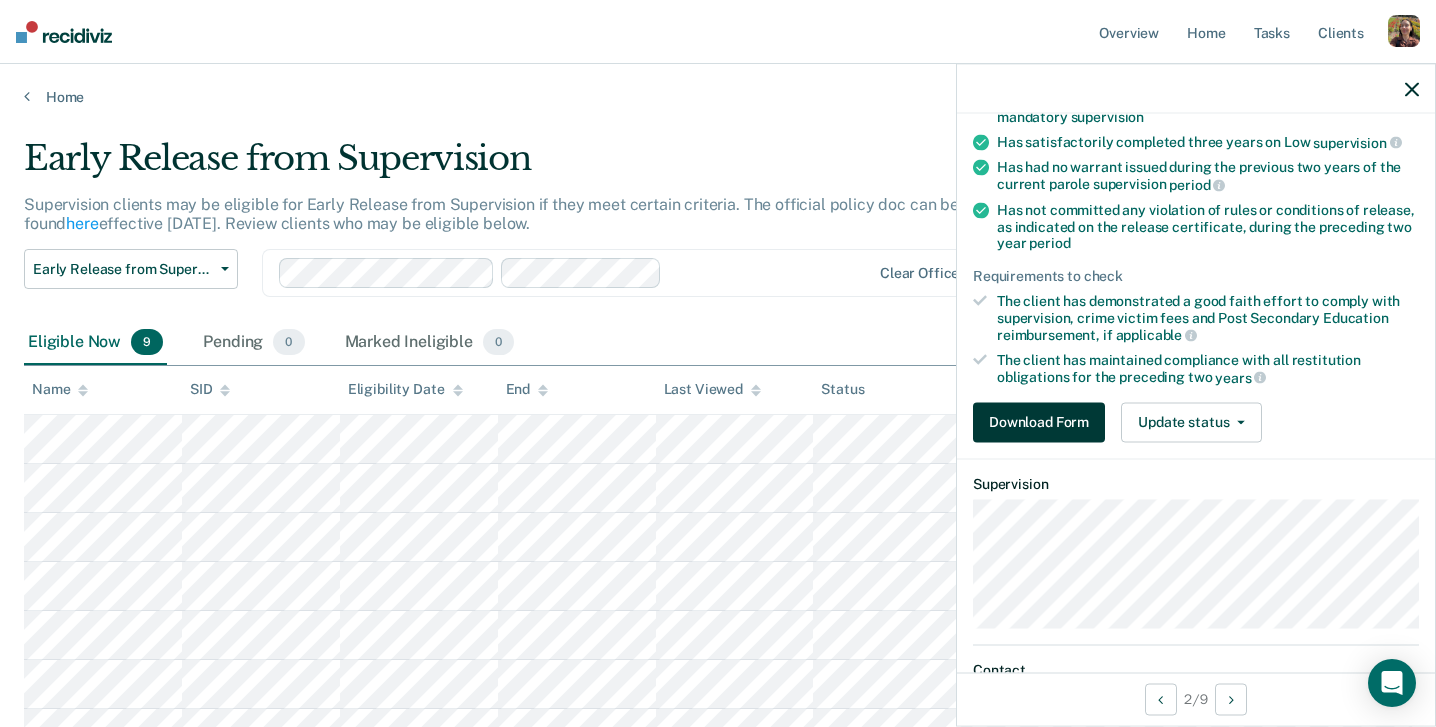 click on "Download Form" at bounding box center (1039, 422) 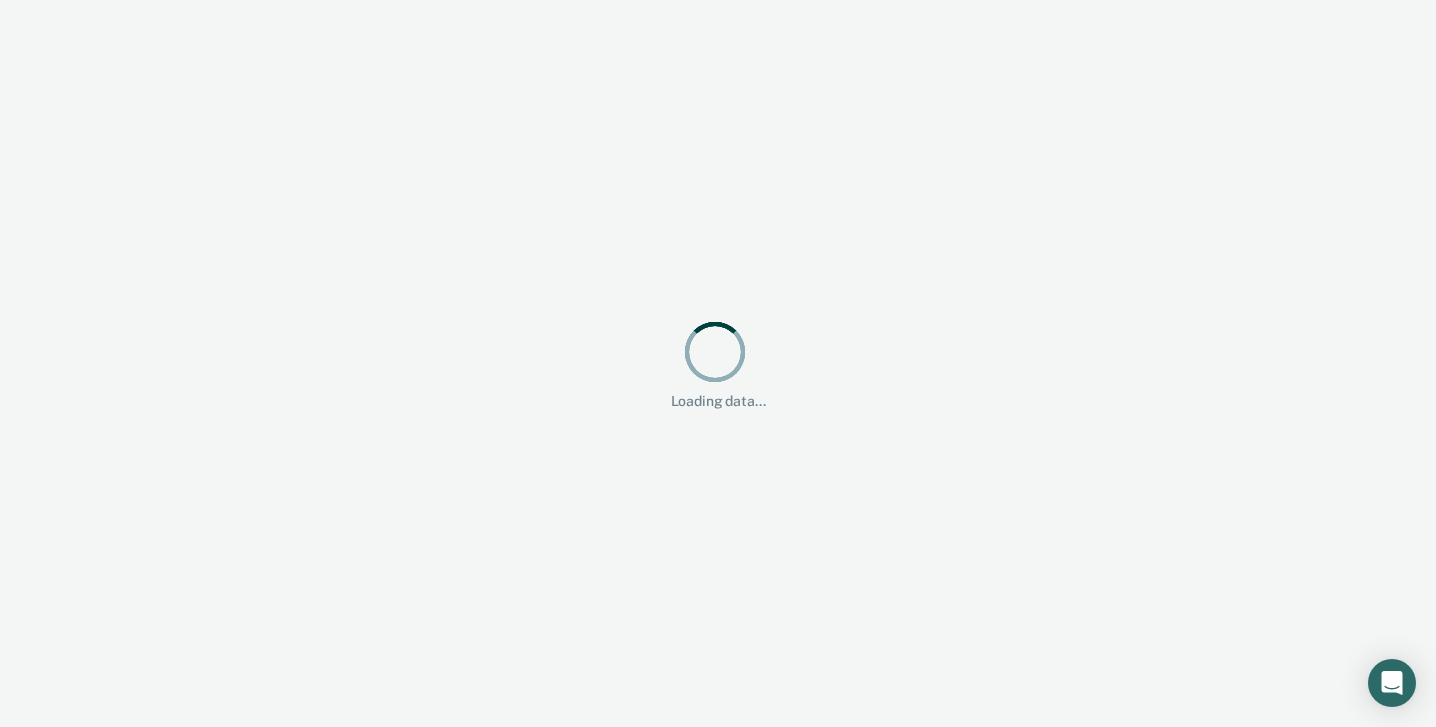 scroll, scrollTop: 0, scrollLeft: 0, axis: both 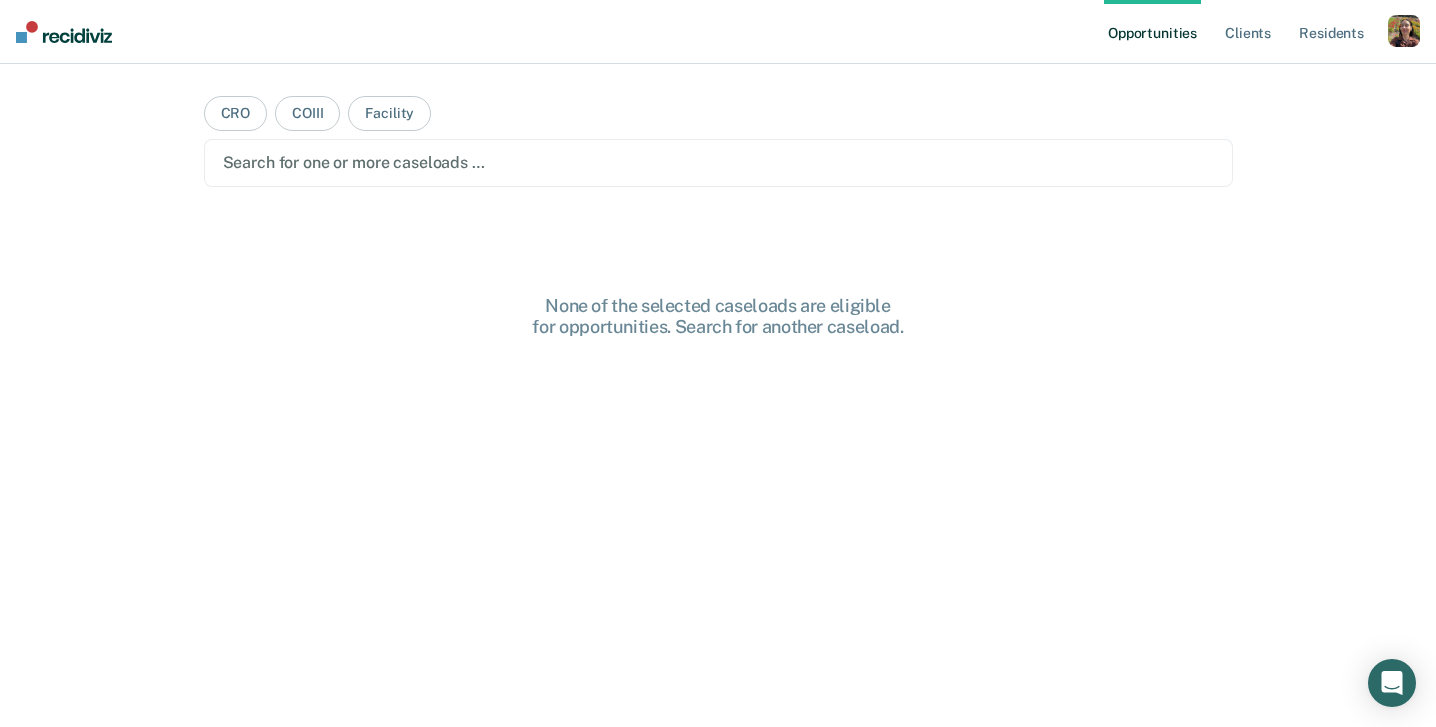 click at bounding box center [1404, 31] 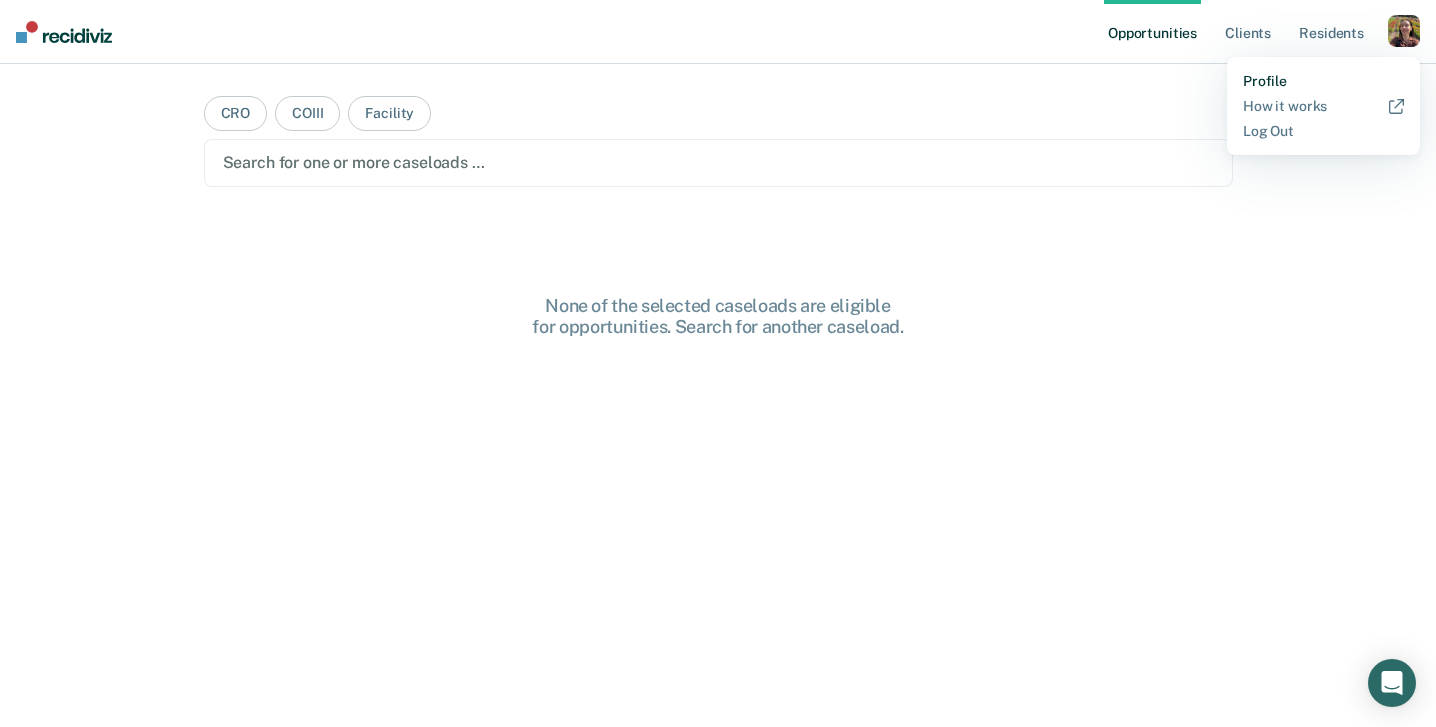 click on "Profile" at bounding box center [1323, 81] 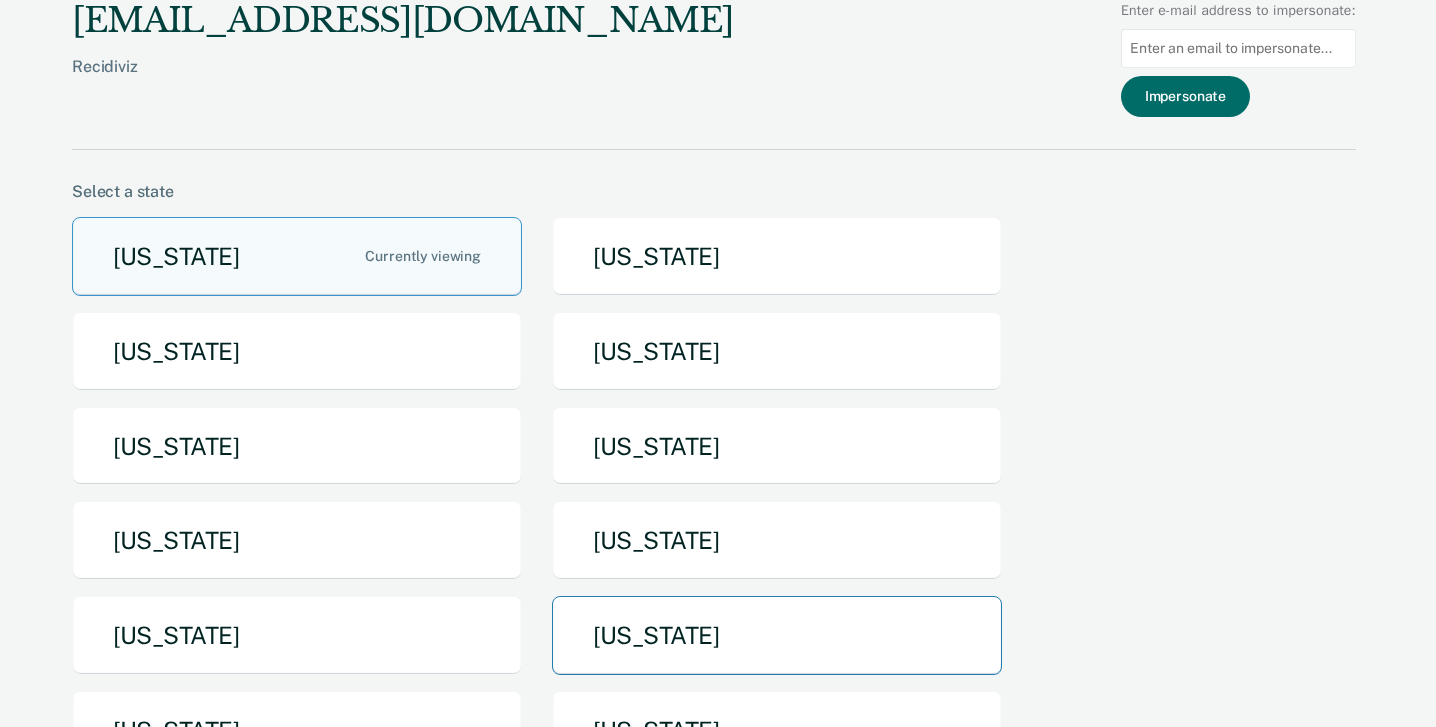 scroll, scrollTop: 414, scrollLeft: 0, axis: vertical 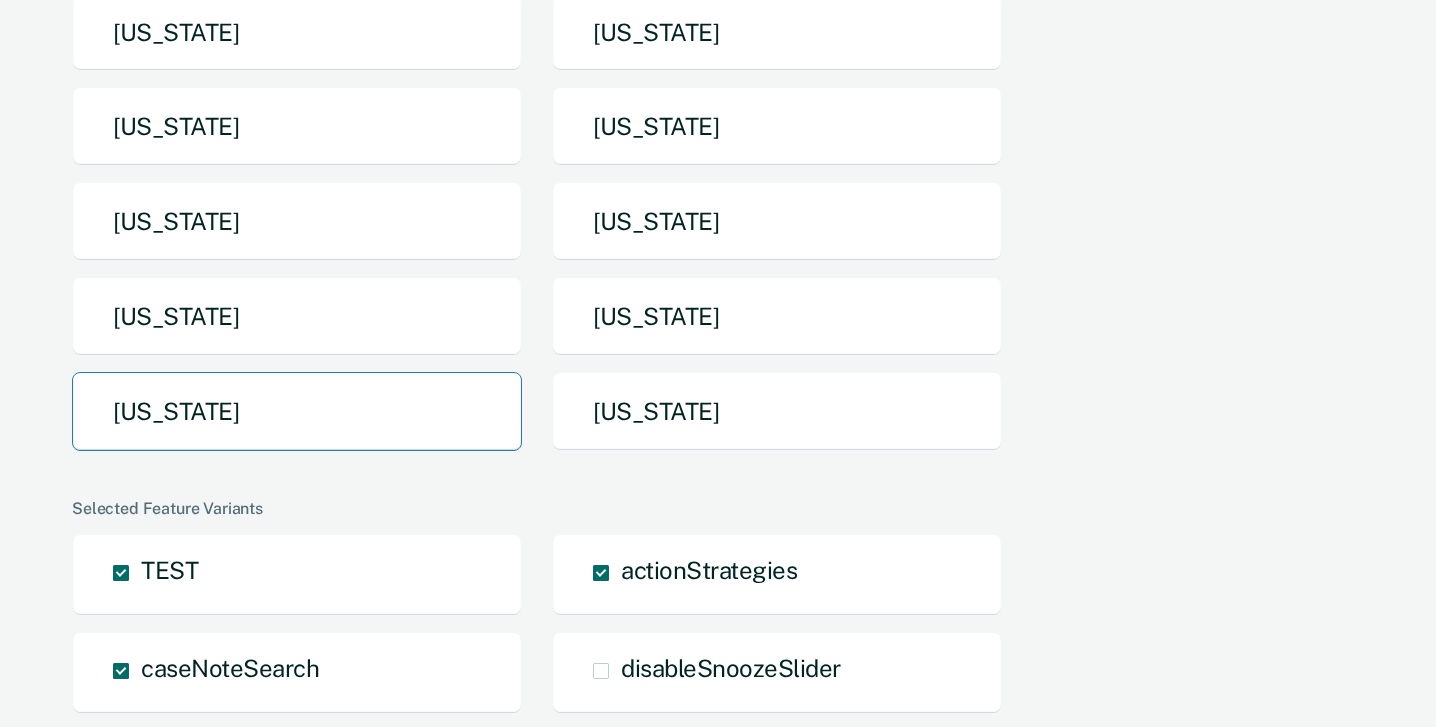 click on "[US_STATE]" at bounding box center (297, 411) 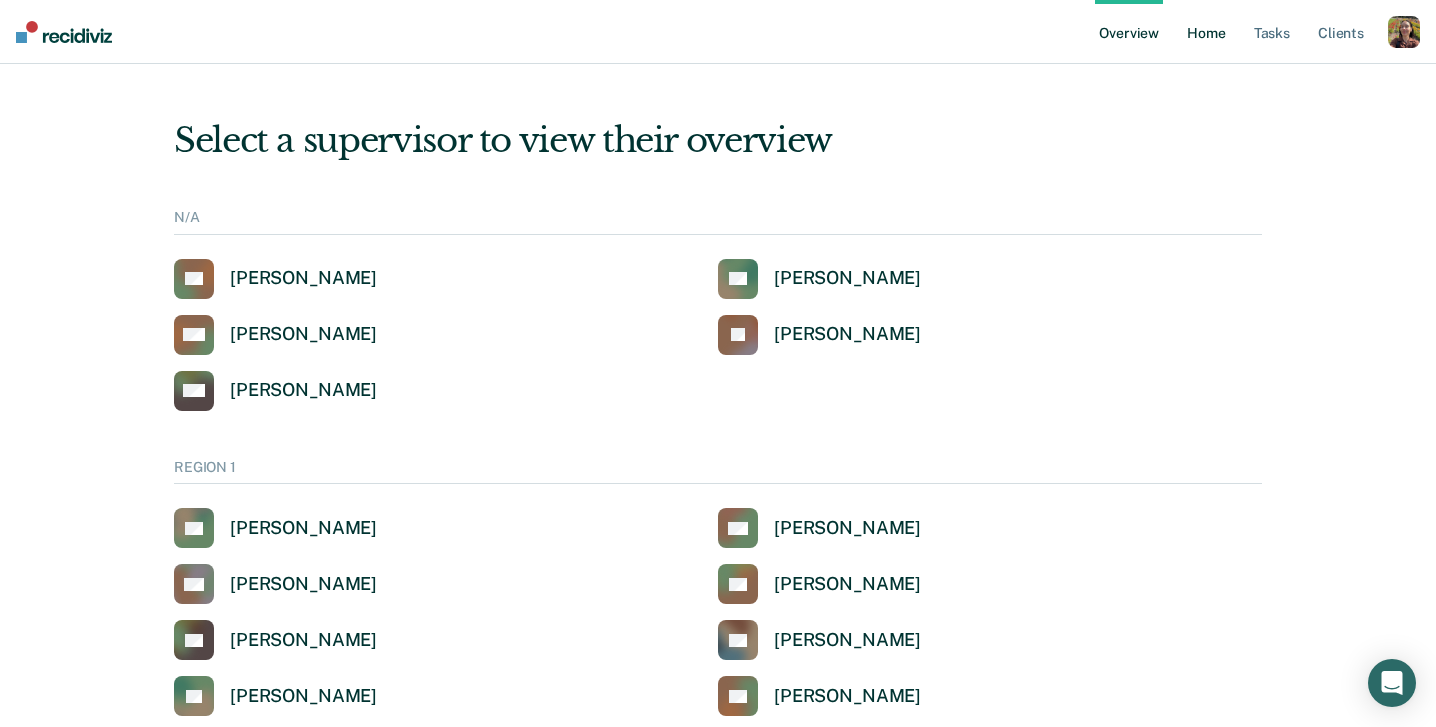 click on "Home" at bounding box center (1206, 32) 